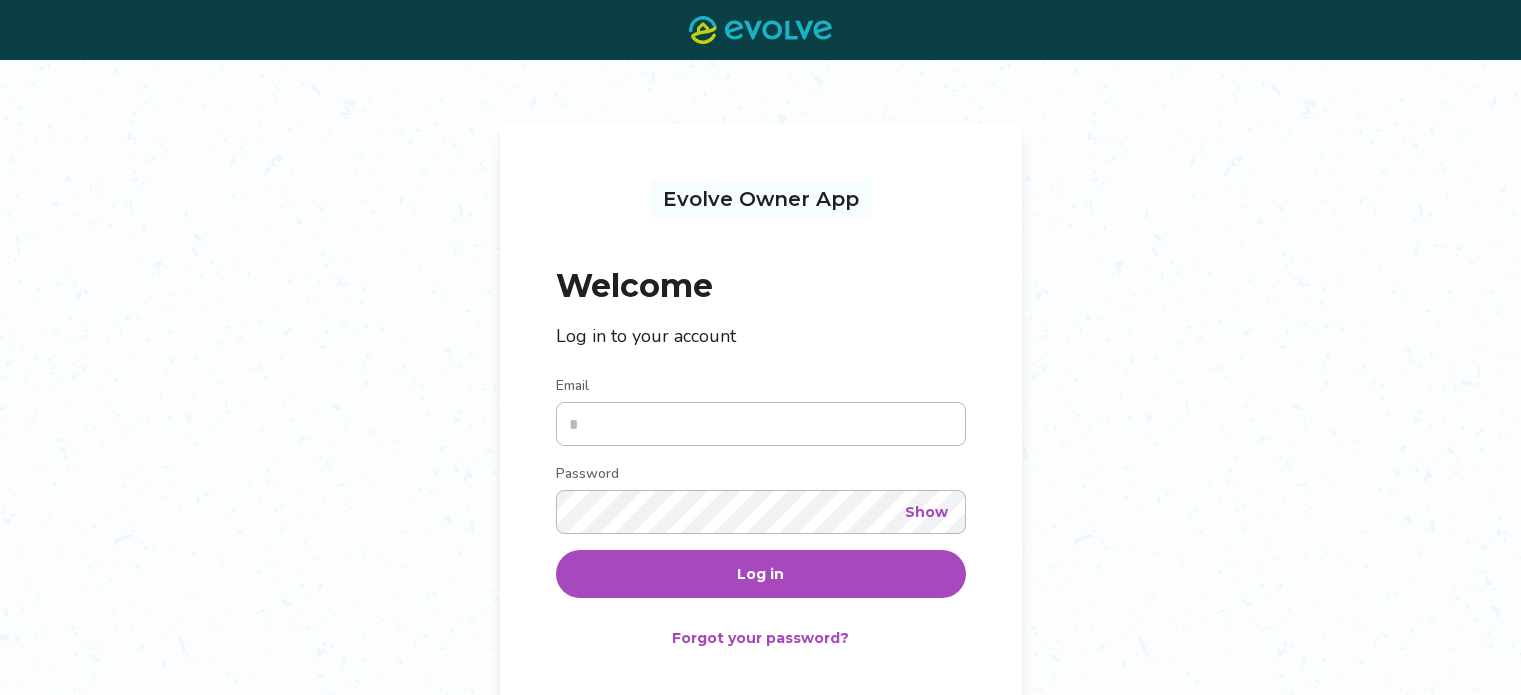scroll, scrollTop: 0, scrollLeft: 0, axis: both 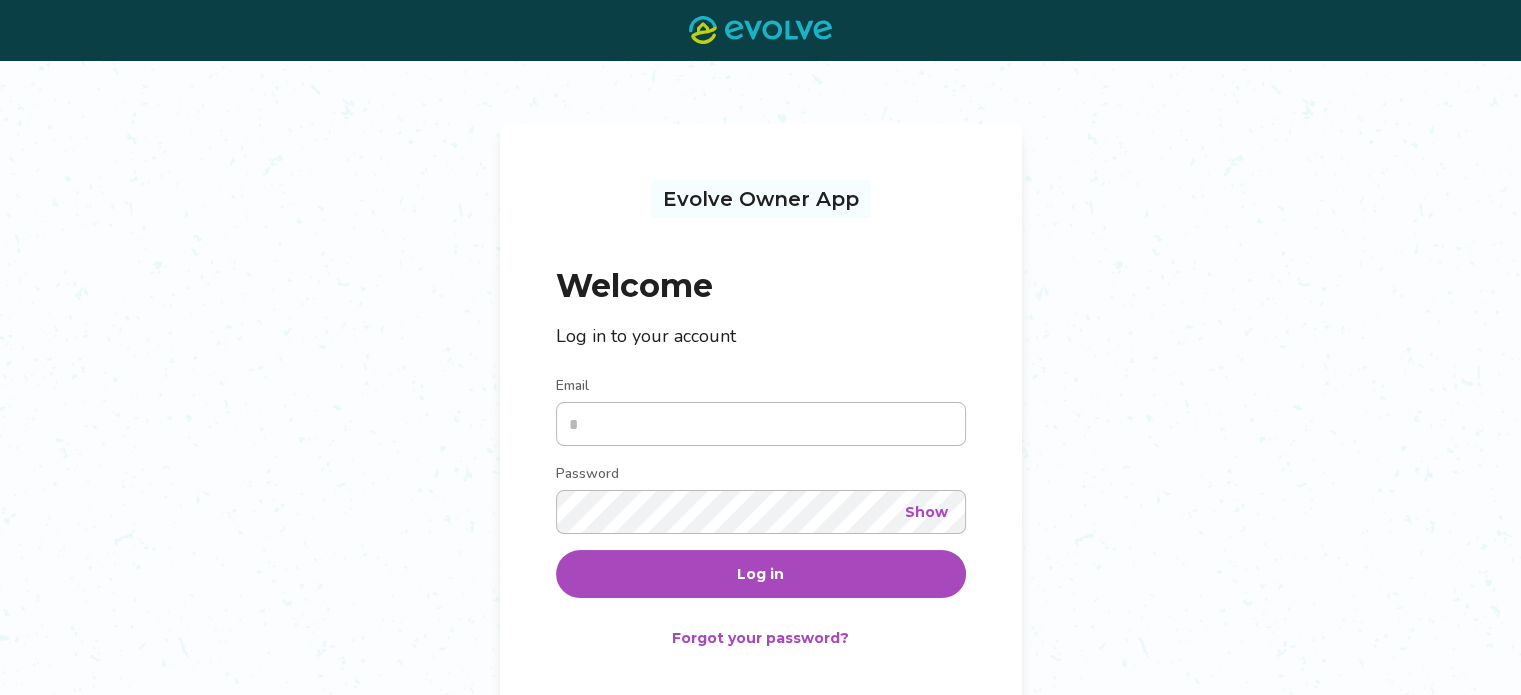 type on "**********" 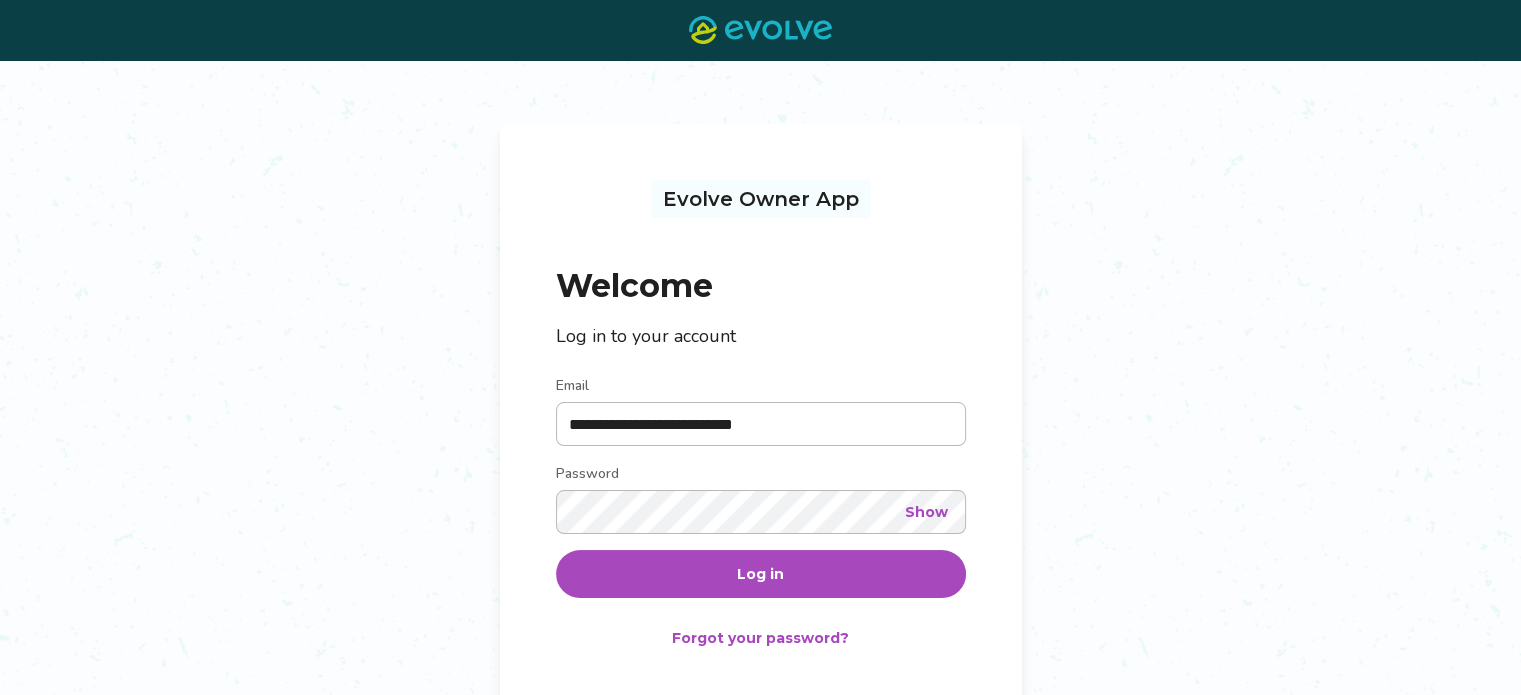 click on "Log in" at bounding box center [761, 574] 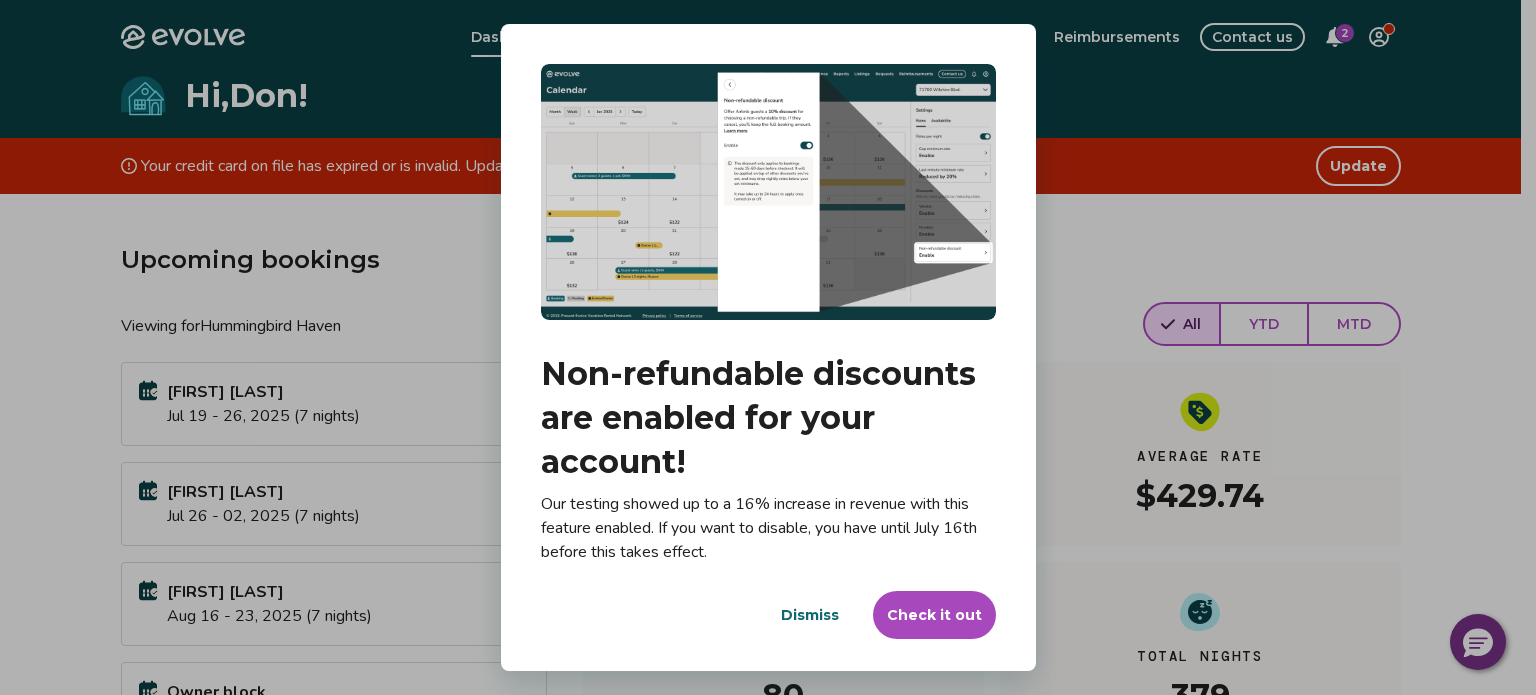 click on "Check it out" at bounding box center [934, 615] 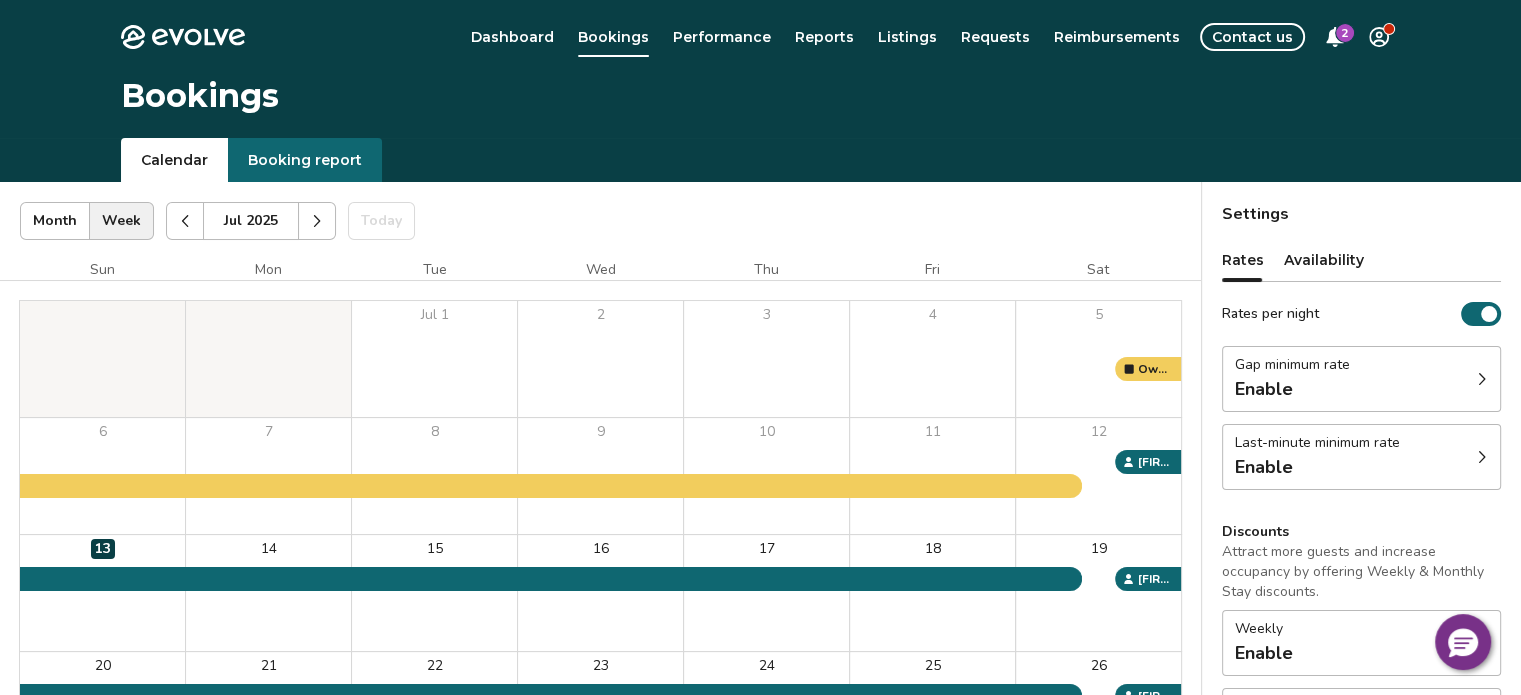 click on "Last-minute minimum rate" at bounding box center [1317, 443] 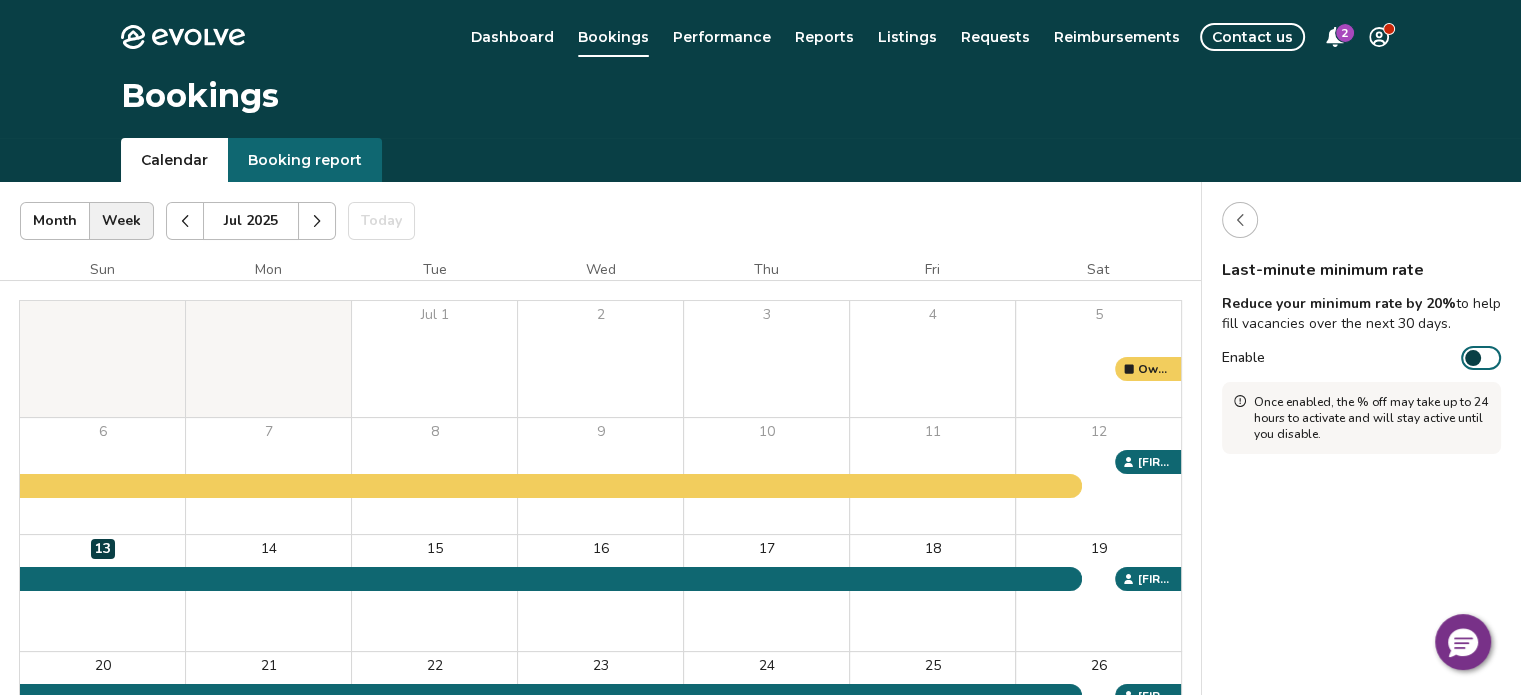 click on "Enable" at bounding box center (1481, 358) 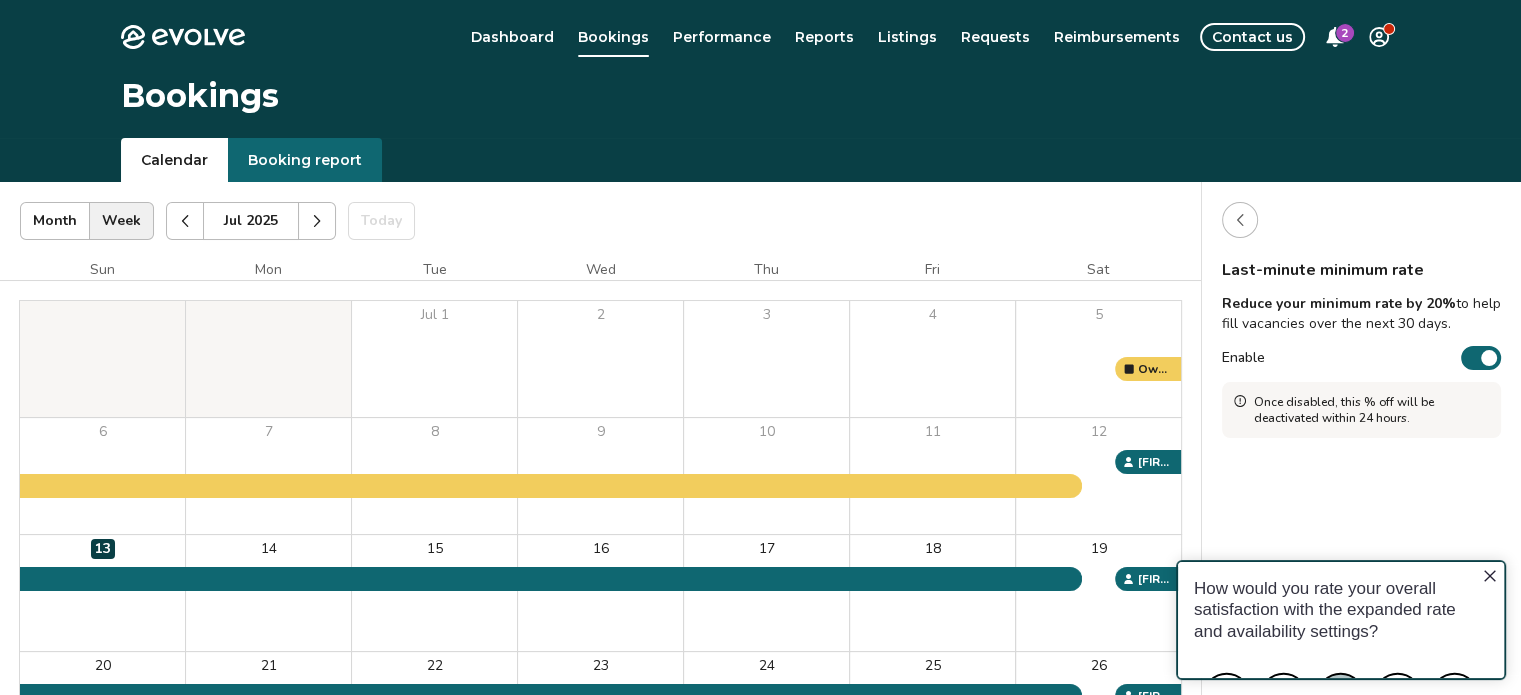 scroll, scrollTop: 0, scrollLeft: 0, axis: both 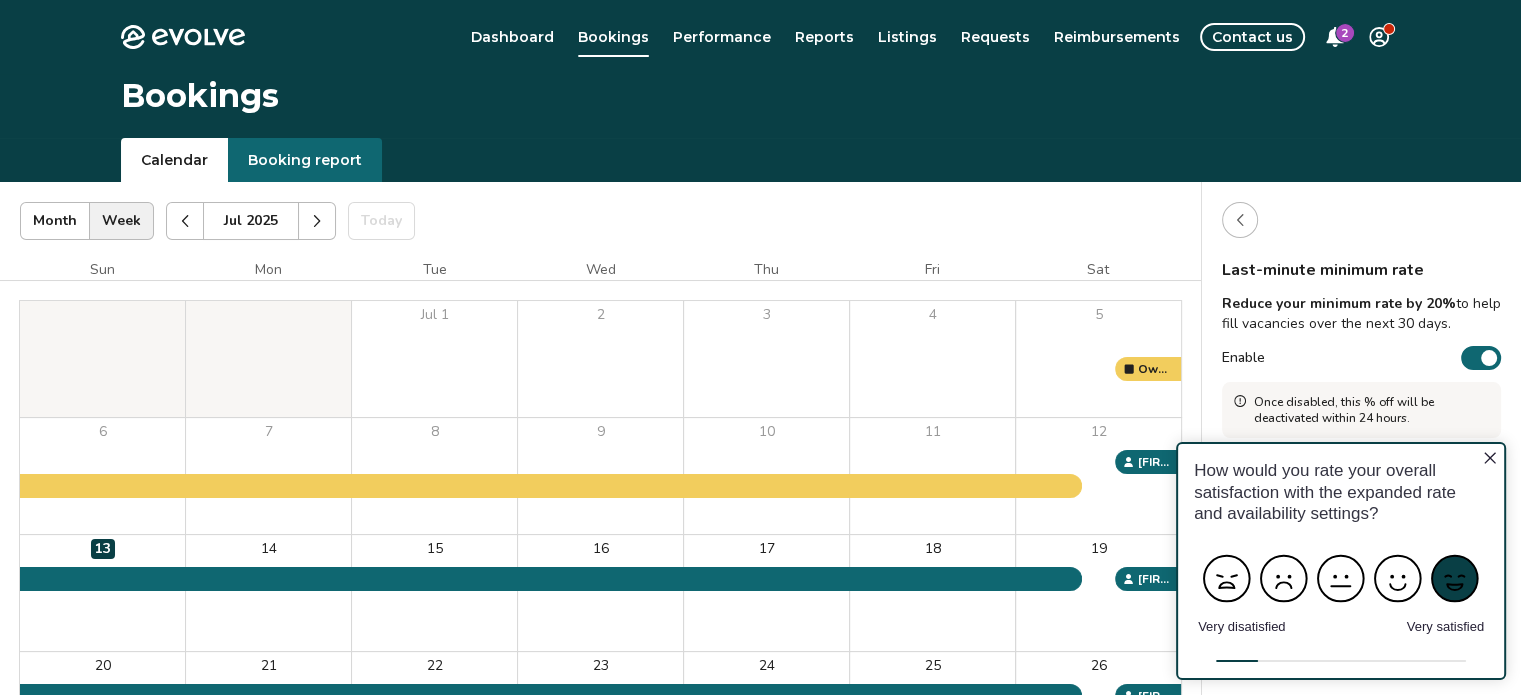 click 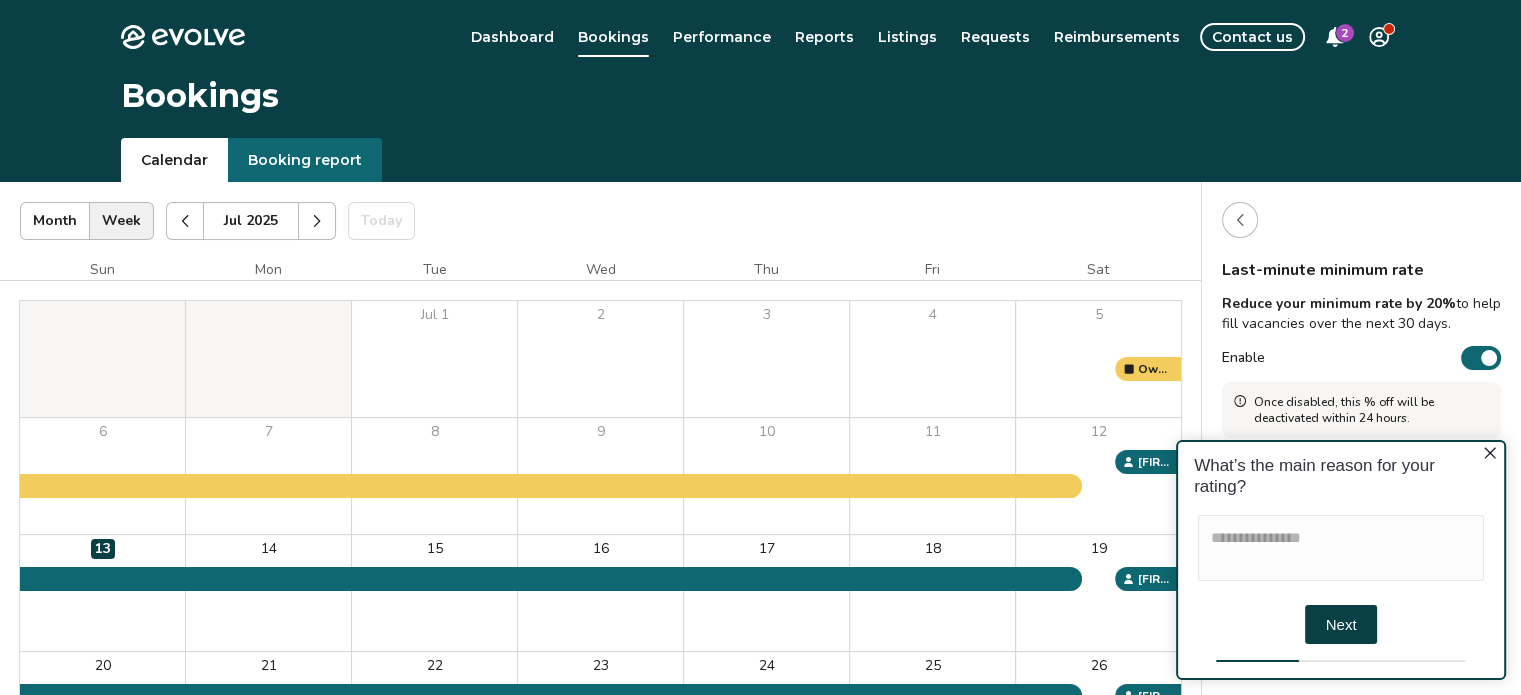 click 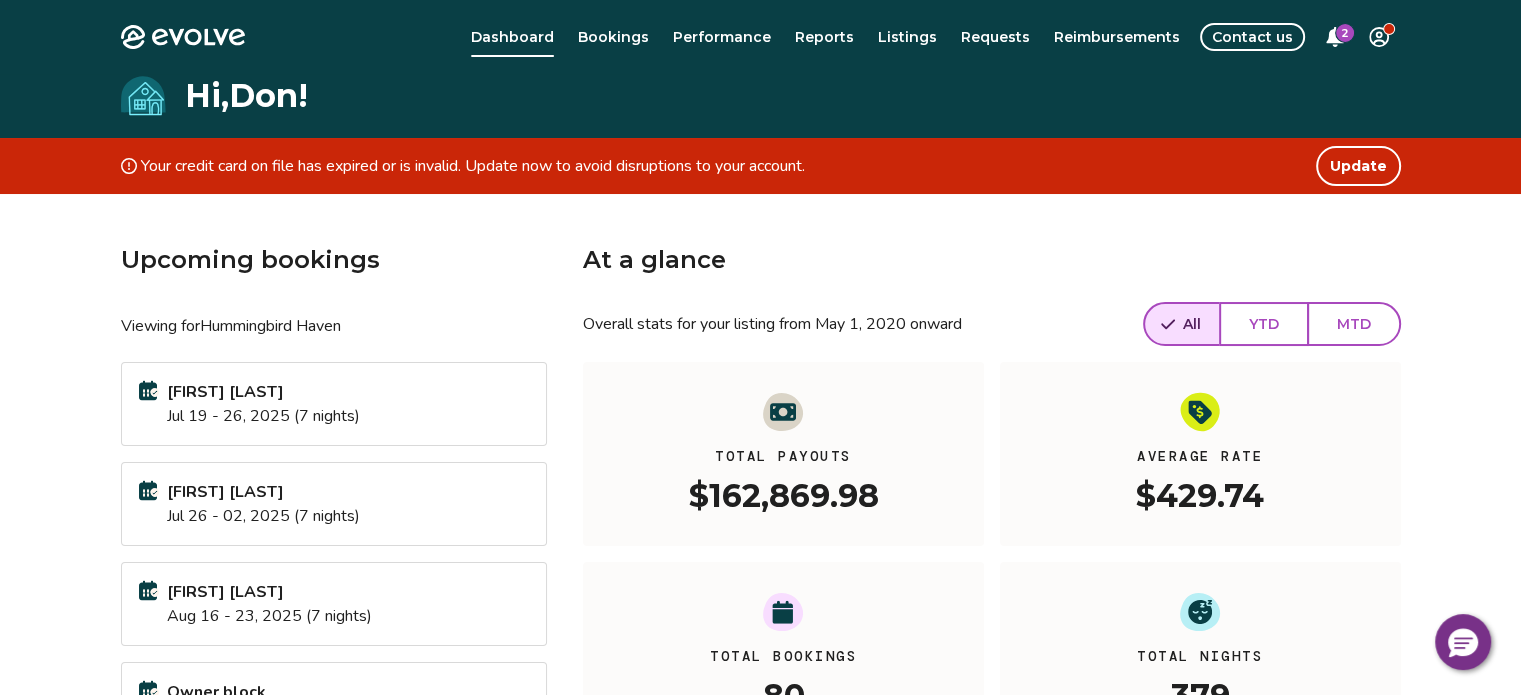 click on "Upcoming bookings Viewing for Hummingbird Haven [FIRST] [LAST] Jul 19 - 26, 2025 (7 nights) [FIRST] [LAST] Jul 26 - 02, 2025 (7 nights) [FIRST] [LAST] Aug 16 - 23, 2025 (7 nights) Owner block Aug 29 - 01, 2025 (3 nights) View calendar At a glance Overall stats for your listing from May 1, 2020 onward All YTD MTD Total Payouts $162,869.98 Average Rate $429.74 Total Bookings 80 Total Nights 379 View performance Looking for the booking site links to your listing? You can find these under the Listings overview" at bounding box center (761, 600) 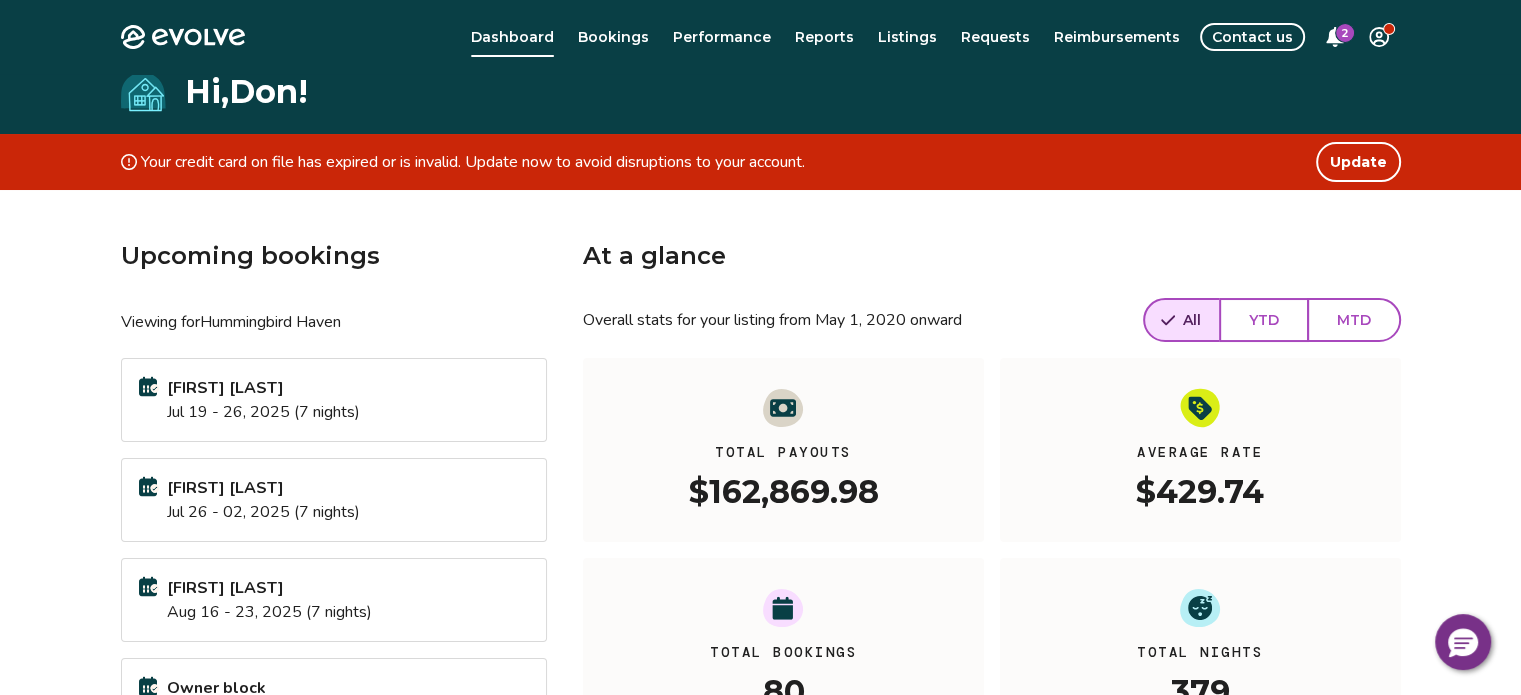 scroll, scrollTop: 0, scrollLeft: 0, axis: both 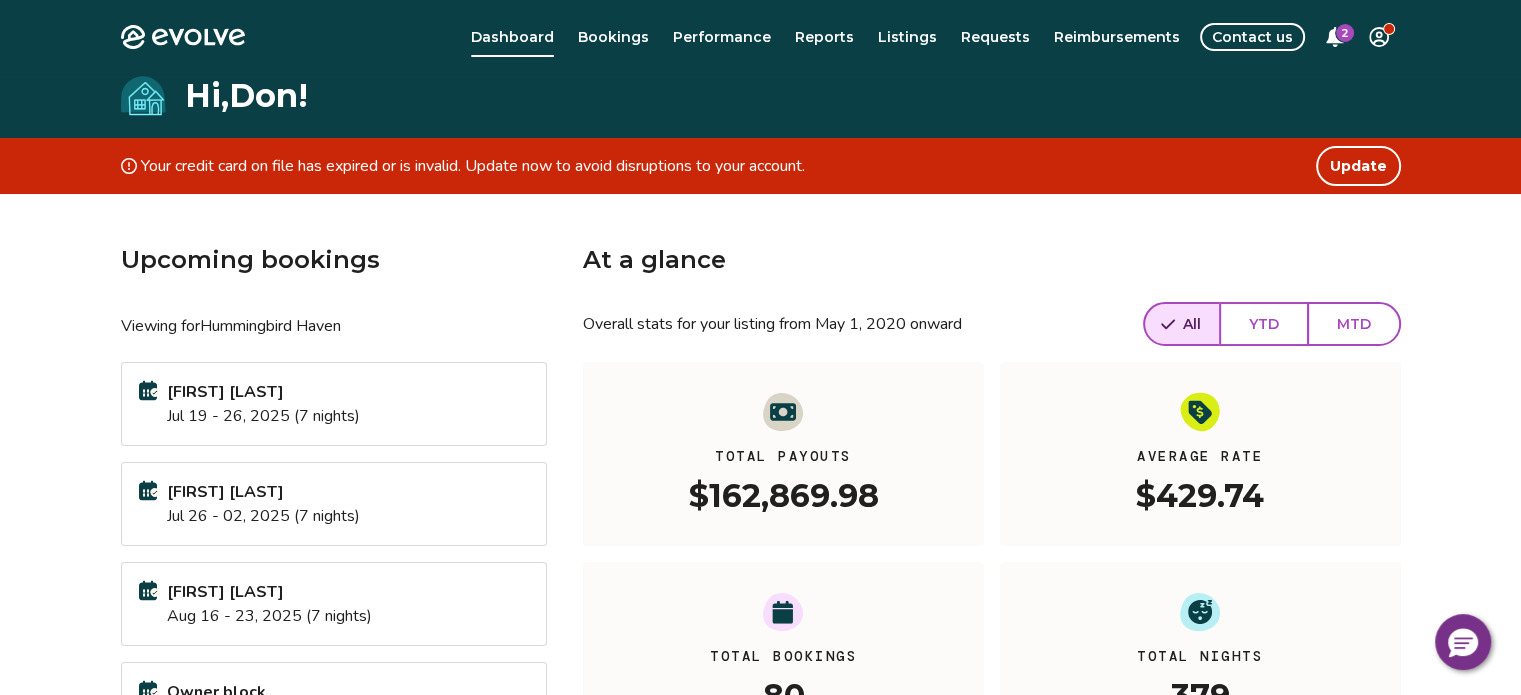 click on "Update" at bounding box center [1358, 166] 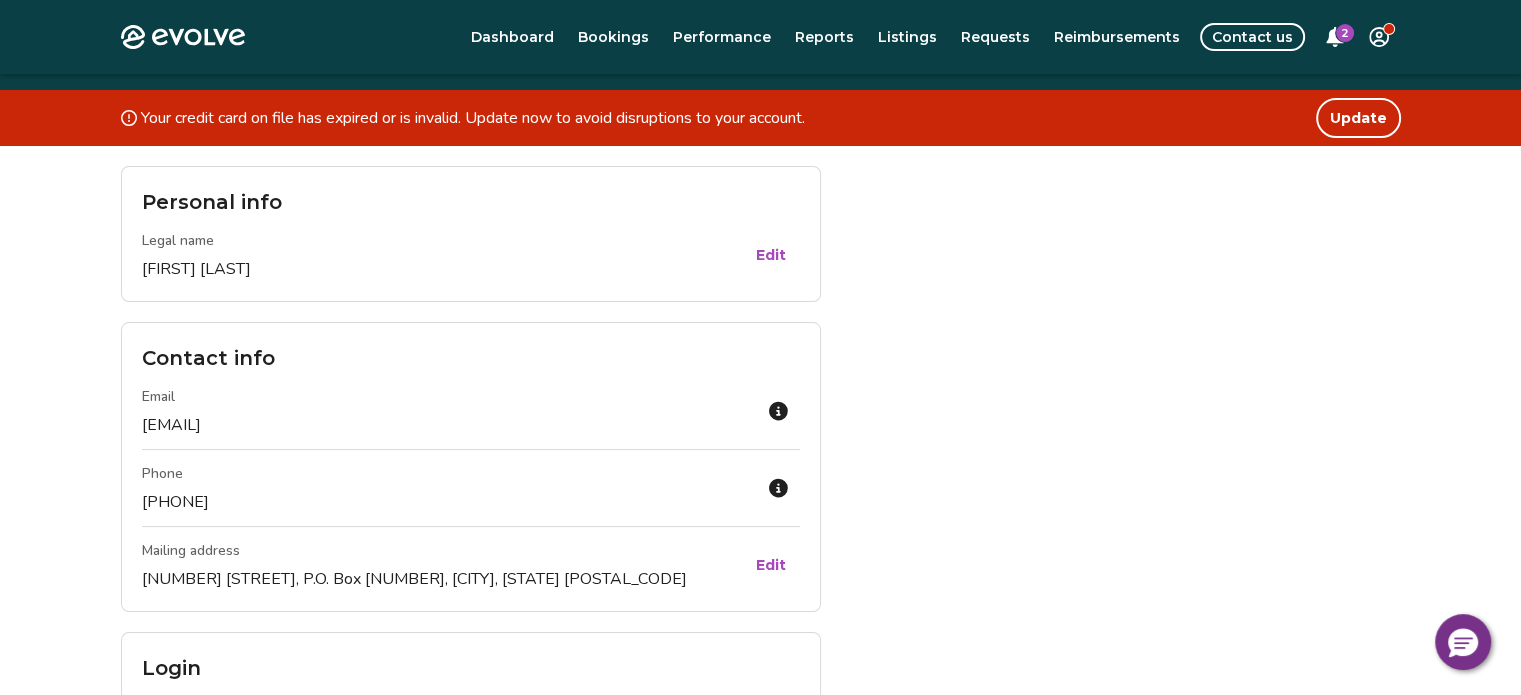 scroll, scrollTop: 37, scrollLeft: 0, axis: vertical 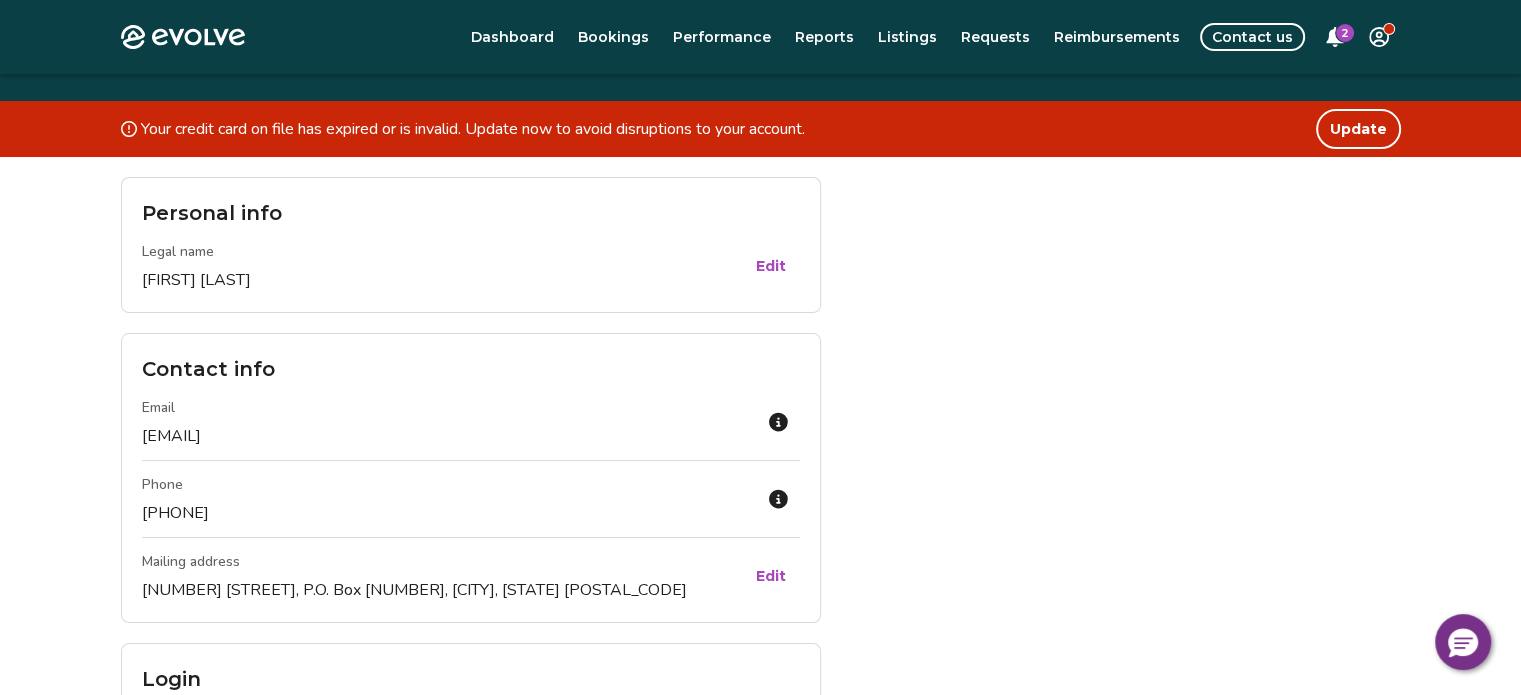 click on "Update" at bounding box center (1358, 129) 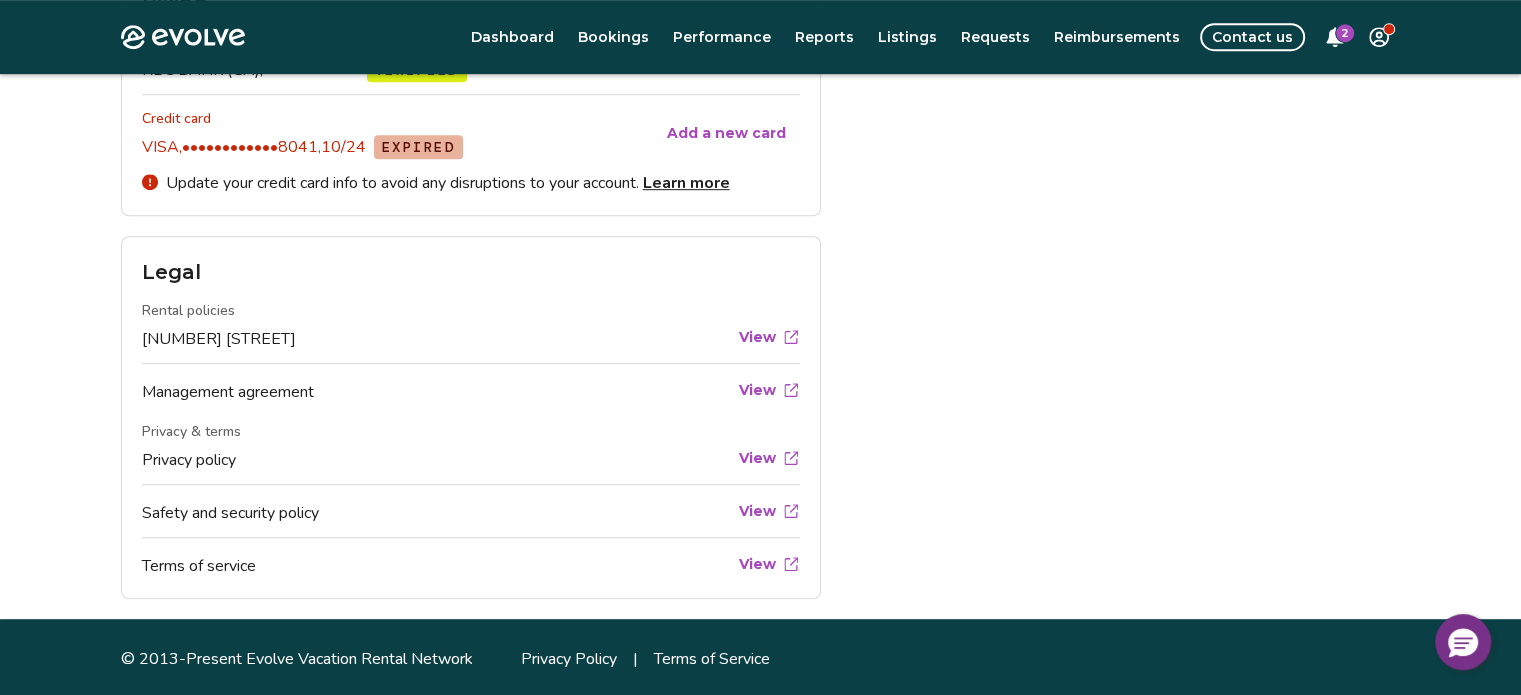 click on "••••••••••••8041," at bounding box center [251, 147] 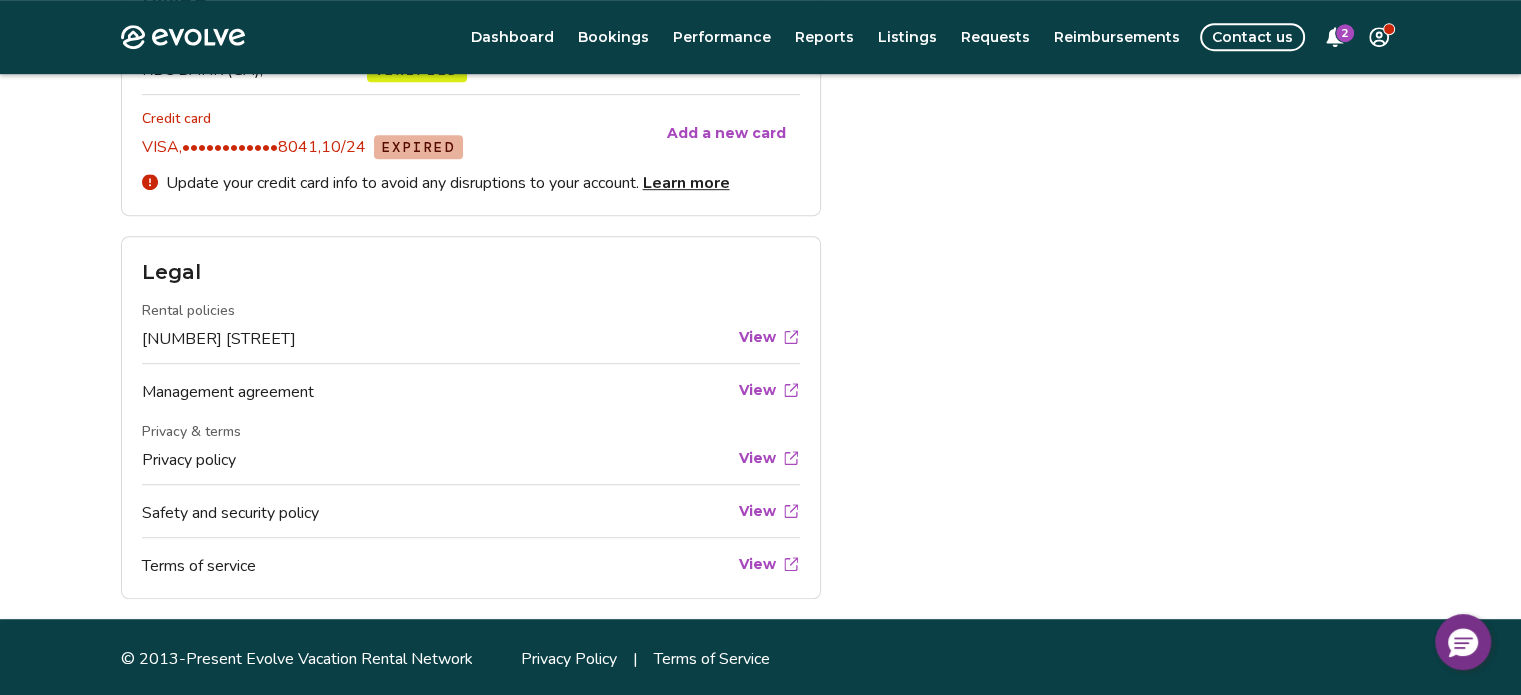 click on "Learn more" at bounding box center [686, 183] 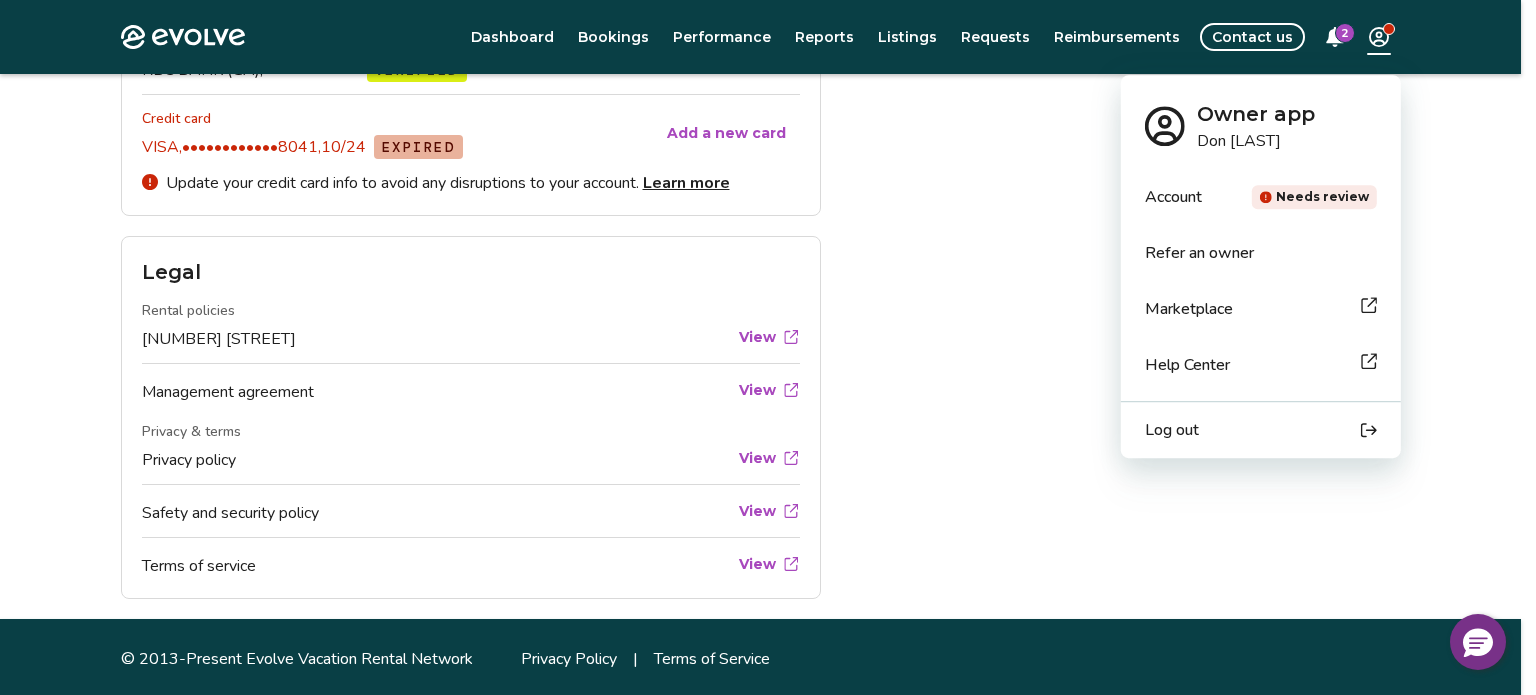 click on "Evolve Dashboard Bookings Performance Reports Listings Requests Reimbursements Contact us Account Your credit card on file has expired or is invalid. Update now to avoid disruptions to your account. Update Personal info Legal name [FIRST] [LAST] Edit Contact info Email [EMAIL] Phone [PHONE] Mailing address [NUMBER] [STREET], P.O. Box [NUMBER], [CITY], [STATE] [POSTAL_CODE] Edit Login Username [EMAIL] Password •••••••••• Change Management plan Tier Plus Learn more Billing Bank account RBC BANK (GA), •••••••••••• VERIFIED Change Credit card VISA, ••••••••••••[LAST_FOUR_DIGITS], [EXP_DATE] EXPIRED Add a new card Update your credit card info to avoid any disruptions to your account. Learn more Legal Rental policies [NUMBER] [STREET] View Management agreement View Privacy & terms Privacy policy View Safety and security policy View Terms of service View © 2013-Present Evolve Vacation Rental Network |" at bounding box center (768, -202) 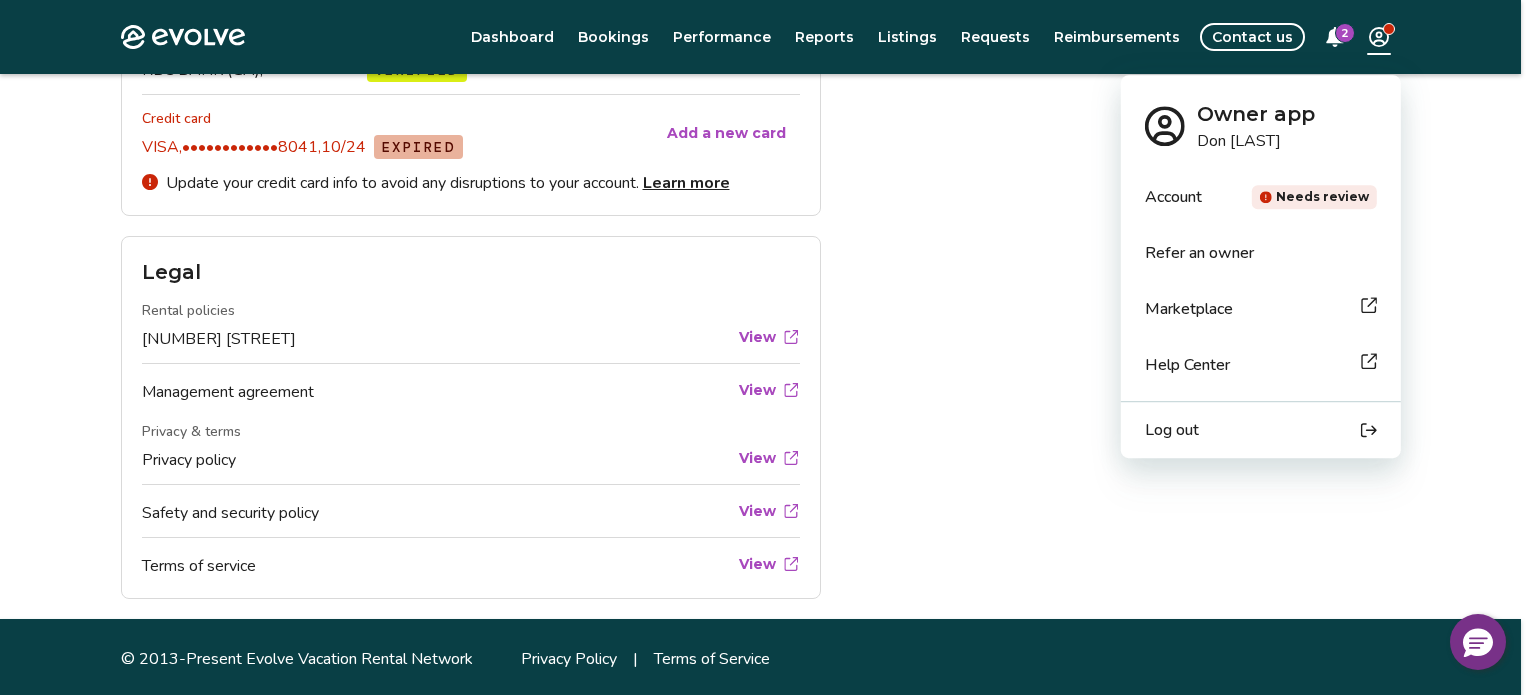 click on "Needs review" at bounding box center (1322, 197) 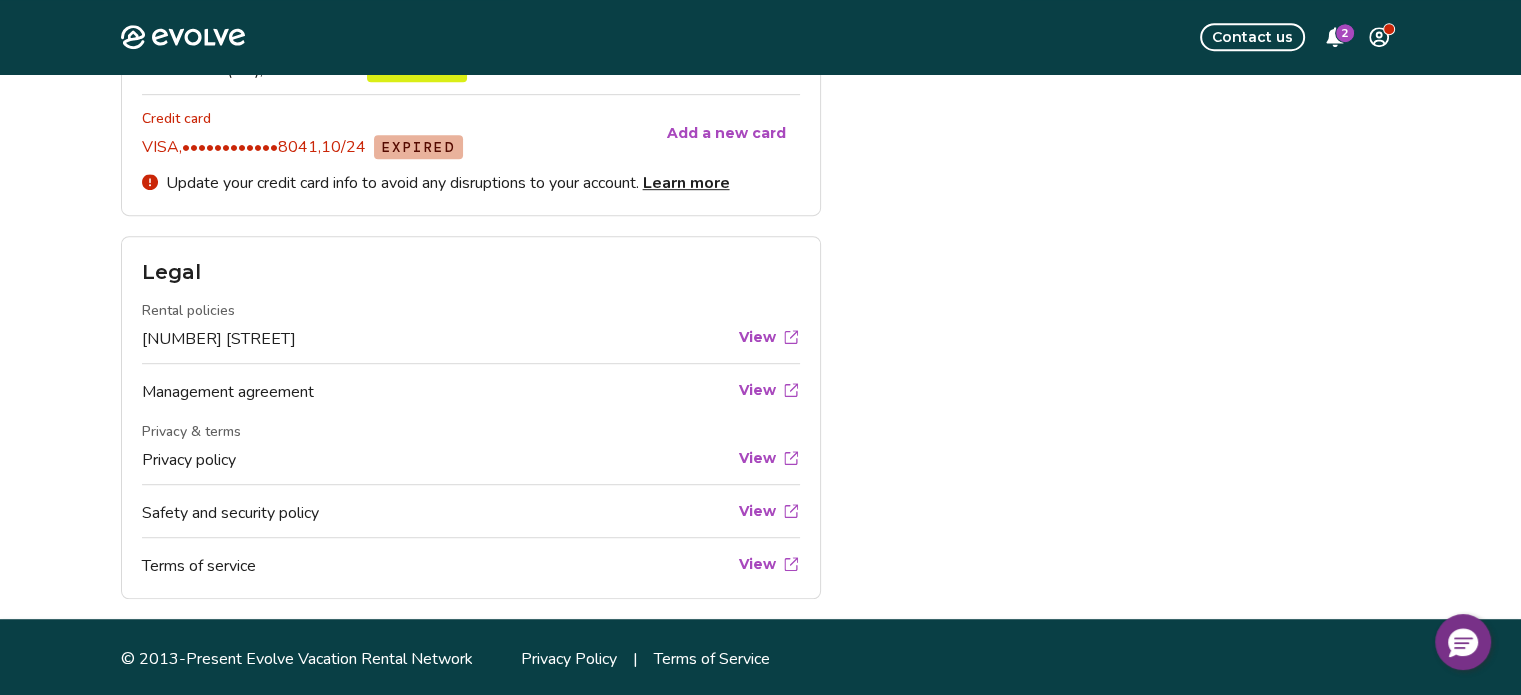 scroll, scrollTop: 0, scrollLeft: 0, axis: both 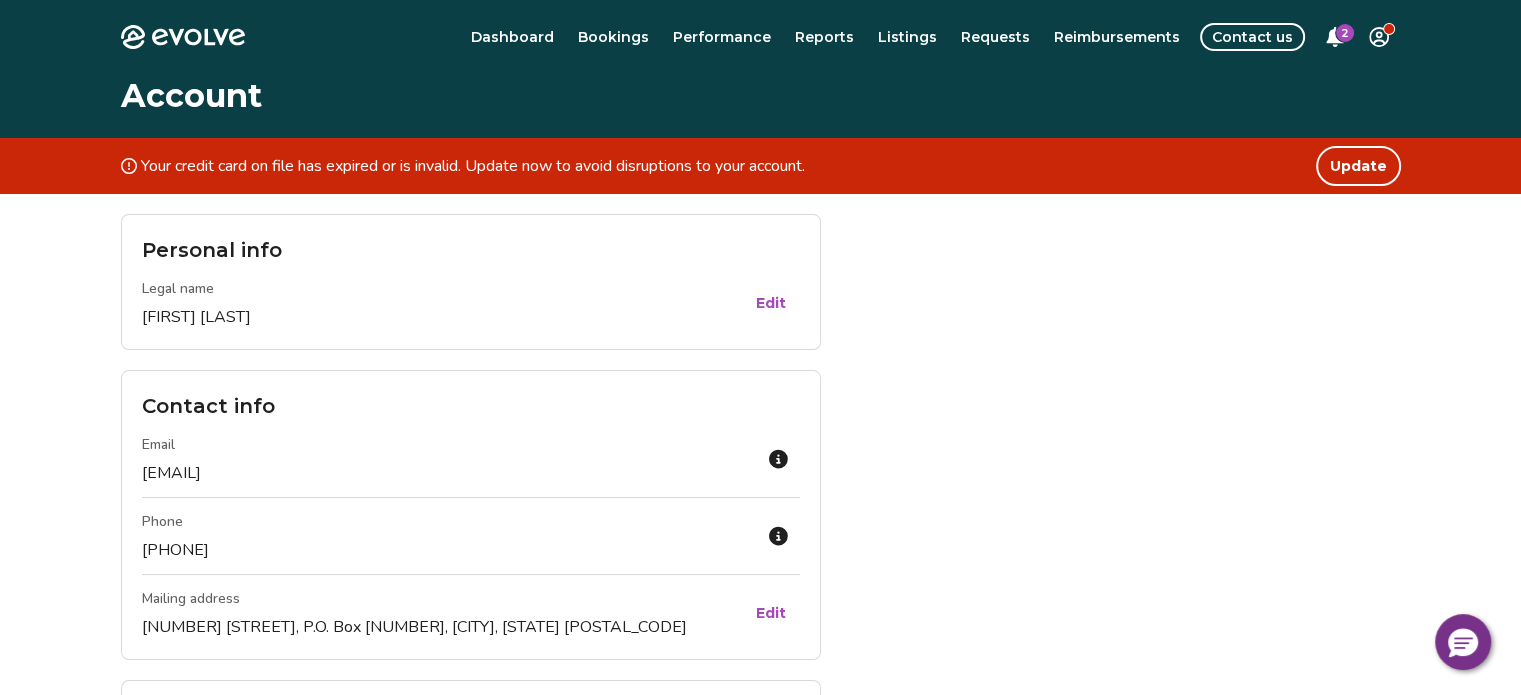 click on "Personal info Legal name [FIRST] [LAST] Edit Contact info Email [EMAIL] Phone [PHONE] Mailing address [NUMBER] [STREET], P.O. Box [NUMBER], [CITY], [STATE] [POSTAL_CODE] Edit Login Username [EMAIL] Password •••••••••• Change Management plan Tier Plus Learn more Billing Bank account RBC BANK (GA), •••••••••••• VERIFIED Change Credit card VISA, ••••••••••••[LAST_FOUR_DIGITS], [EXP_DATE] EXPIRED Add a new card Update your credit card info to avoid any disruptions to your account. Learn more Legal Rental policies [NUMBER] [STREET] View Management agreement View Privacy & terms Privacy policy View Safety and security policy View Terms of service View" at bounding box center [761, 957] 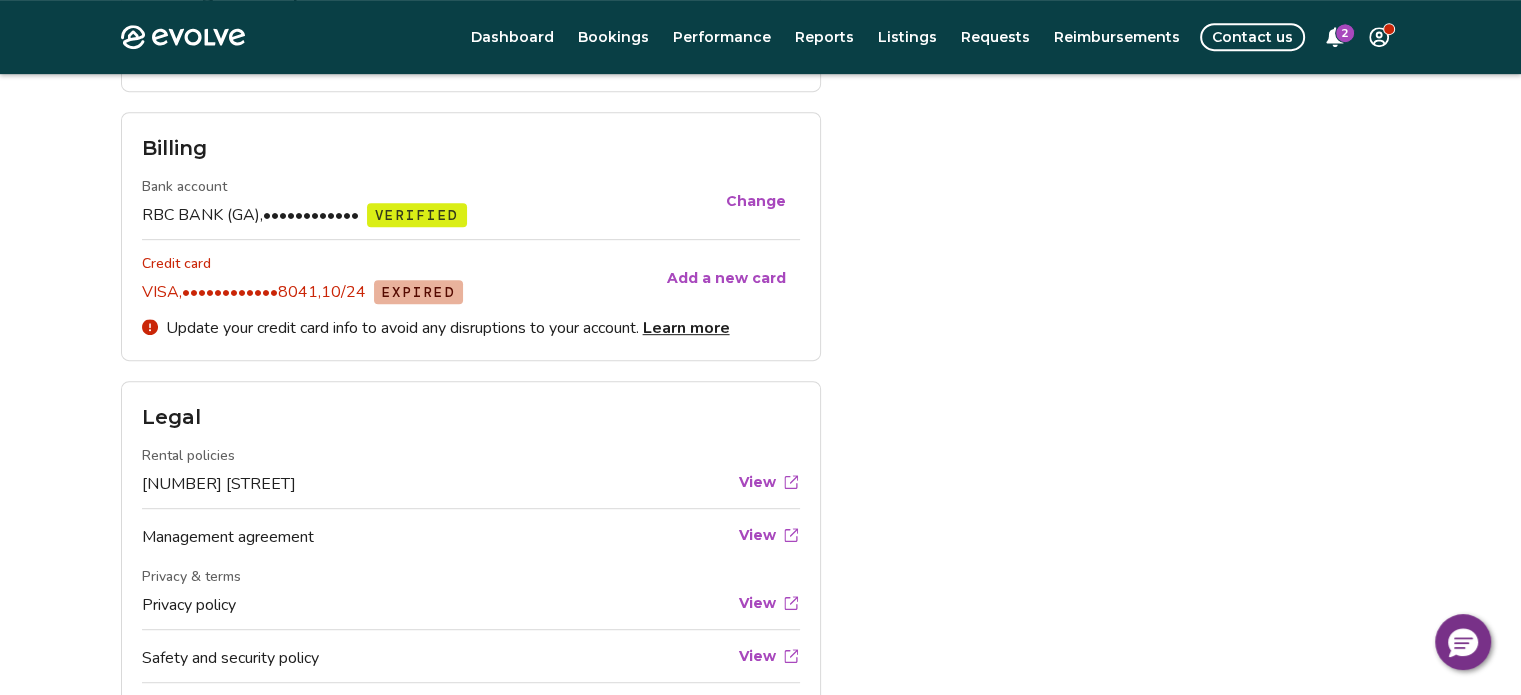 scroll, scrollTop: 960, scrollLeft: 0, axis: vertical 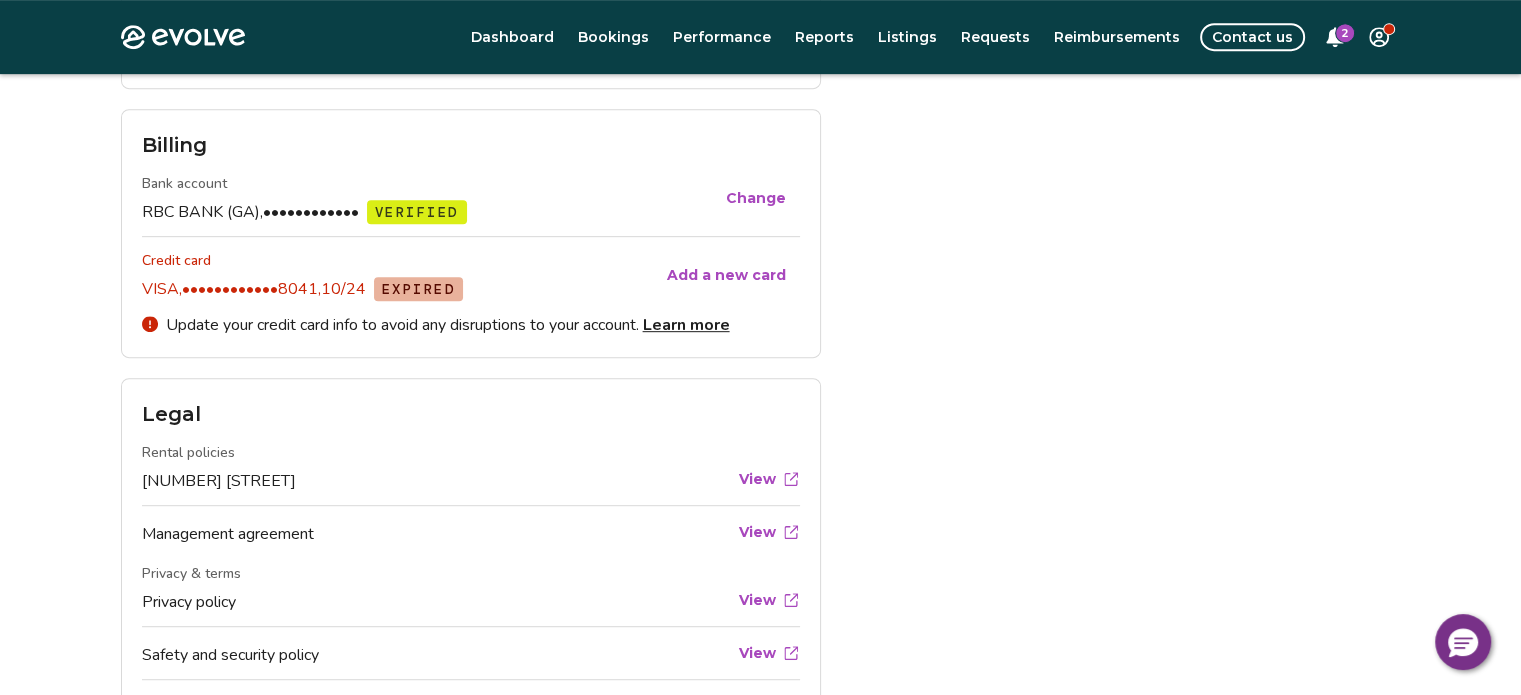 click on "Personal info Legal name [FIRST] [LAST] Edit Contact info Email [EMAIL] Phone [PHONE] Mailing address [NUMBER] [STREET], P.O. Box [NUMBER], [CITY], [STATE] [POSTAL_CODE] Edit Login Username [EMAIL] Password •••••••••• Change Management plan Tier Plus Learn more Billing Bank account RBC BANK (GA), •••••••••••• VERIFIED Change Credit card VISA, ••••••••••••[LAST_FOUR_DIGITS], [EXP_DATE] EXPIRED Add a new card Update your credit card info to avoid any disruptions to your account. Learn more Legal Rental policies [NUMBER] [STREET] View Management agreement View Privacy & terms Privacy policy View Safety and security policy View Terms of service View" at bounding box center [761, -3] 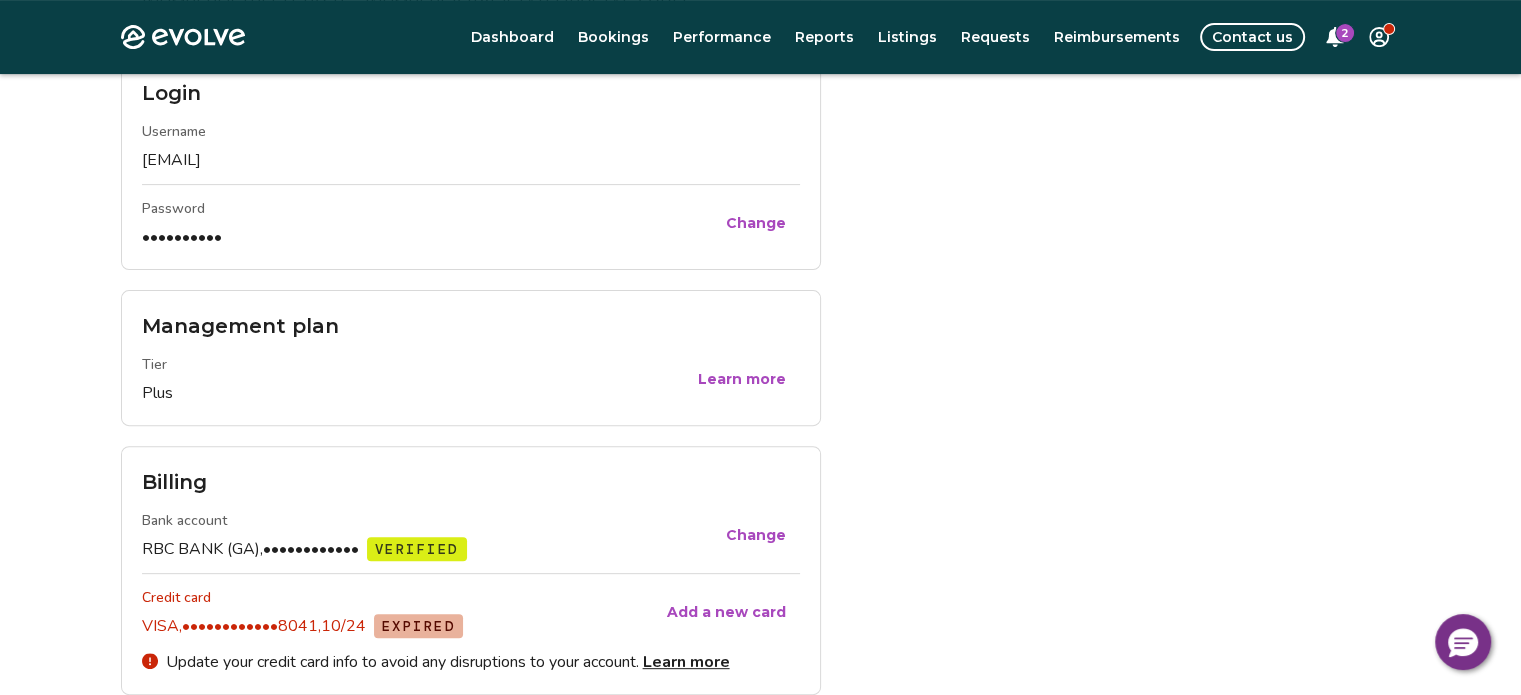 scroll, scrollTop: 622, scrollLeft: 0, axis: vertical 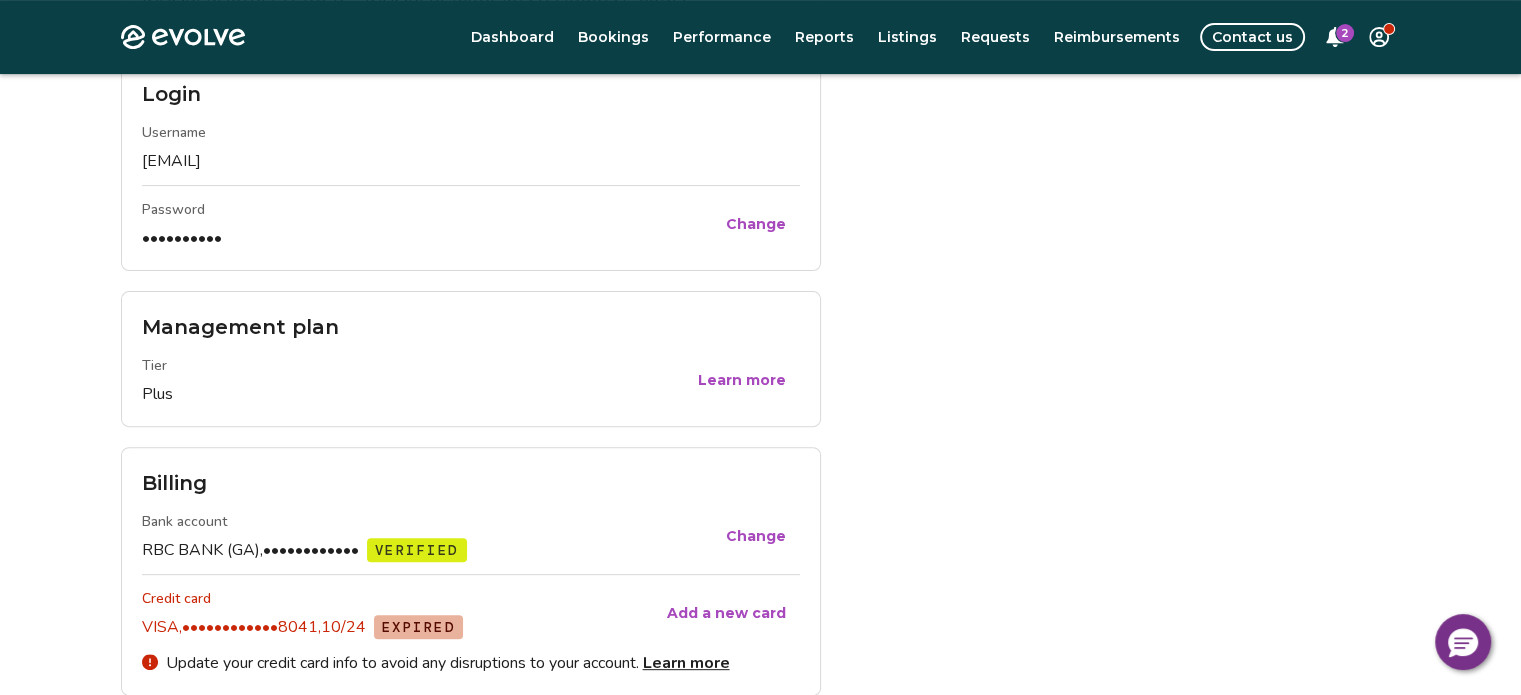 click on "Add a new card" at bounding box center (726, 613) 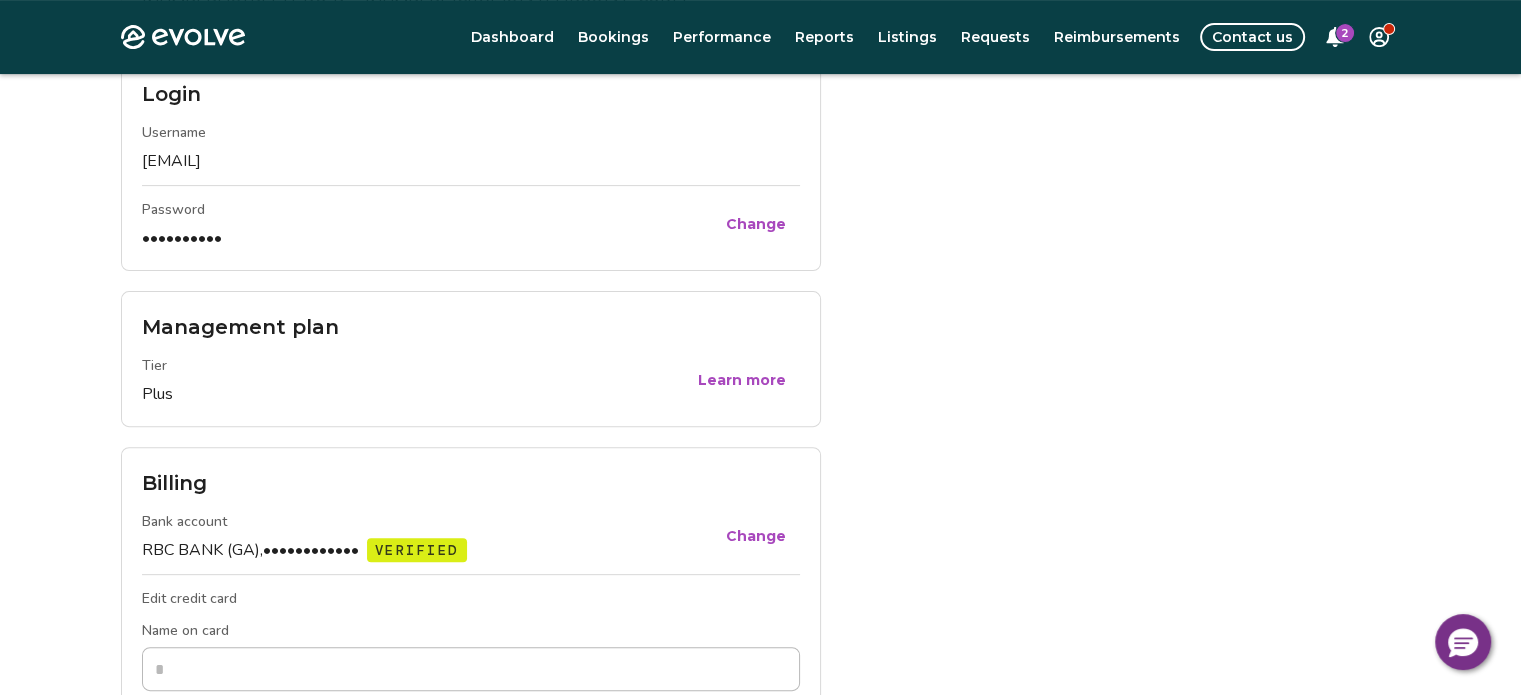 click on "Personal info Legal name [FIRST] [LAST] Edit Contact info Email [EMAIL] Phone [PHONE] Mailing address [NUMBER] [STREET], P.O. Box [NUMBER], [CITY], [STATE] [POSTAL_CODE] Edit Login Username [EMAIL] Password •••••••••• Change Management plan Tier Plus Learn more Billing Bank account RBC BANK (GA), •••••••••••• VERIFIED Change Edit credit card Name on card Card number Expiration date CVV Billing address Street City State Postal code Country ** Cancel Save Legal Rental policies [NUMBER] [STREET] View Management agreement View Privacy & terms Privacy policy View Safety and security policy View Terms of service View" at bounding box center [541, 563] 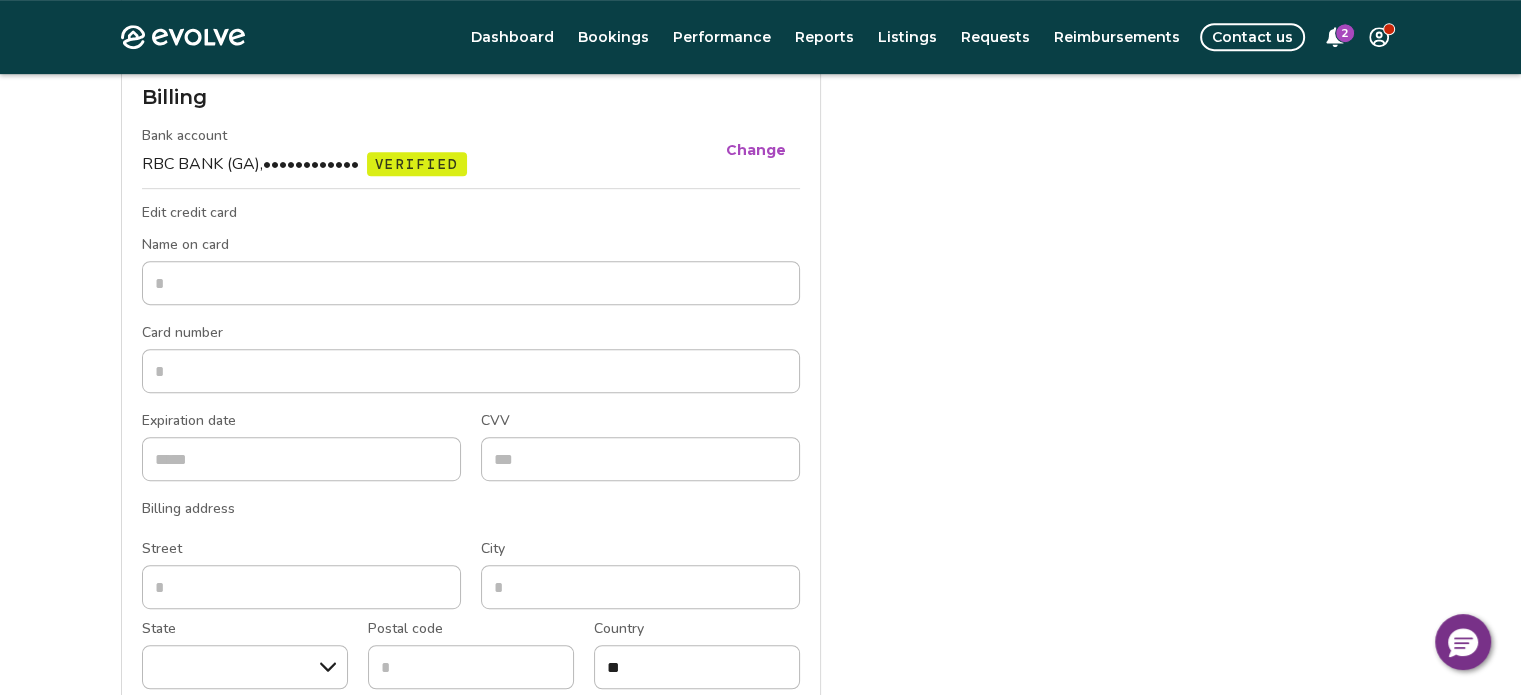 scroll, scrollTop: 1062, scrollLeft: 0, axis: vertical 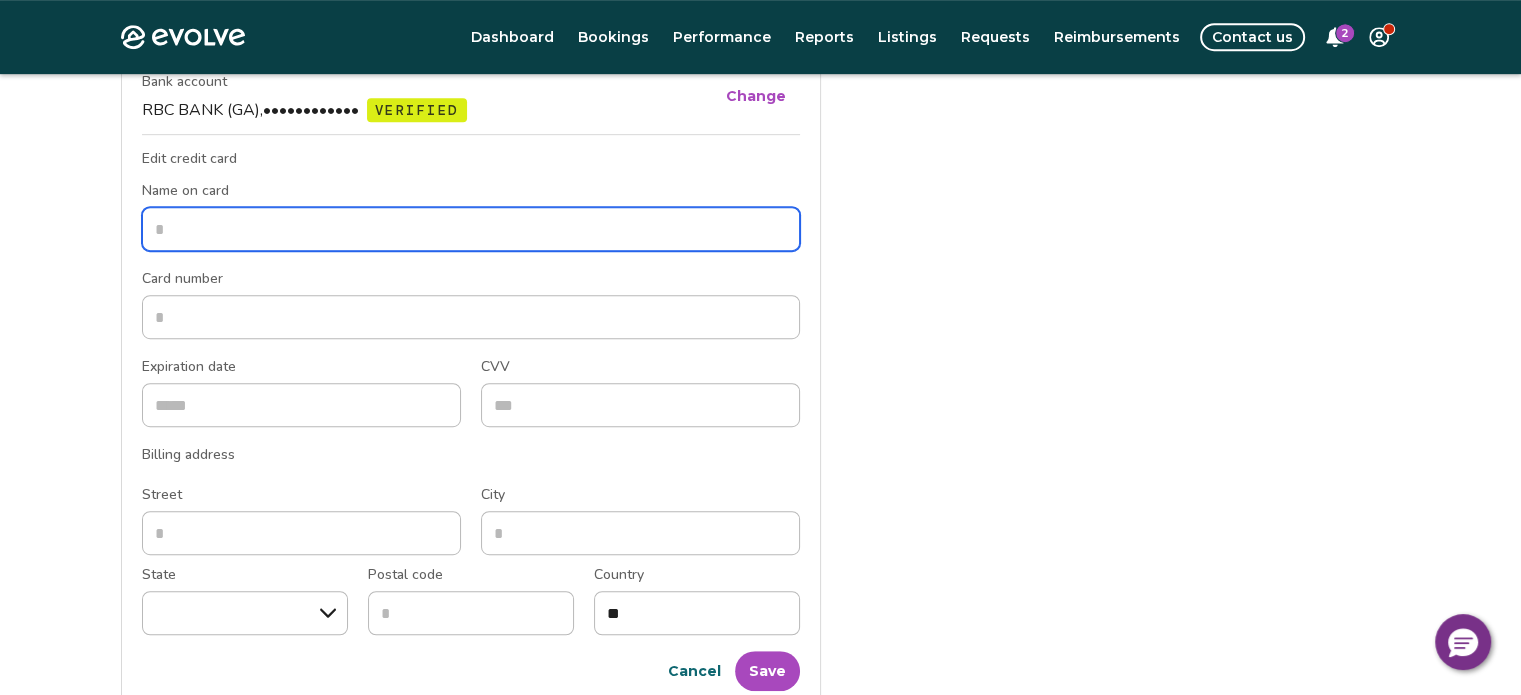 click on "Name on card" at bounding box center (471, 229) 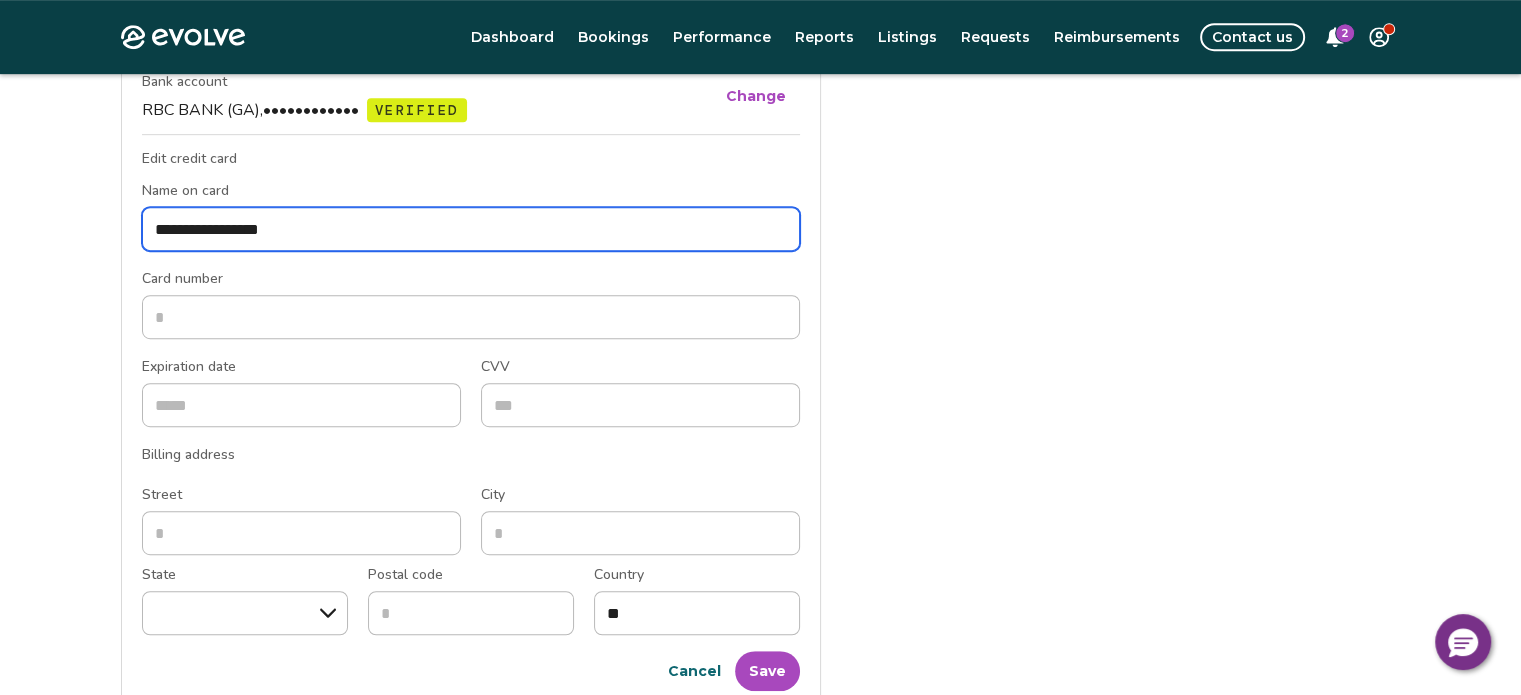 type on "**********" 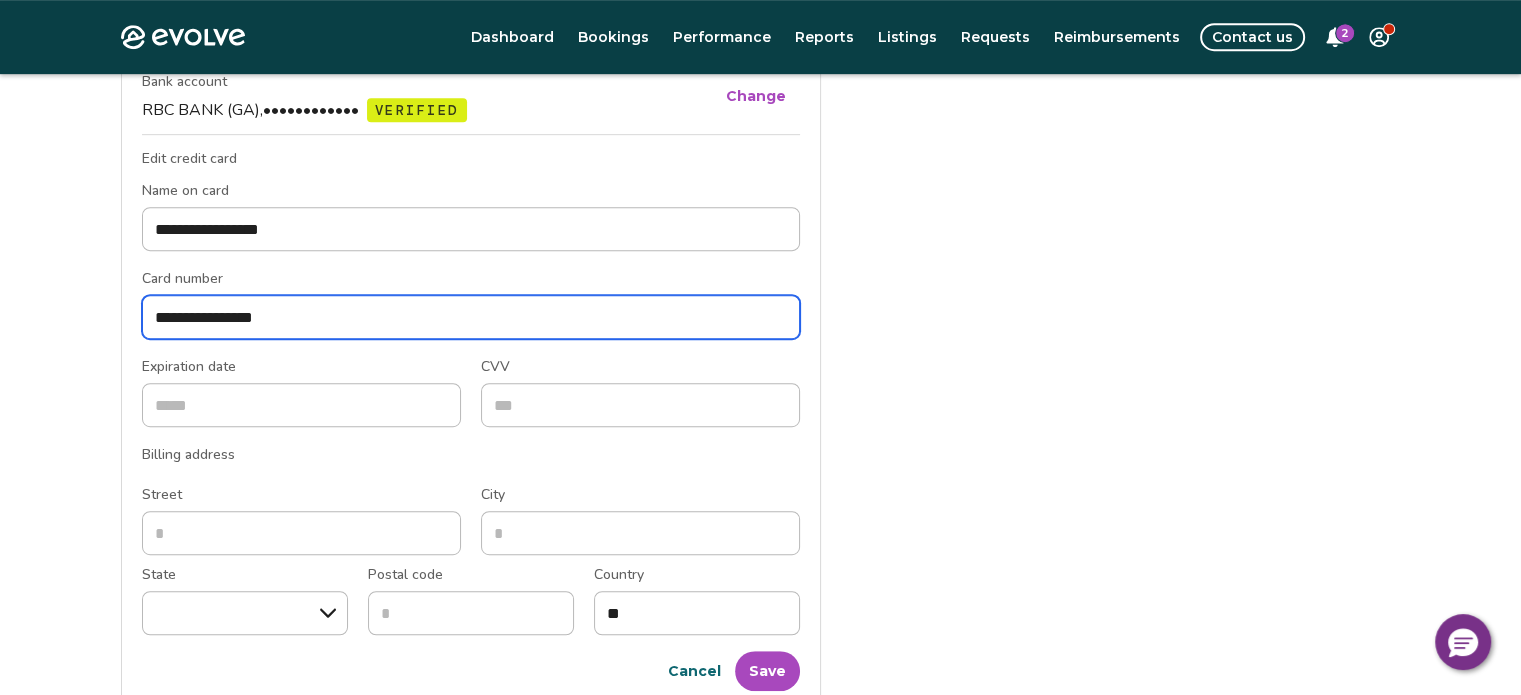 type on "**********" 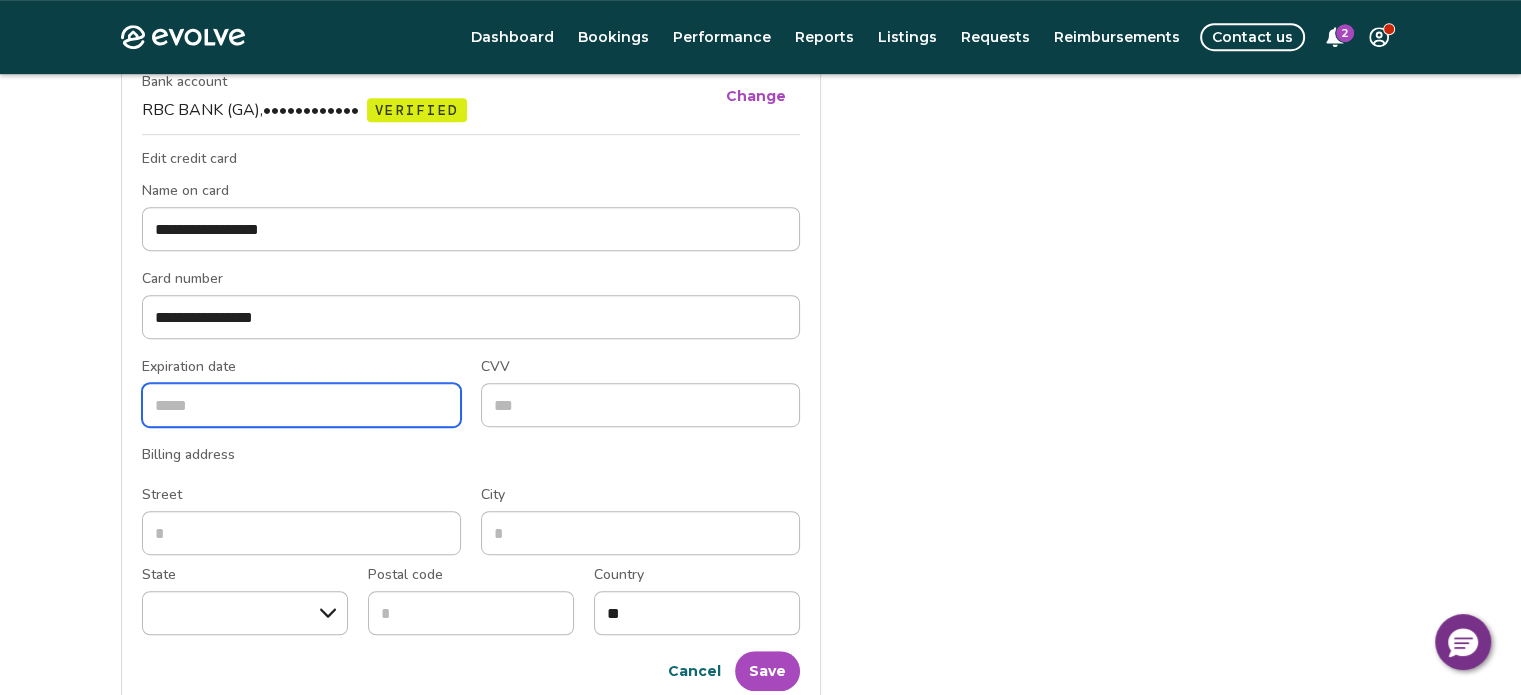 click on "Expiration date" at bounding box center (301, 405) 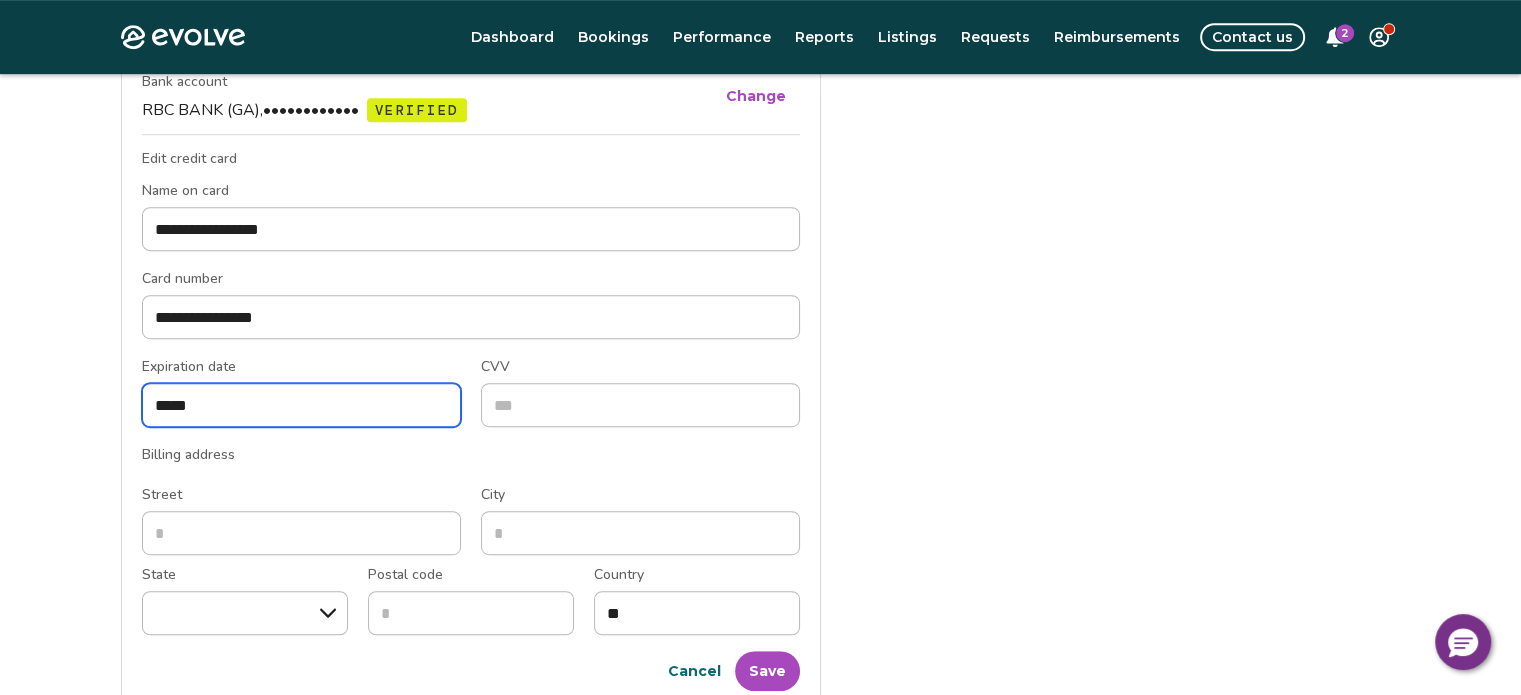 type on "*****" 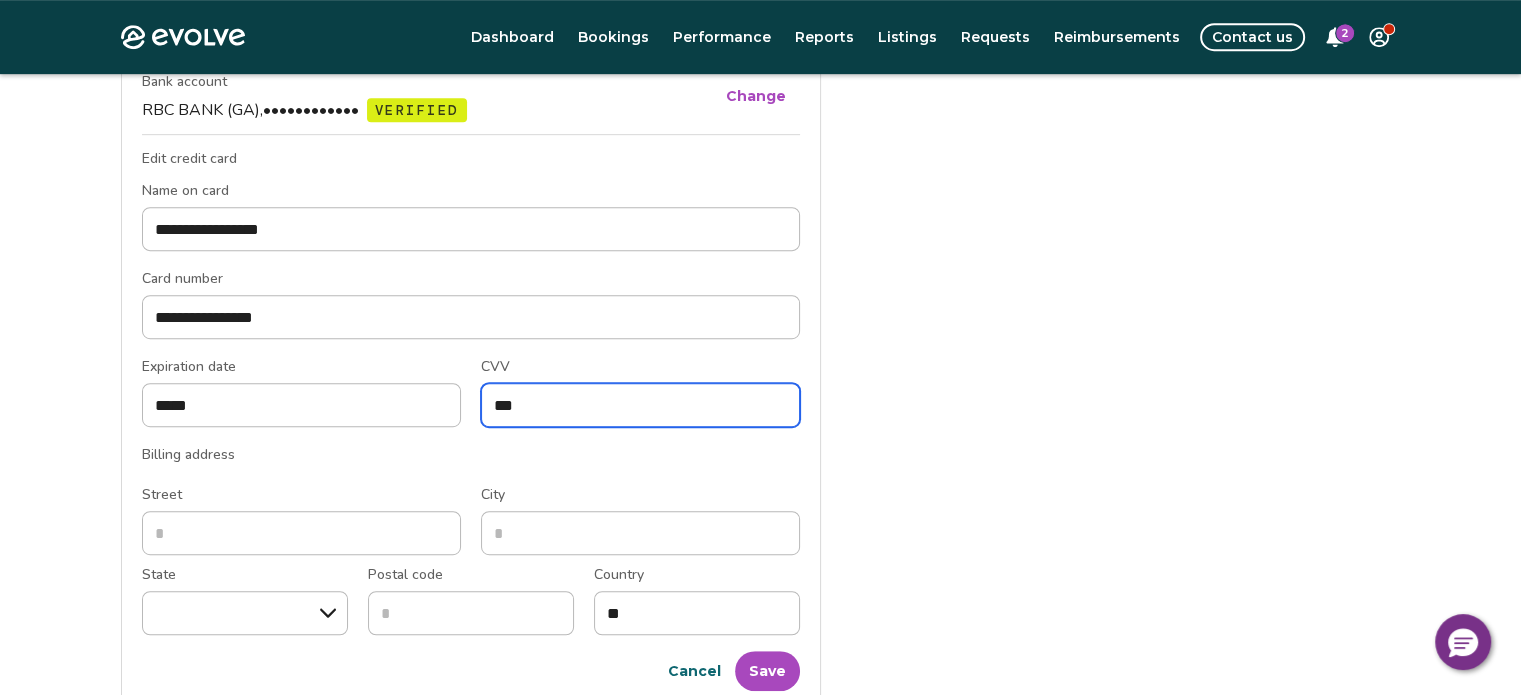 type on "***" 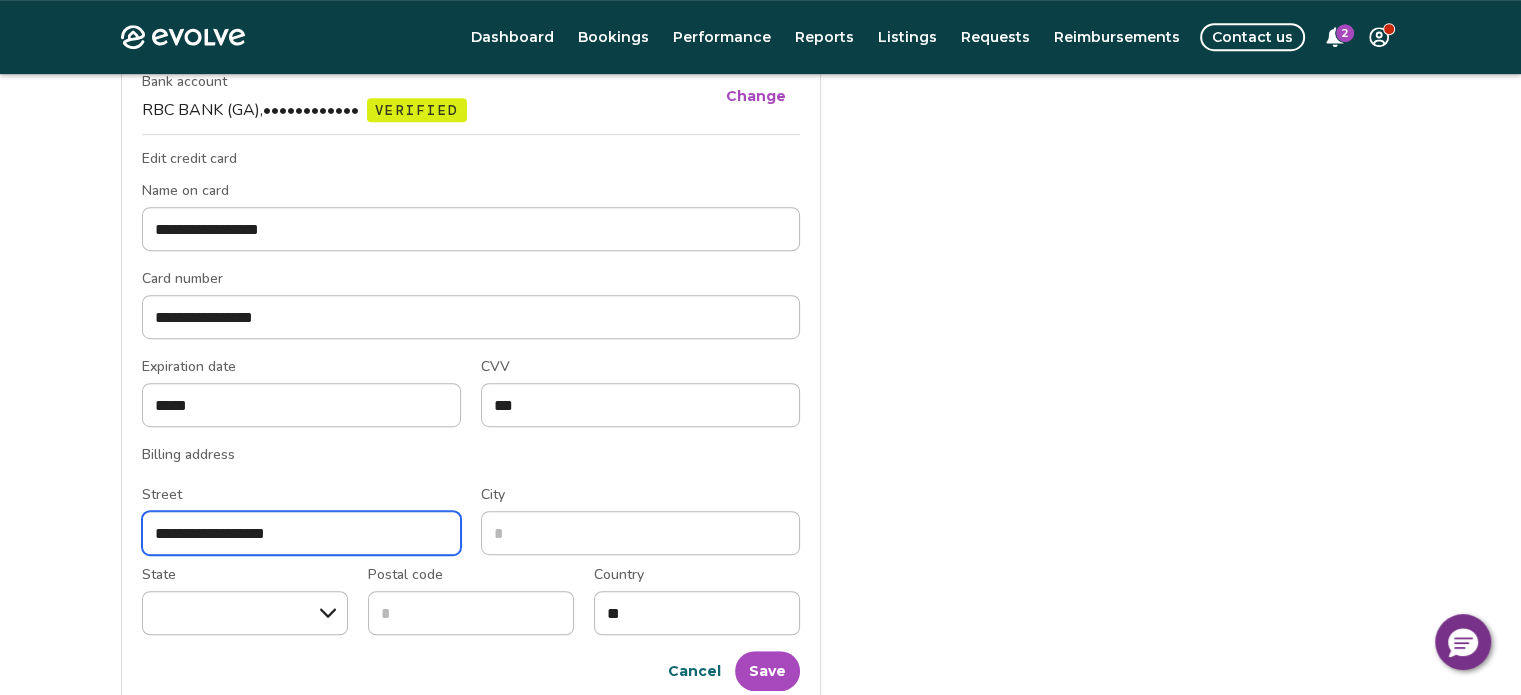 type on "**********" 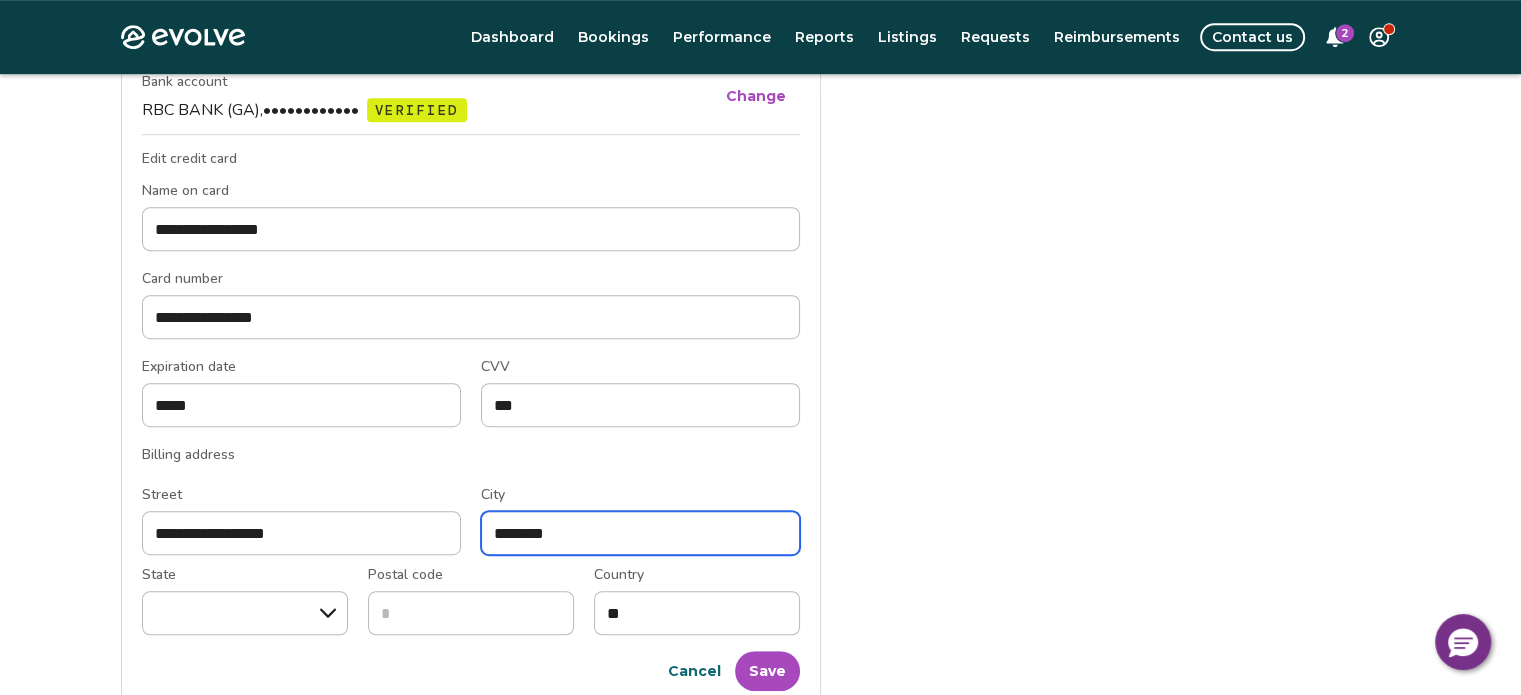 type on "********" 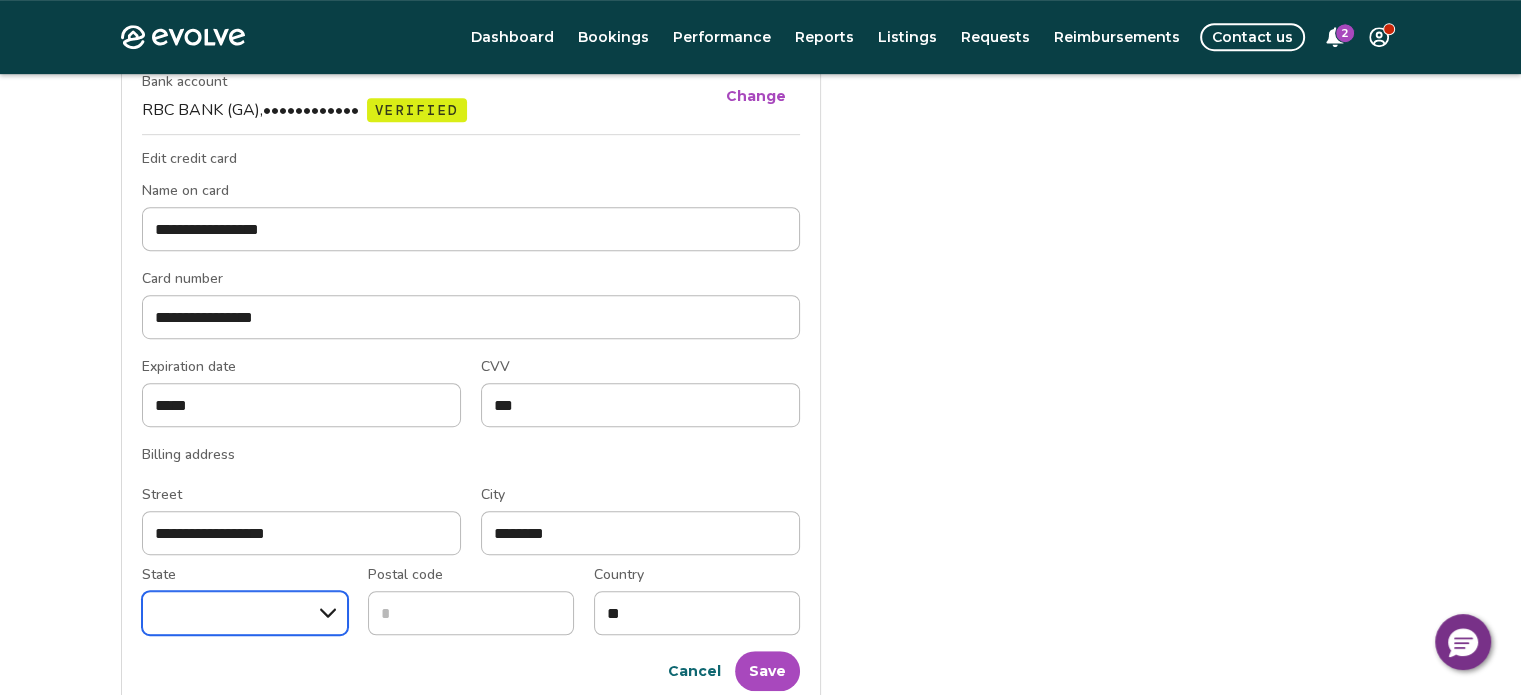 select on "**" 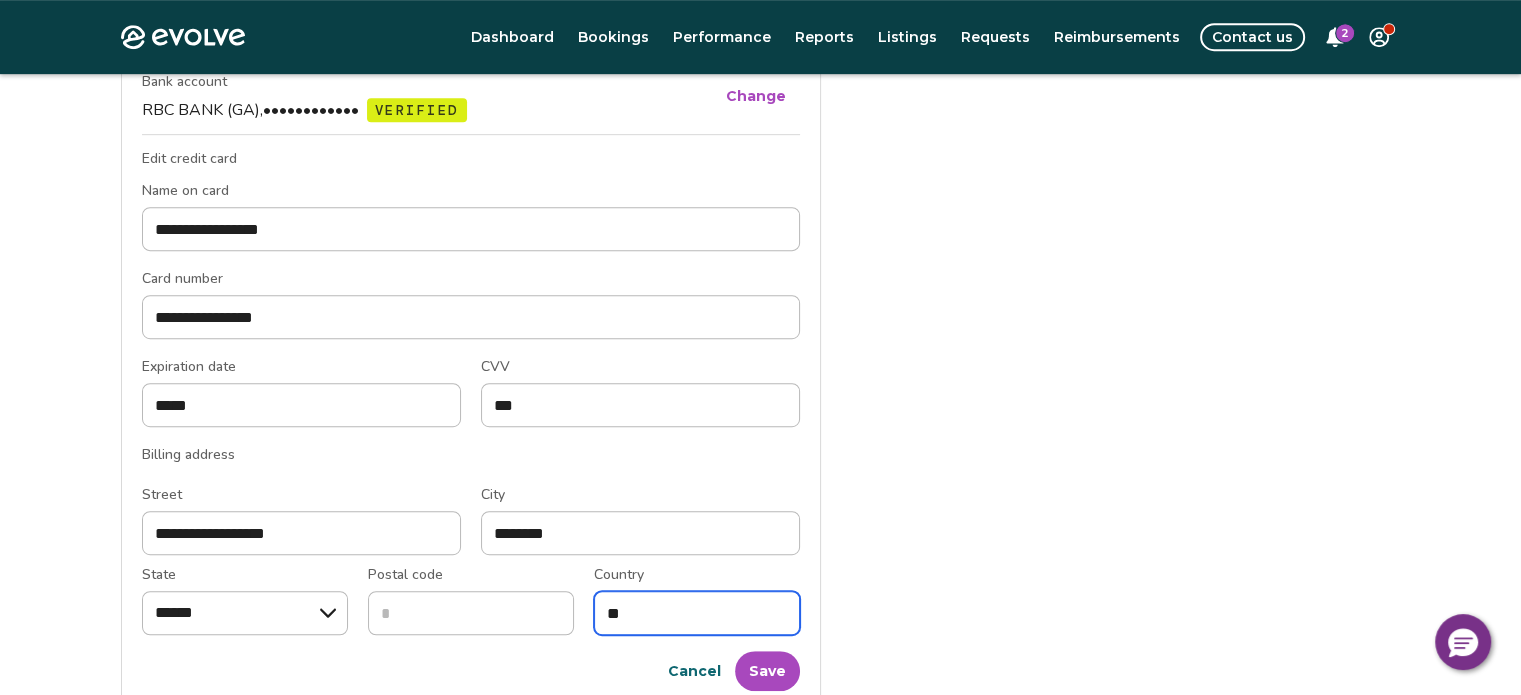 click on "**" at bounding box center (697, 613) 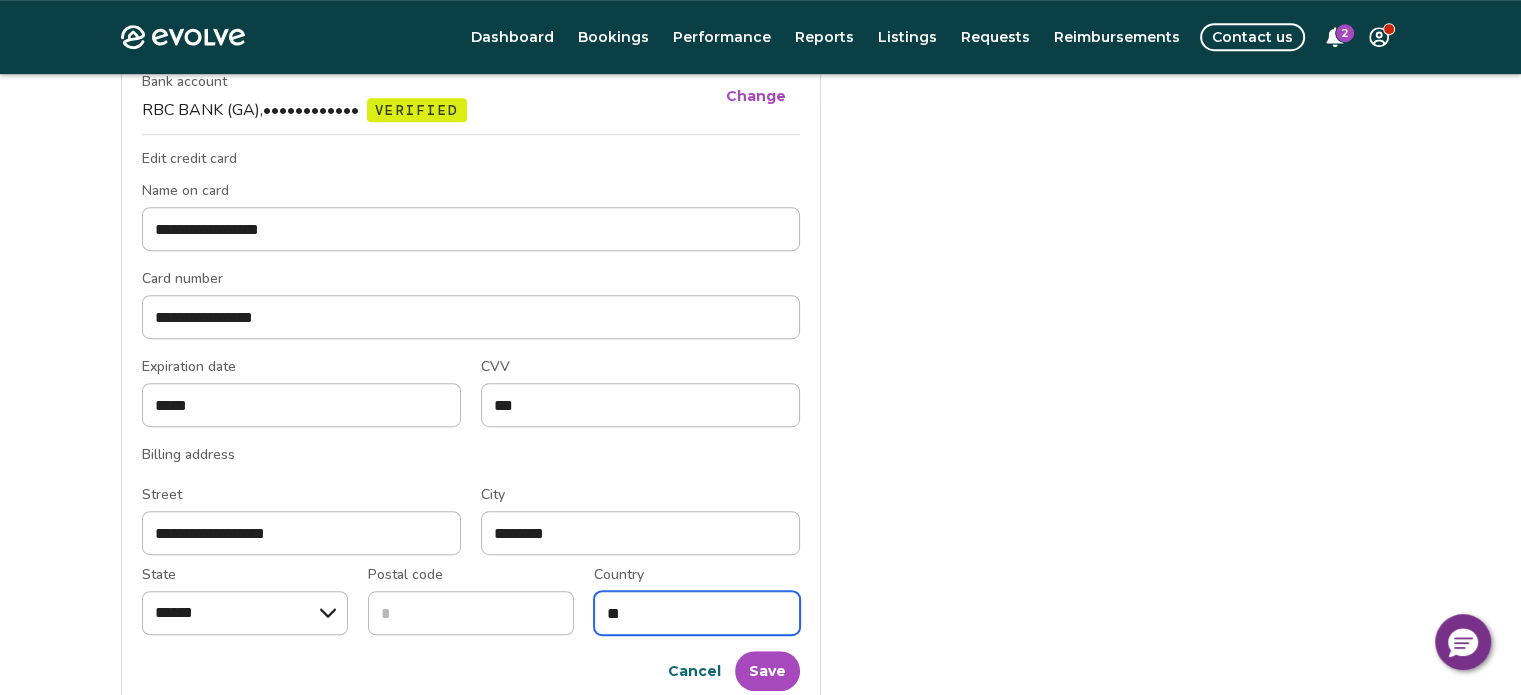 type on "*" 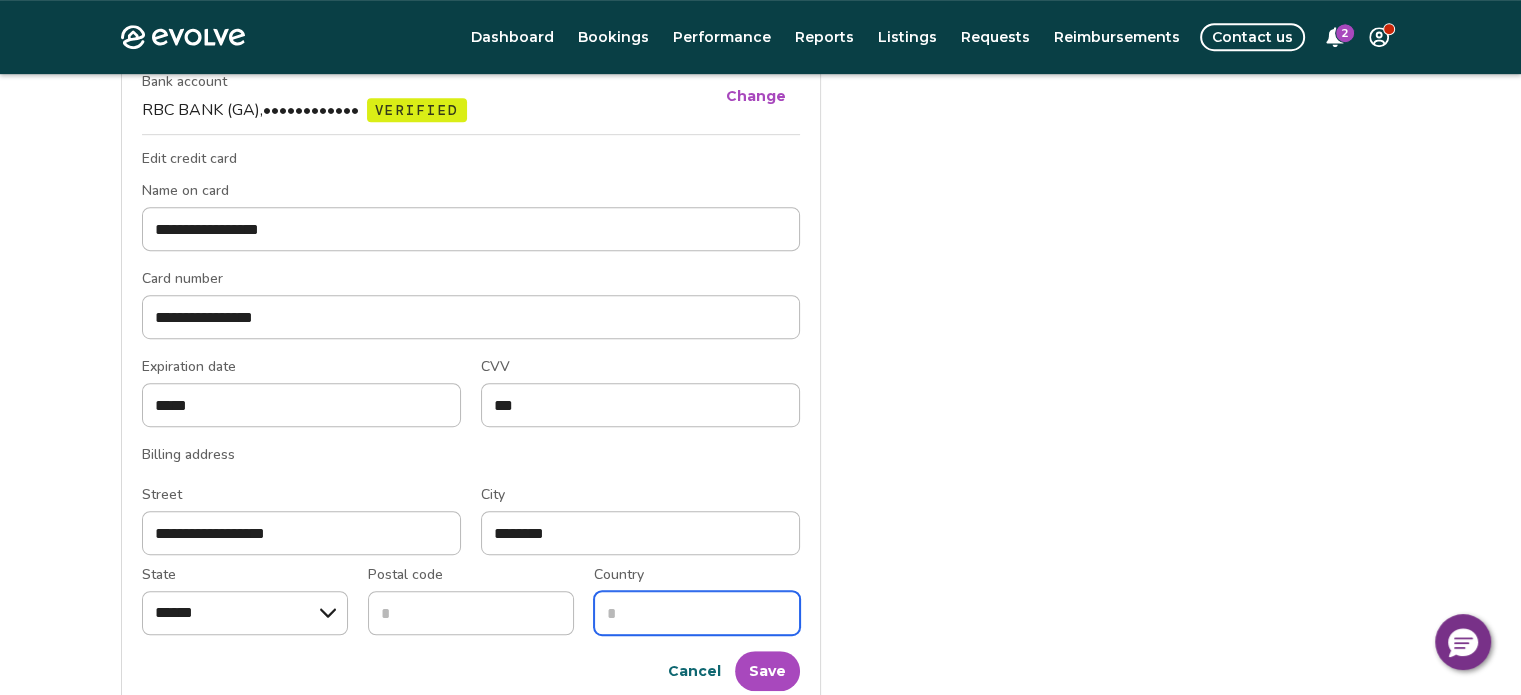 click on "Country" at bounding box center (697, 613) 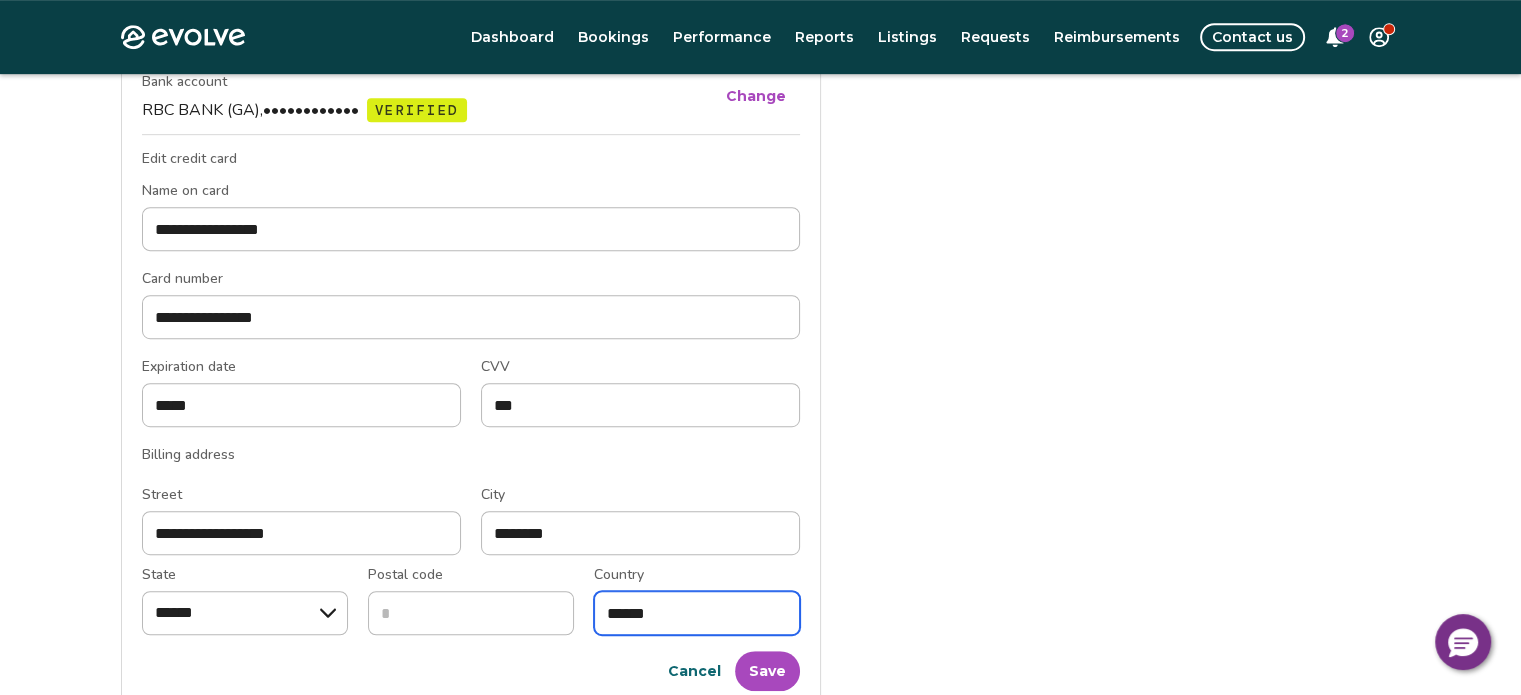 type on "******" 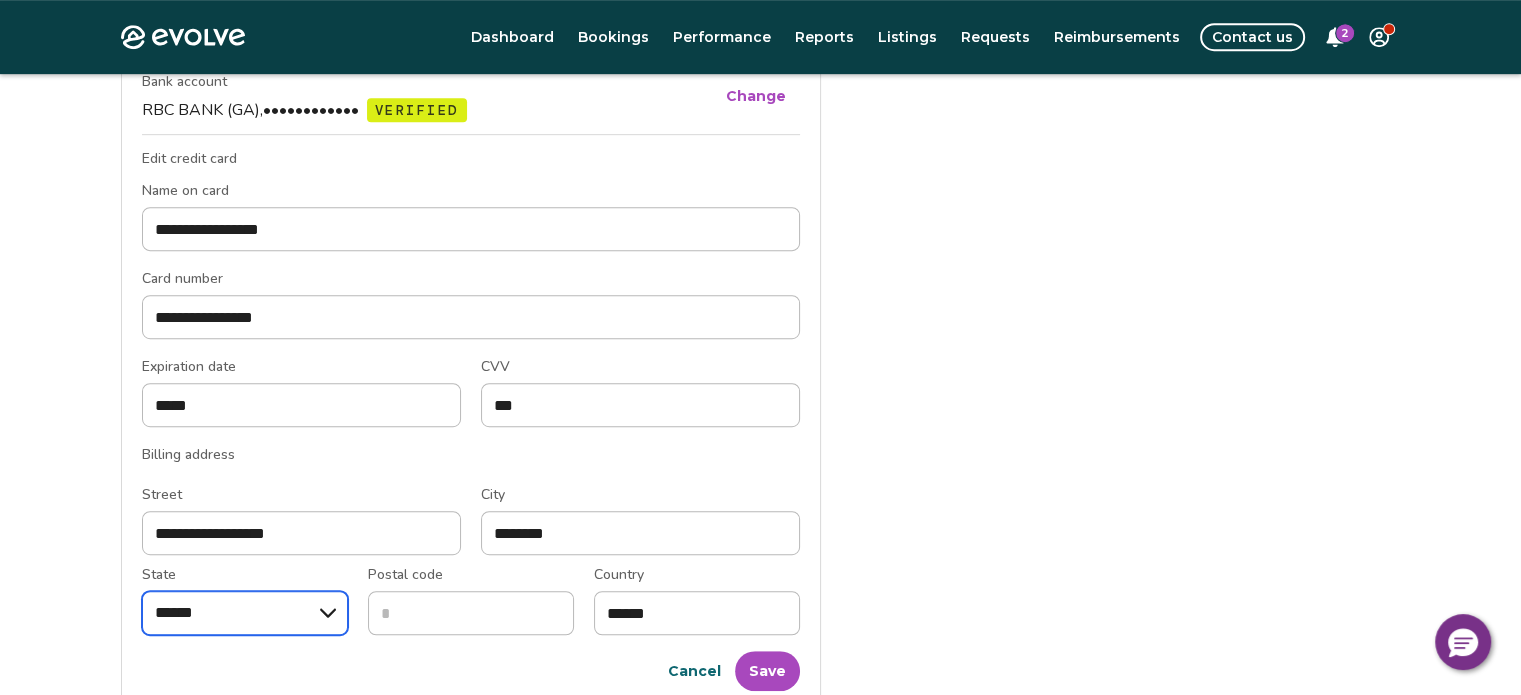 click on "State" at bounding box center [245, 613] 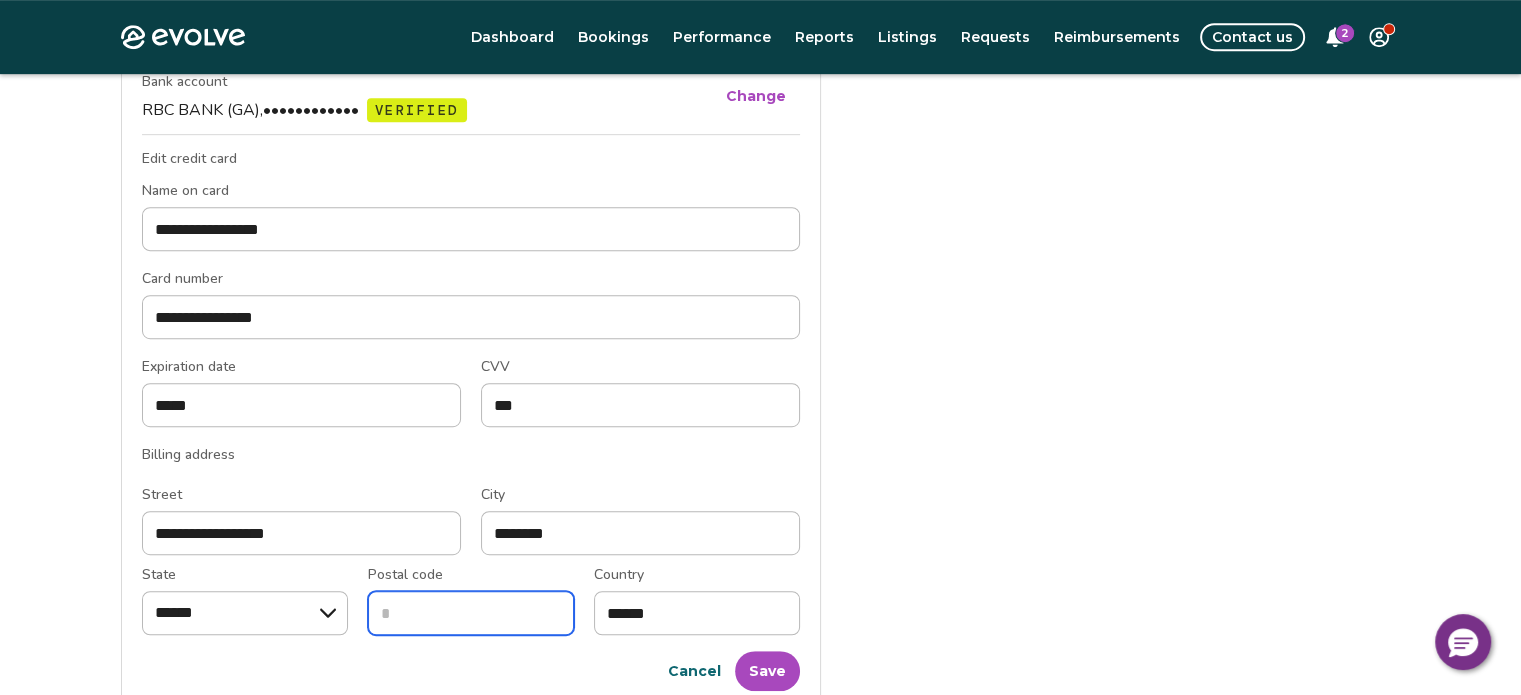 click on "Postal code" at bounding box center (471, 613) 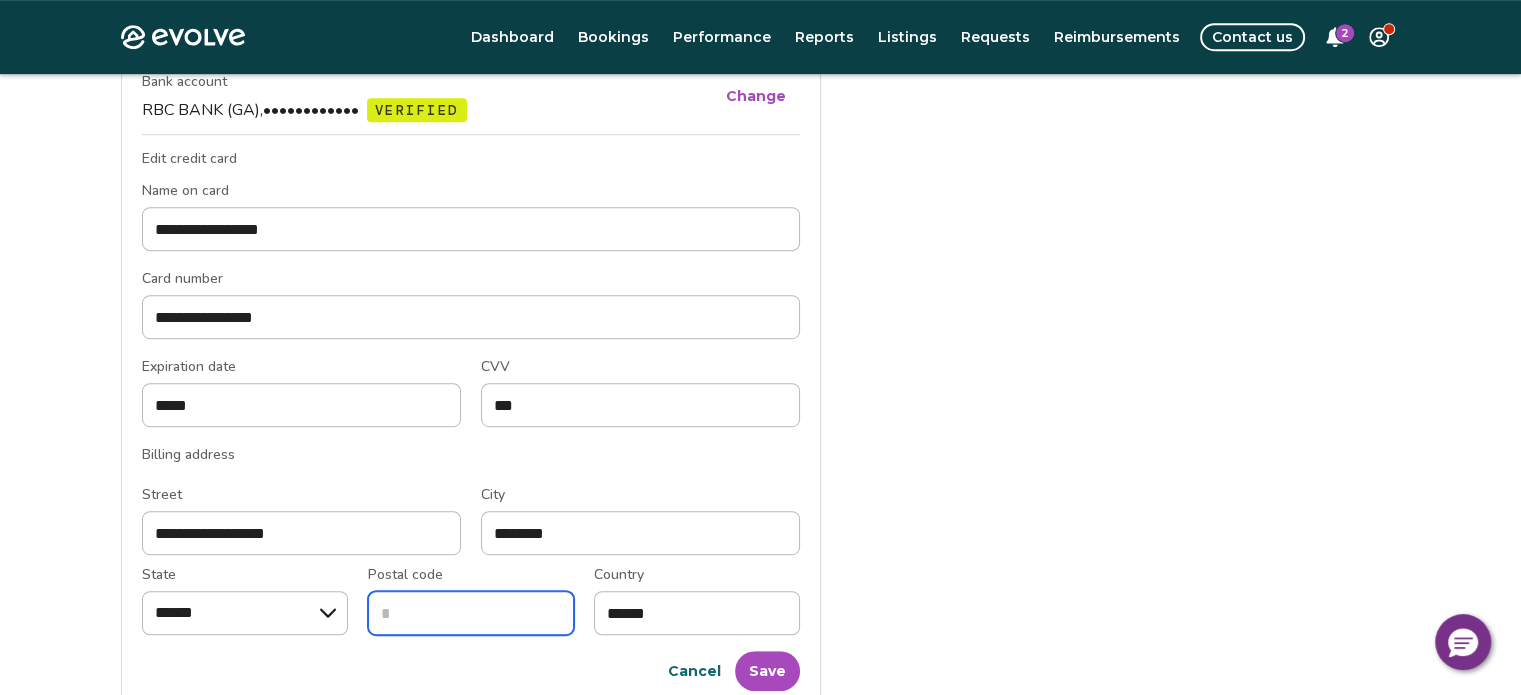 click on "Postal code" at bounding box center [471, 613] 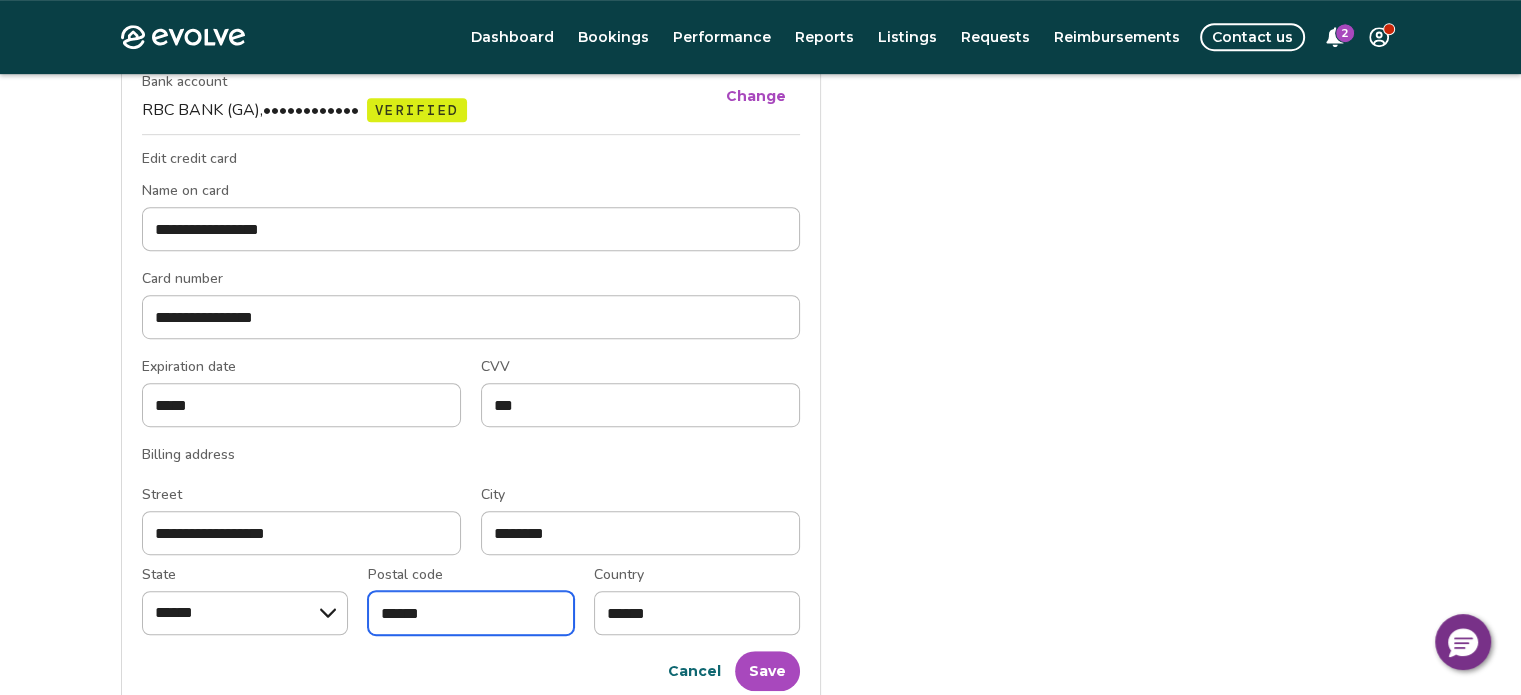 type on "******" 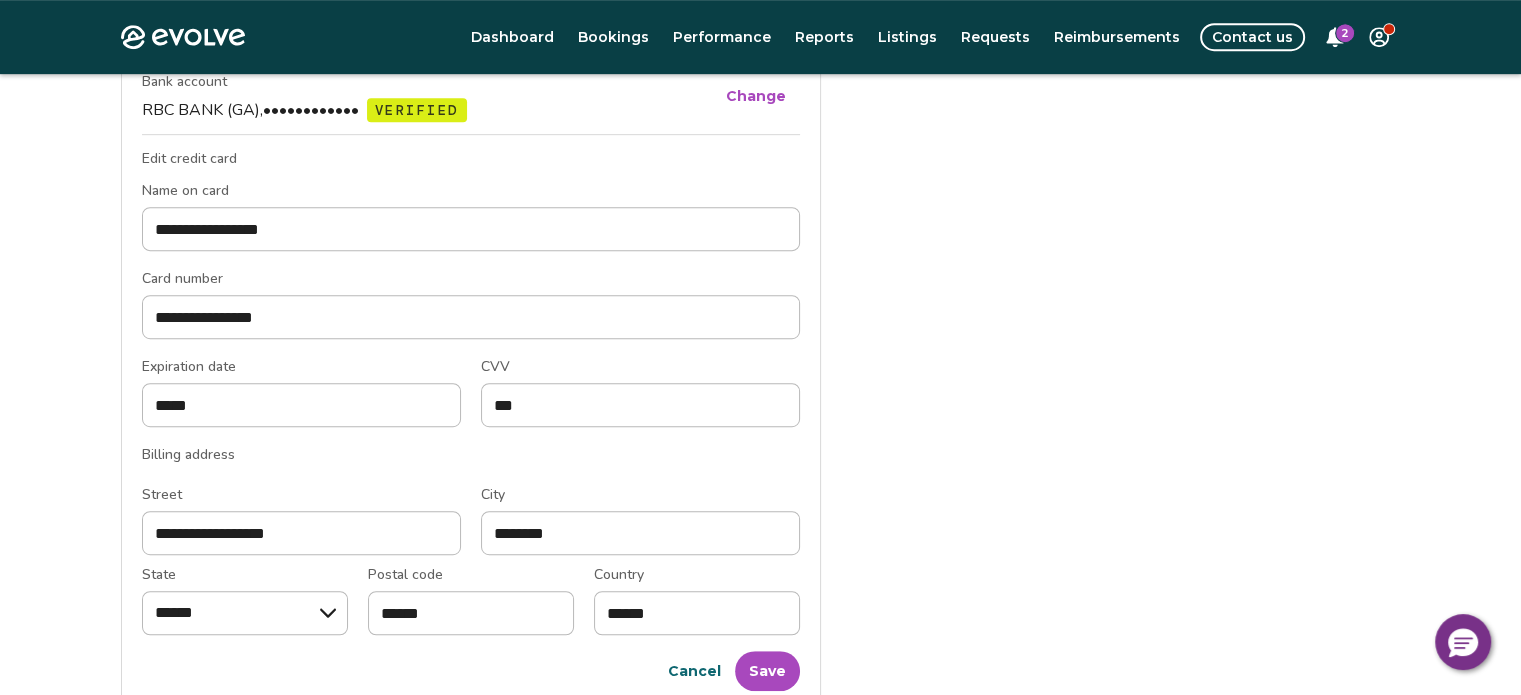 click on "**********" at bounding box center [761, 123] 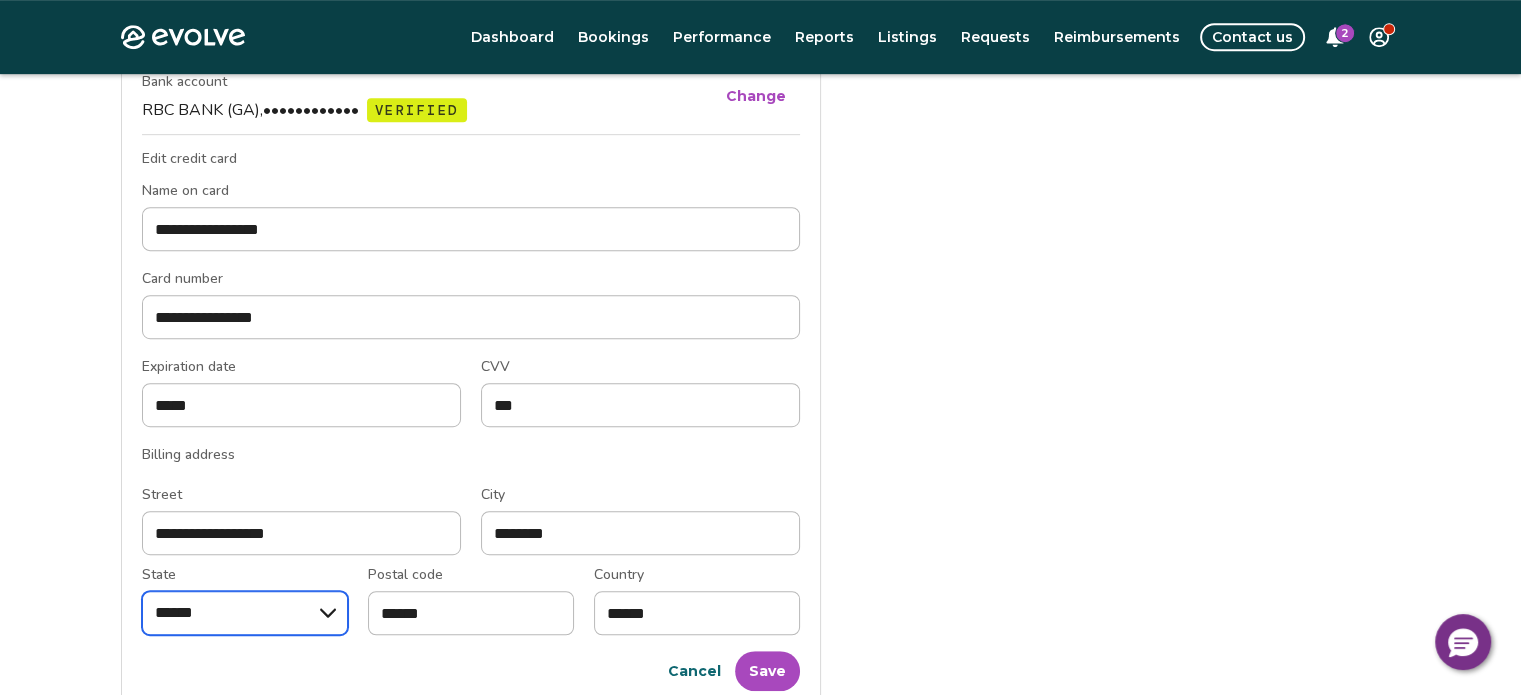 click on "State" at bounding box center (245, 613) 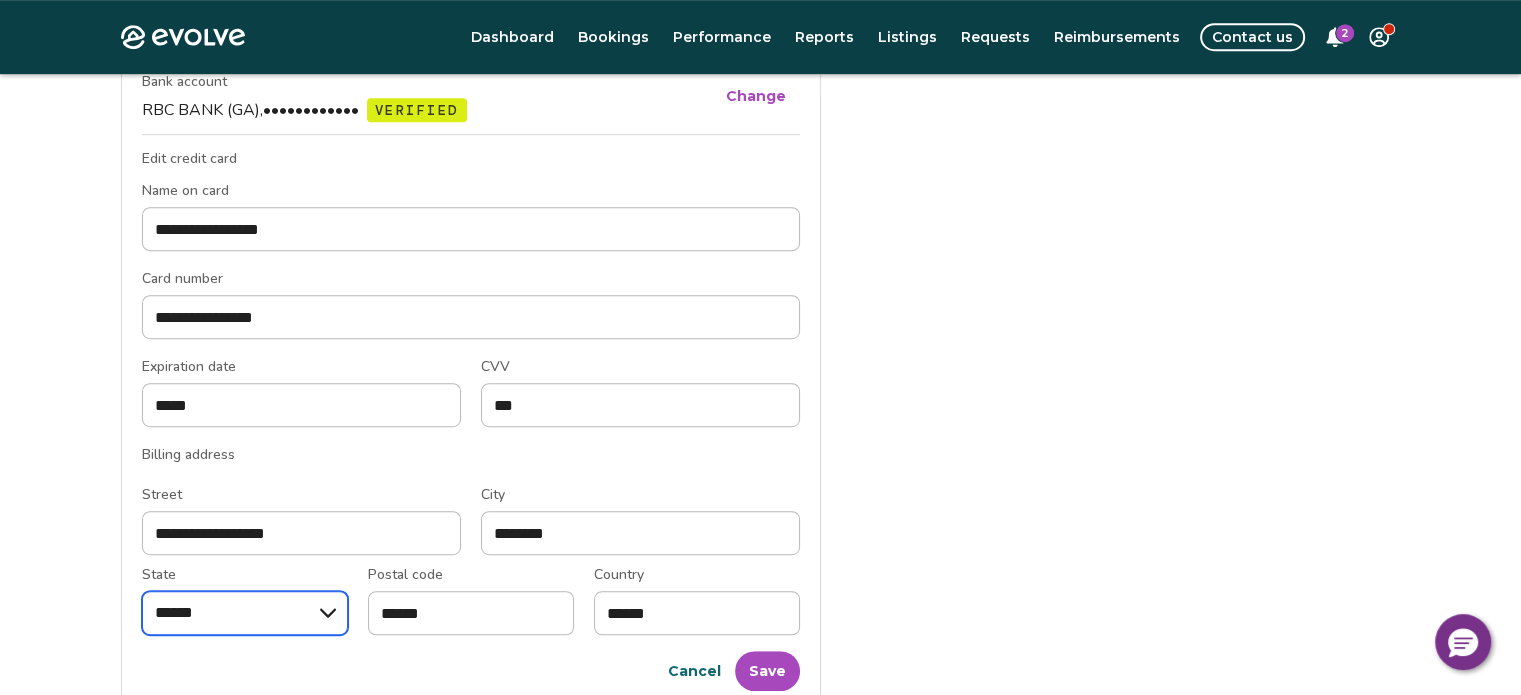 select on "**" 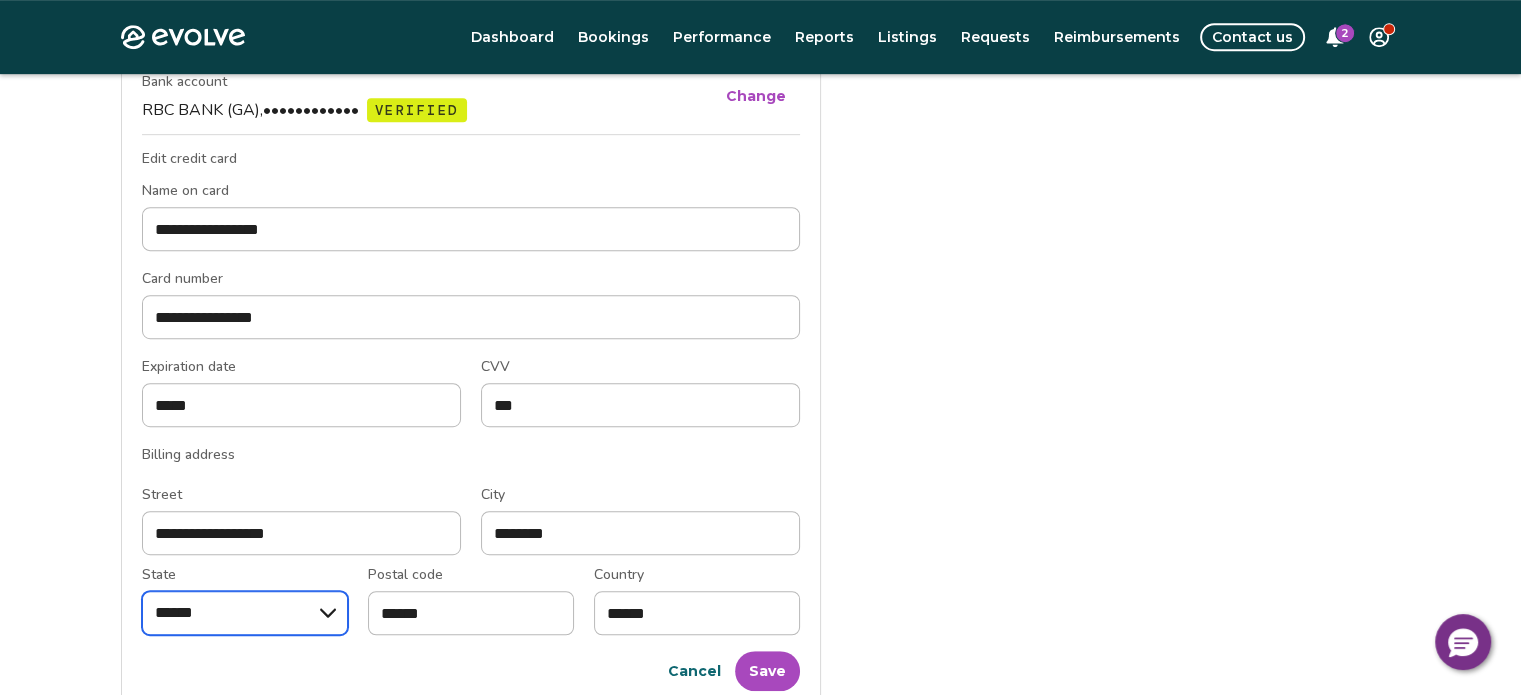 click on "State" at bounding box center (245, 613) 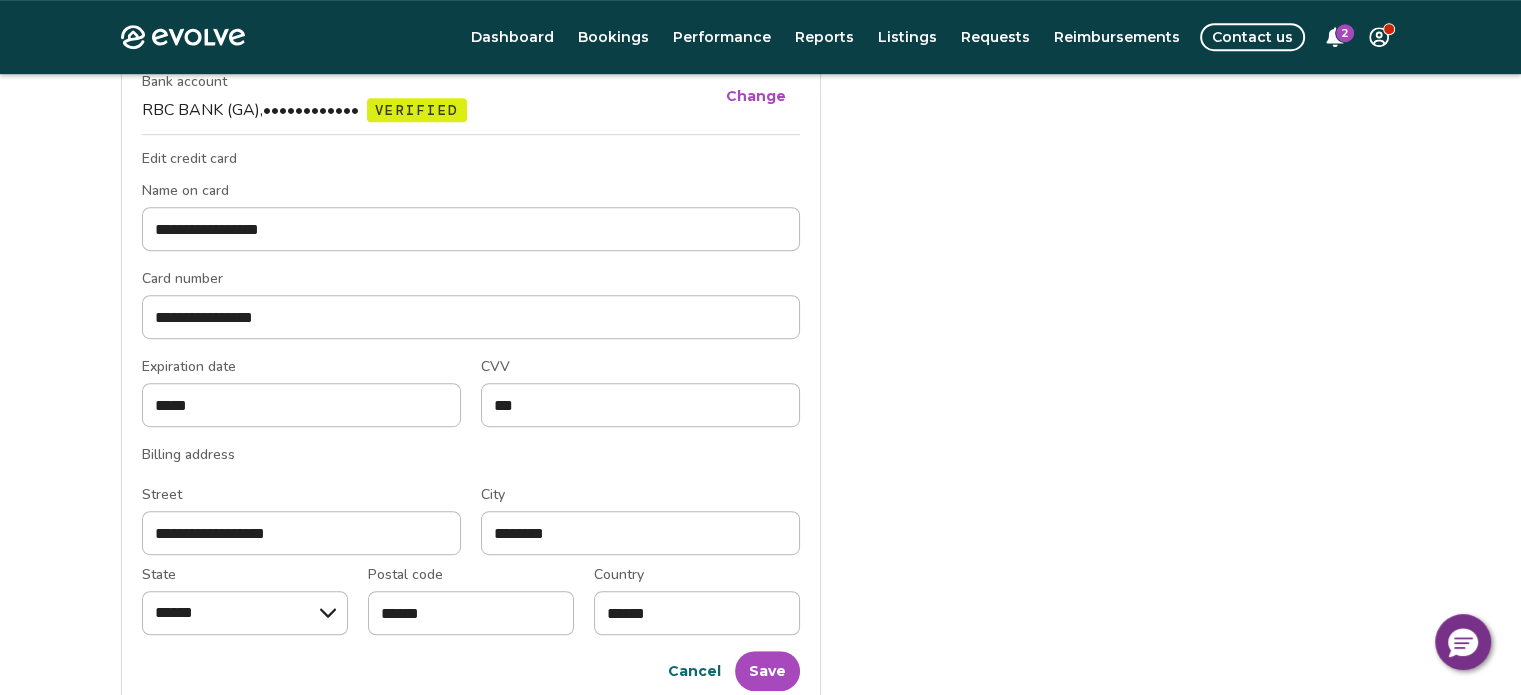 click on "**********" at bounding box center [761, 123] 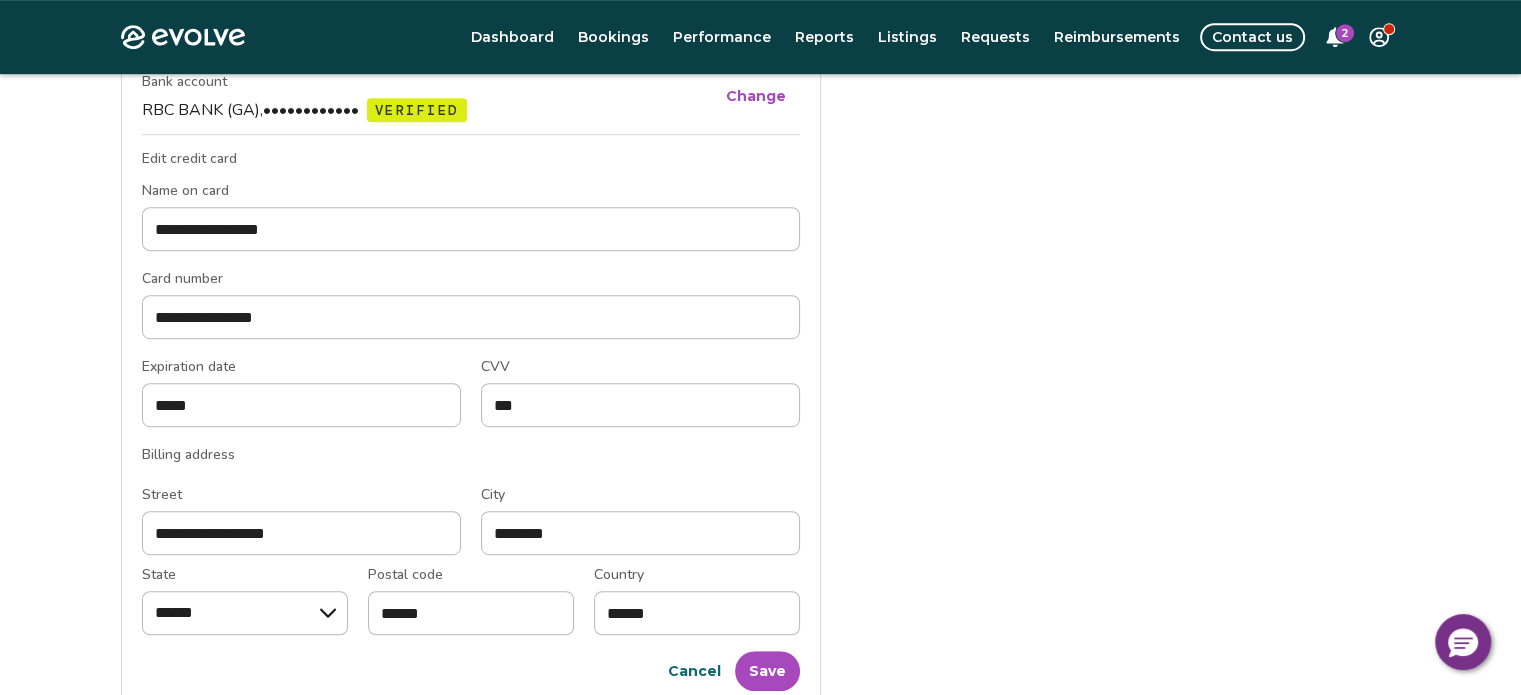 click on "Save" at bounding box center [767, 671] 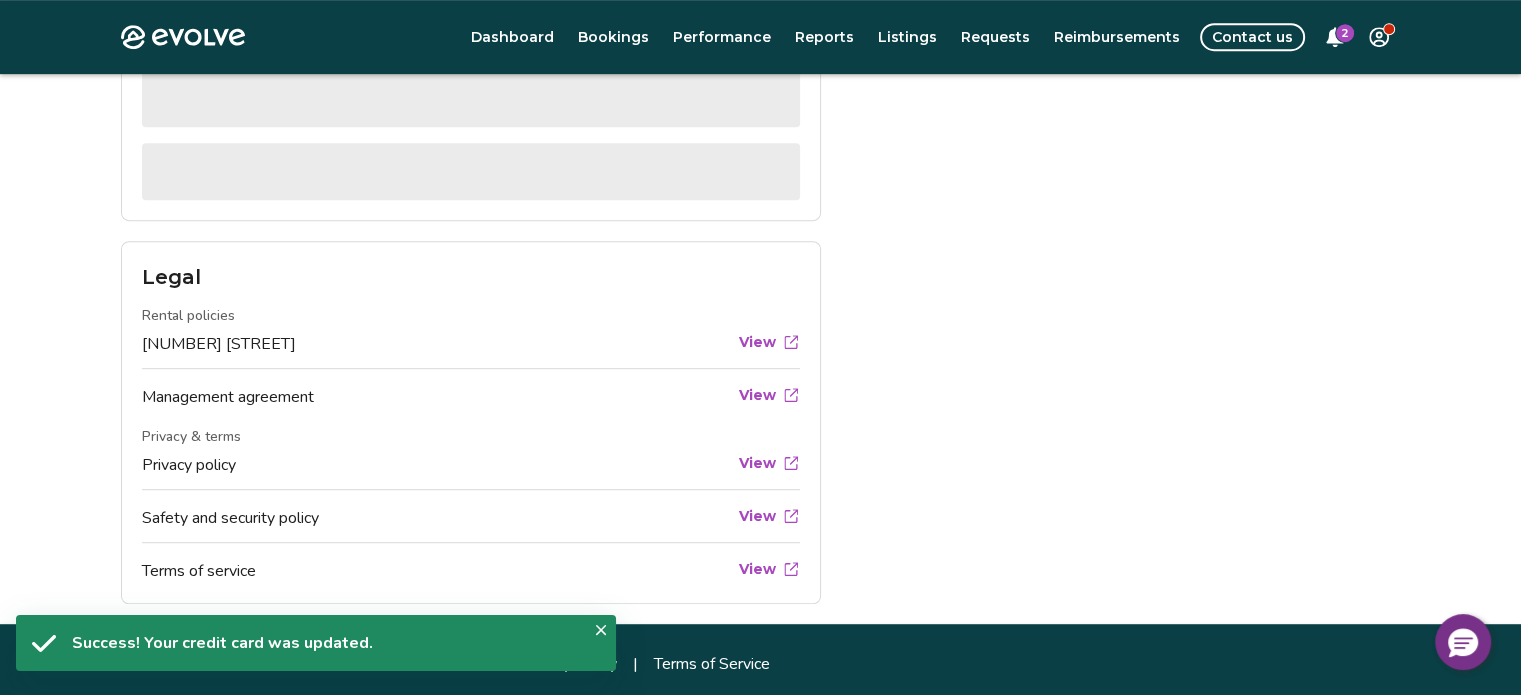 scroll, scrollTop: 1007, scrollLeft: 0, axis: vertical 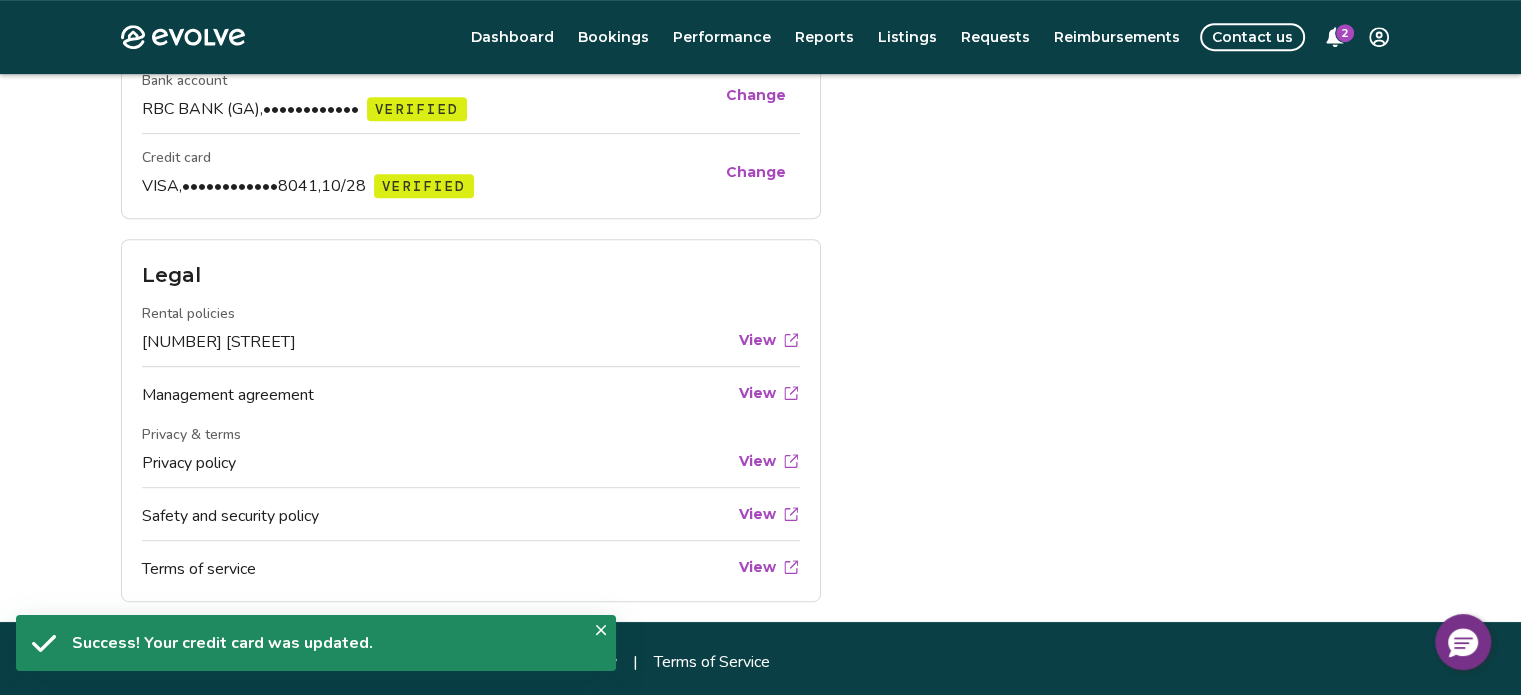 click on "Personal info Legal name [FIRST] [LAST] Edit Contact info Email [EMAIL] Phone [PHONE] Mailing address [NUMBER] [STREET], P.O. Box [NUMBER], [CITY], [STATE] [POSTAL_CODE] Edit Login Username [EMAIL] Password •••••••••• Change Management plan Tier Plus Learn more Billing Bank account RBC BANK (GA), •••••••••••• VERIFIED Change Credit card VISA, ••••••••••••[LAST_FOUR_DIGITS], [EXP_DATE] Verified Change Legal Rental policies [NUMBER] [STREET] View Management agreement View Privacy & terms Privacy policy View Safety and security policy View Terms of service View" at bounding box center (761, -124) 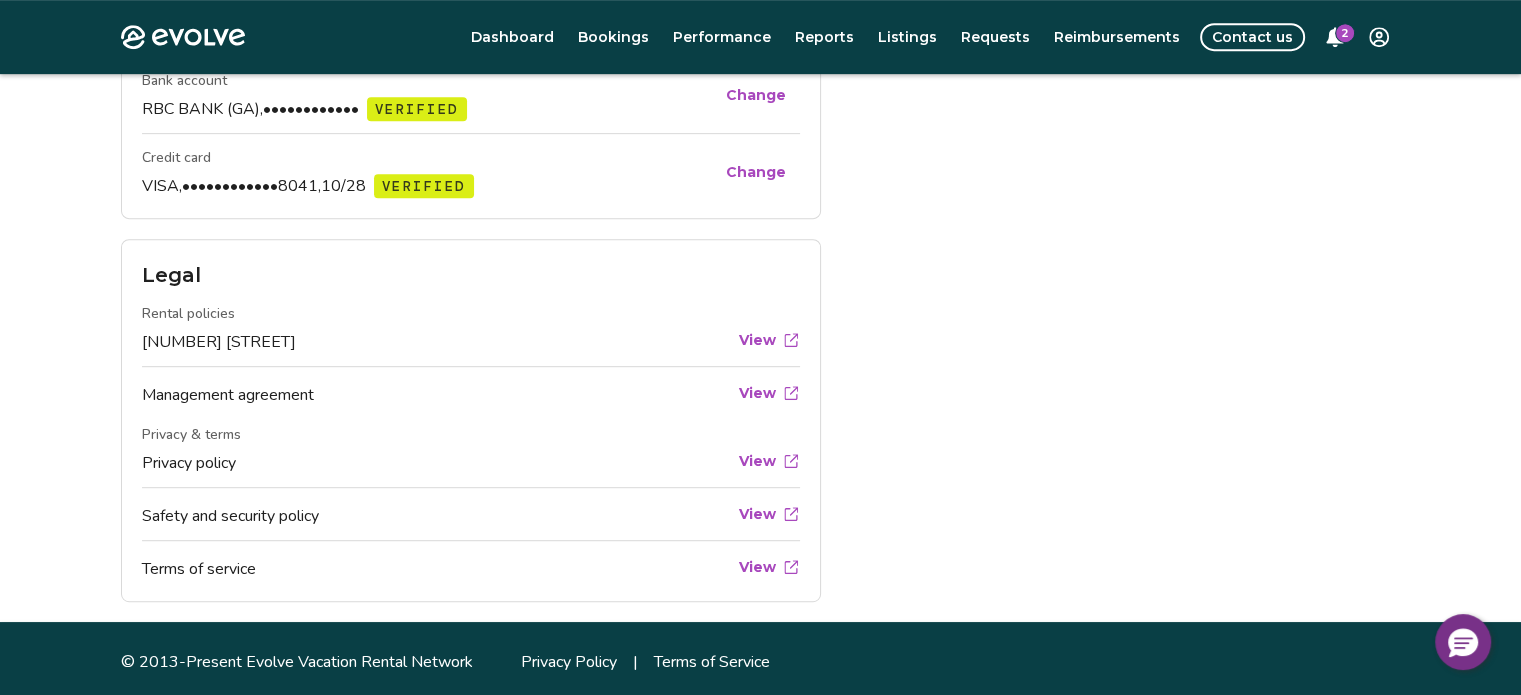 scroll, scrollTop: 967, scrollLeft: 0, axis: vertical 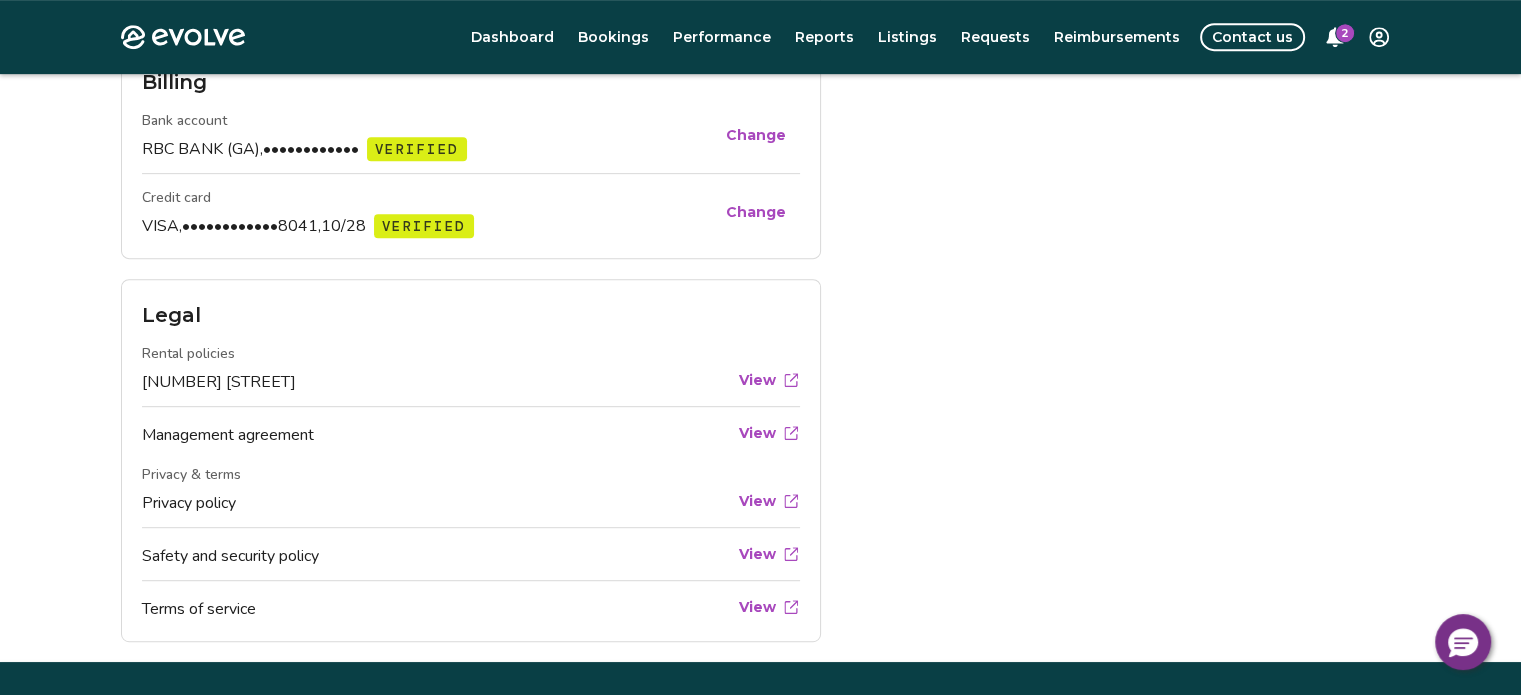 click on "Change" at bounding box center (756, 212) 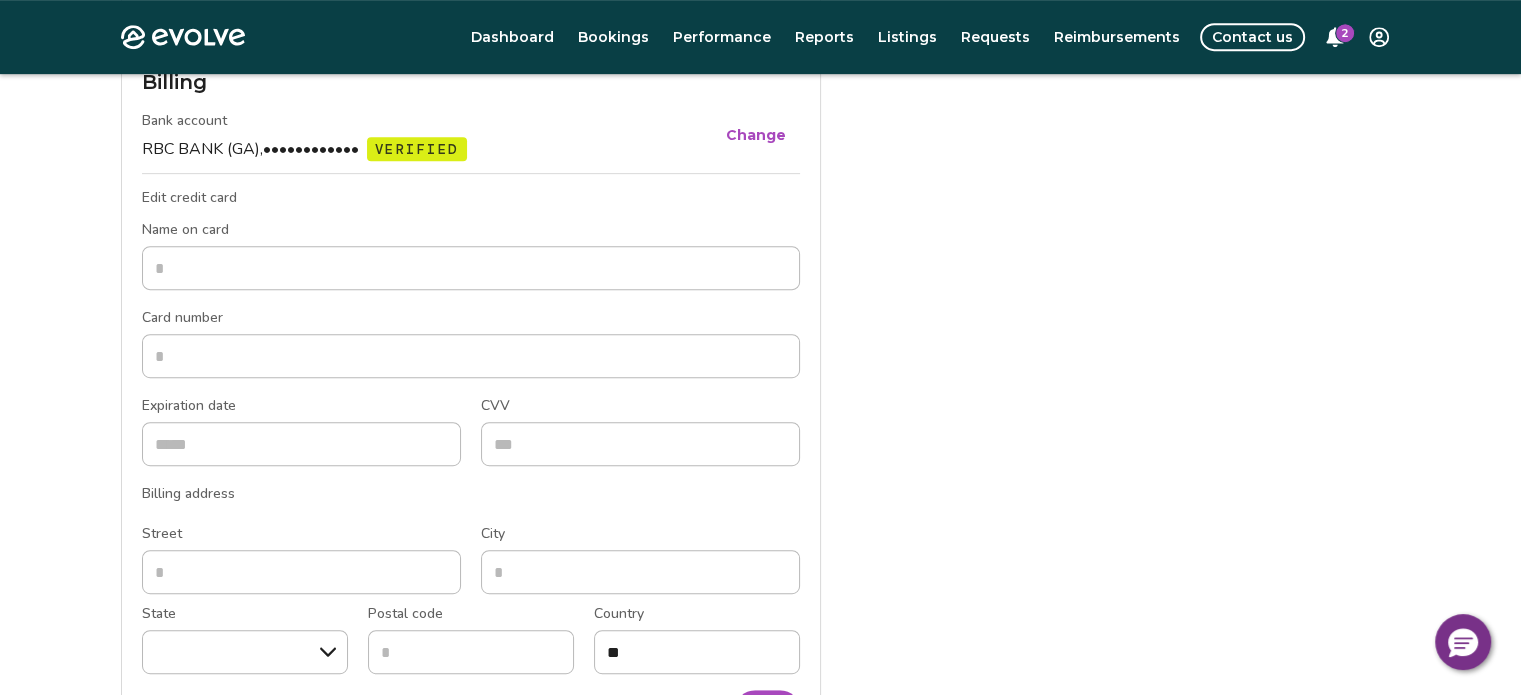 scroll, scrollTop: 1102, scrollLeft: 0, axis: vertical 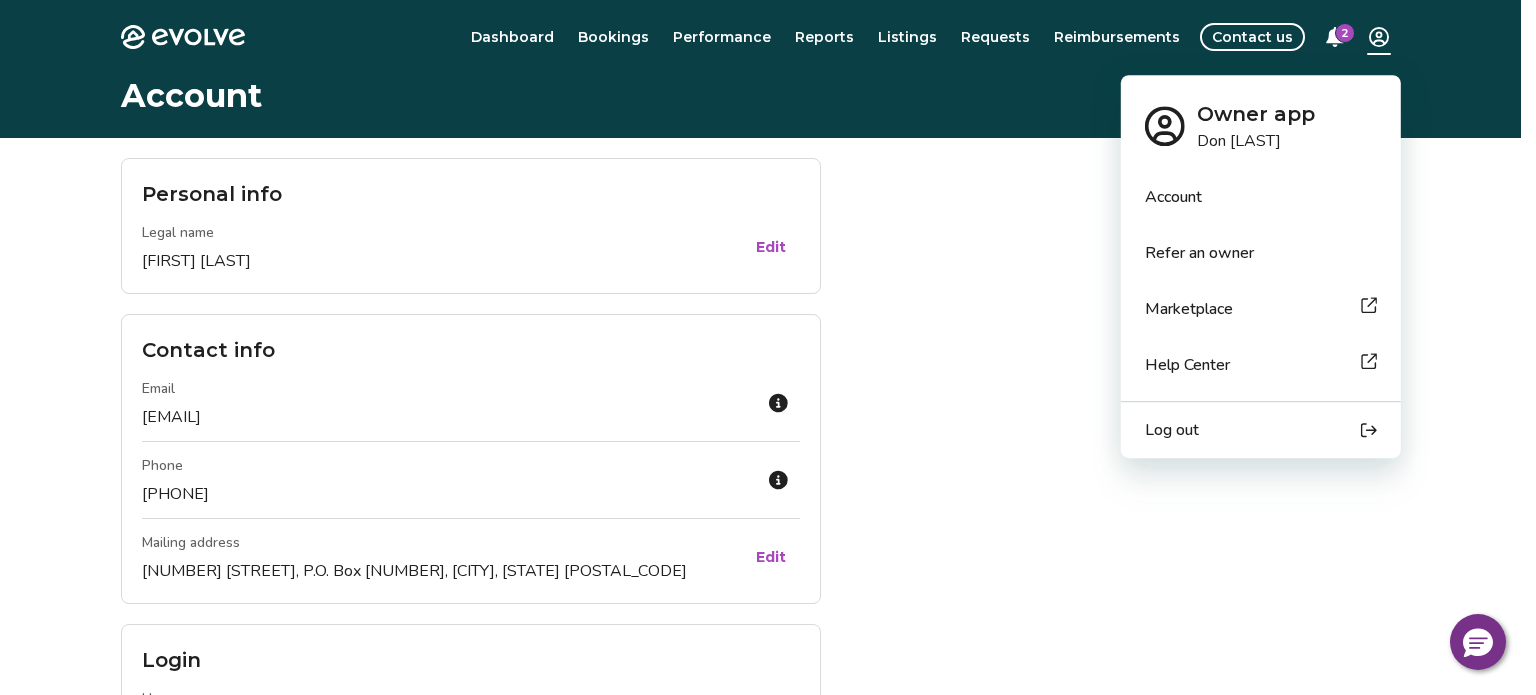 click on "Evolve Dashboard Bookings Performance Reports Listings Requests Reimbursements Contact us Account Personal info Legal name [FIRST] [LAST] Edit Contact info Email [EMAIL] Phone [PHONE] Mailing address [NUMBER] [STREET], P.O. Box [NUMBER], [CITY], [STATE] [POSTAL_CODE] Edit Login Username [EMAIL] Password •••••••••• Change Management plan Tier Plus Learn more Billing Bank account RBC BANK (GA), •••••••••••• VERIFIED Change Edit credit card Name on card Card number Expiration date CVV Billing address Street City State Postal code Country ** Cancel Save Legal Rental policies [NUMBER] [STREET] View Management agreement View Privacy & terms Privacy policy View Safety and security policy View Terms of service View © 2013-Present Evolve Vacation Rental Network Privacy Policy | Terms of Service * Owner app [FIRST] [LAST] Account Refer an owner Marketplace" at bounding box center [768, 1100] 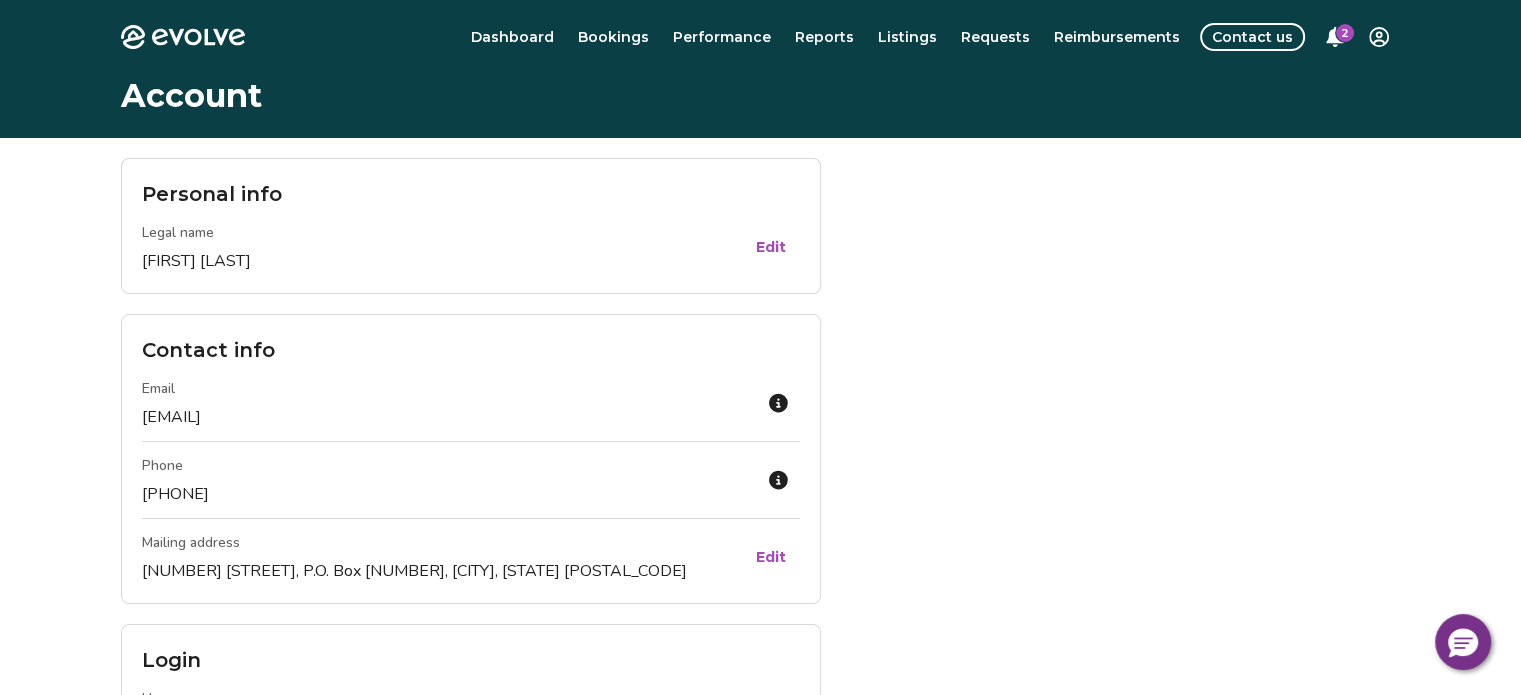 click on "Evolve Dashboard Bookings Performance Reports Listings Requests Reimbursements Contact us Account Personal info Legal name [FIRST] [LAST] Edit Contact info Email [EMAIL] Phone [PHONE] Mailing address [NUMBER] [STREET], P.O. Box [NUMBER], [CITY], [STATE] [POSTAL_CODE] Edit Login Username [EMAIL] Password •••••••••• Change Management plan Tier Plus Learn more Billing Bank account RBC BANK (GA), •••••••••••• VERIFIED Change Edit credit card Name on card Card number Expiration date CVV Billing address Street City State Postal code Country ** Cancel Save Legal Rental policies [NUMBER] [STREET] View Management agreement View Privacy & terms Privacy policy View Safety and security policy View Terms of service View © 2013-Present Evolve Vacation Rental Network Privacy Policy | Terms of Service" at bounding box center [760, 1100] 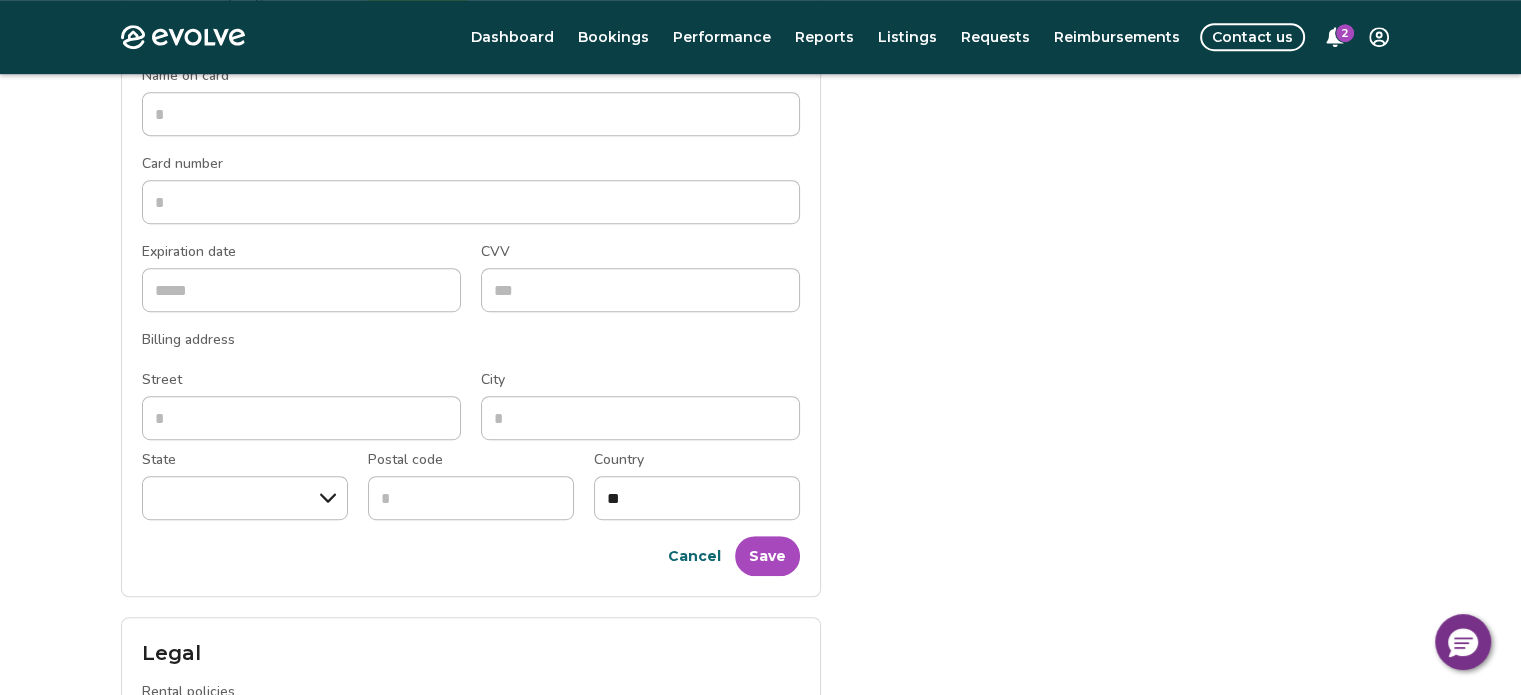 scroll, scrollTop: 1160, scrollLeft: 0, axis: vertical 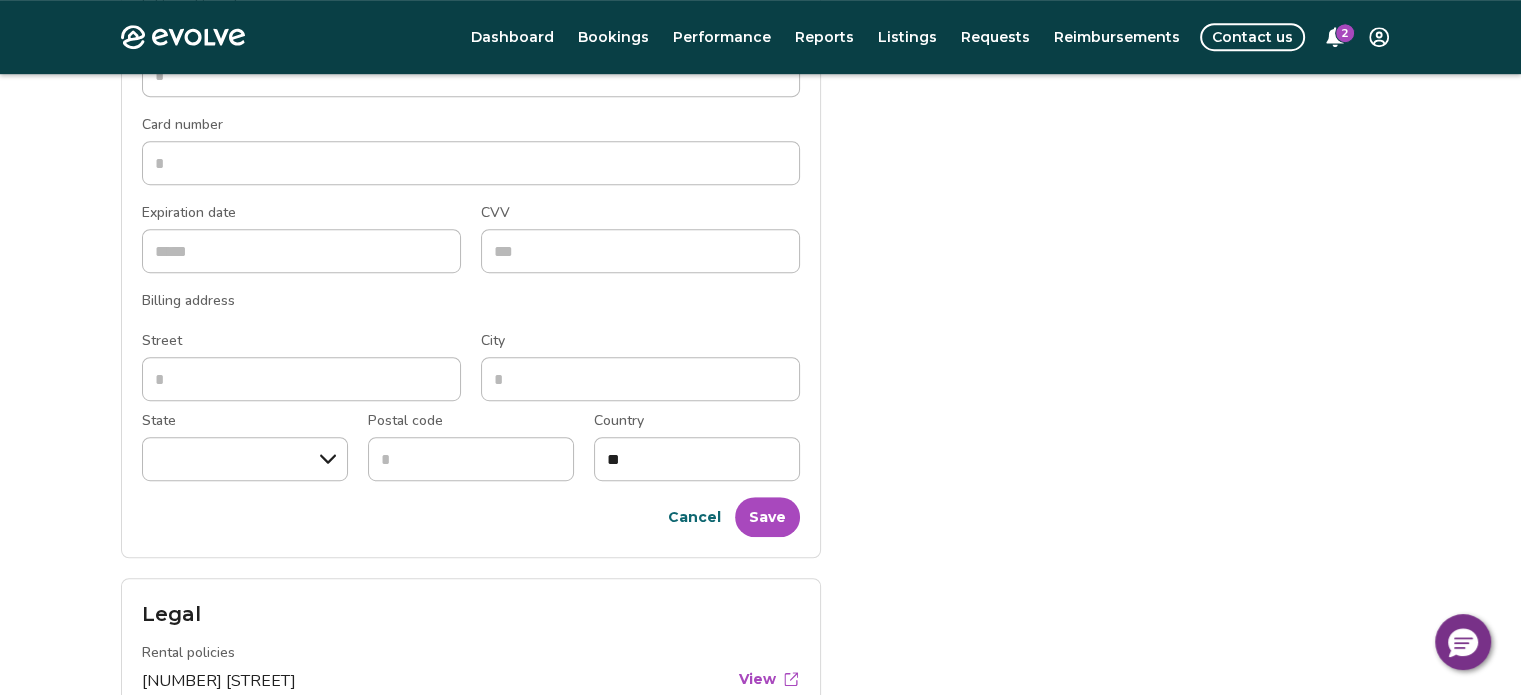 click on "Cancel" at bounding box center [694, 517] 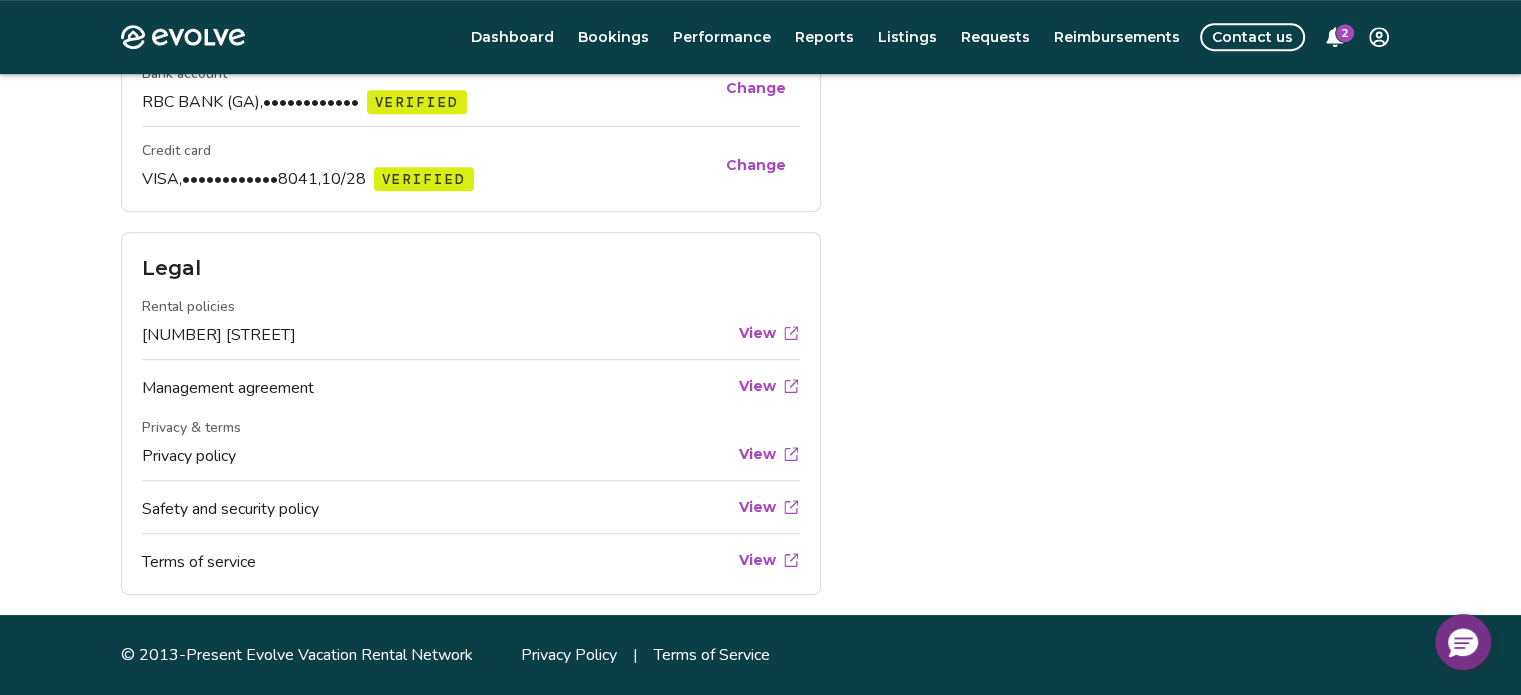 scroll, scrollTop: 1011, scrollLeft: 0, axis: vertical 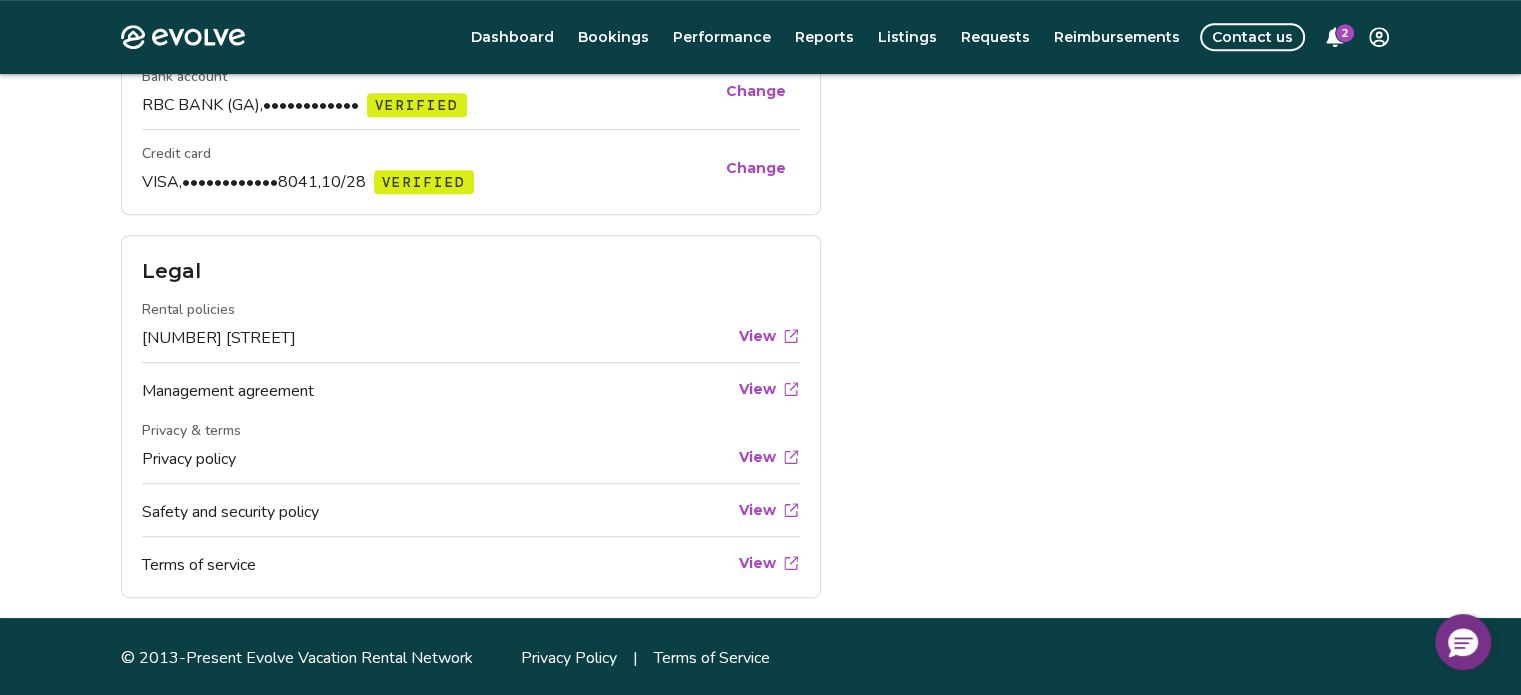 click on "Personal info Legal name [FIRST] [LAST] Edit Contact info Email [EMAIL] Phone [PHONE] Mailing address [NUMBER] [STREET], P.O. Box [NUMBER], [CITY], [STATE] [POSTAL_CODE] Edit Login Username [EMAIL] Password •••••••••• Change Management plan Tier Plus Learn more Billing Bank account RBC BANK (GA), •••••••••••• VERIFIED Change Credit card VISA, ••••••••••••[LAST_FOUR_DIGITS], [EXP_DATE] Verified Change Legal Rental policies [NUMBER] [STREET] View Management agreement View Privacy & terms Privacy policy View Safety and security policy View Terms of service View" at bounding box center (761, -128) 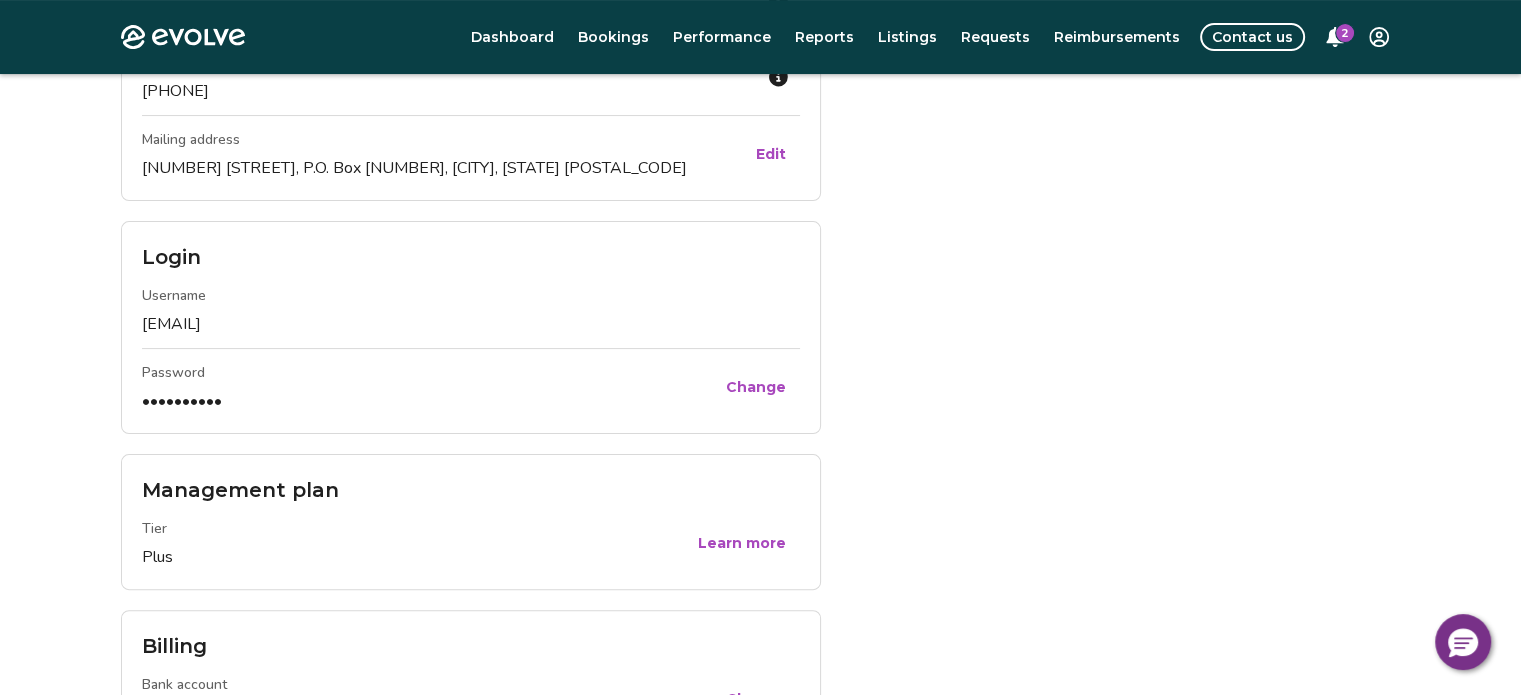 scroll, scrollTop: 0, scrollLeft: 0, axis: both 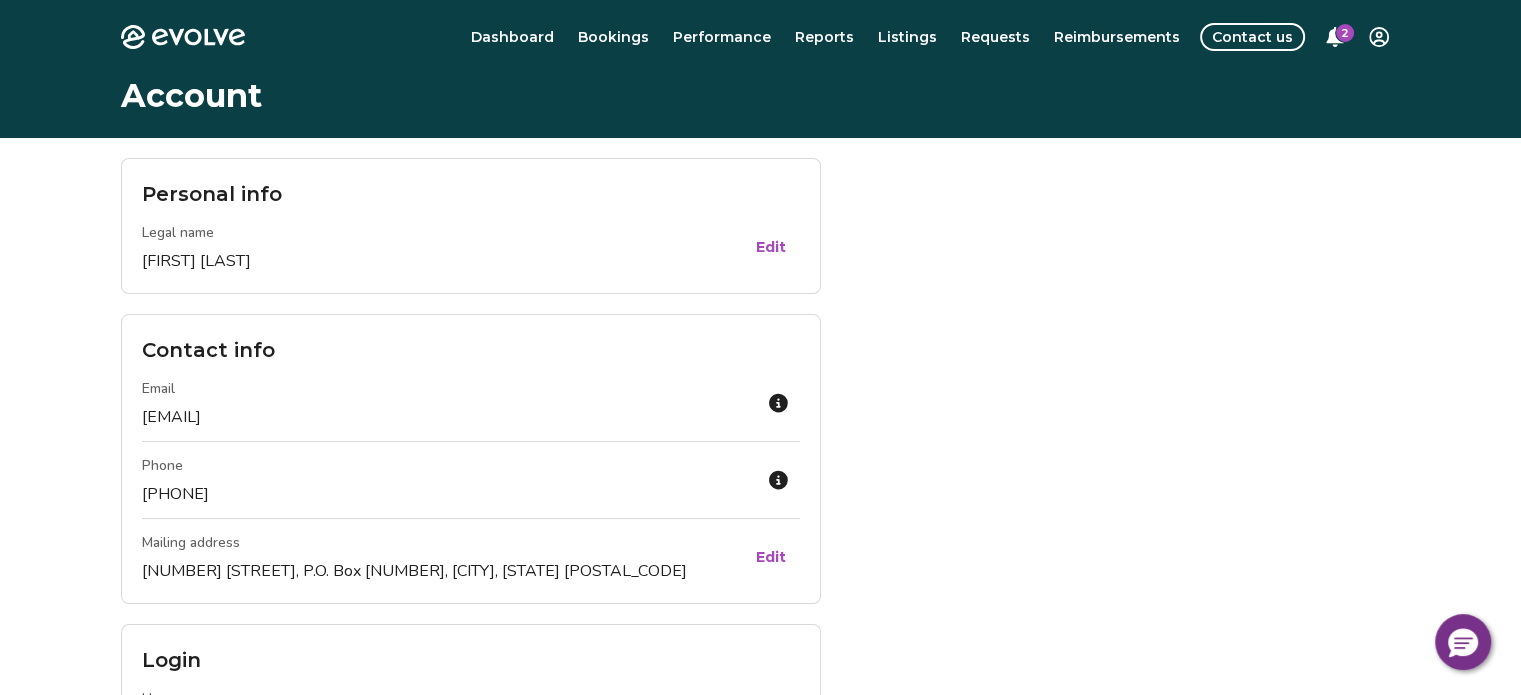 click on "2" at bounding box center [1345, 33] 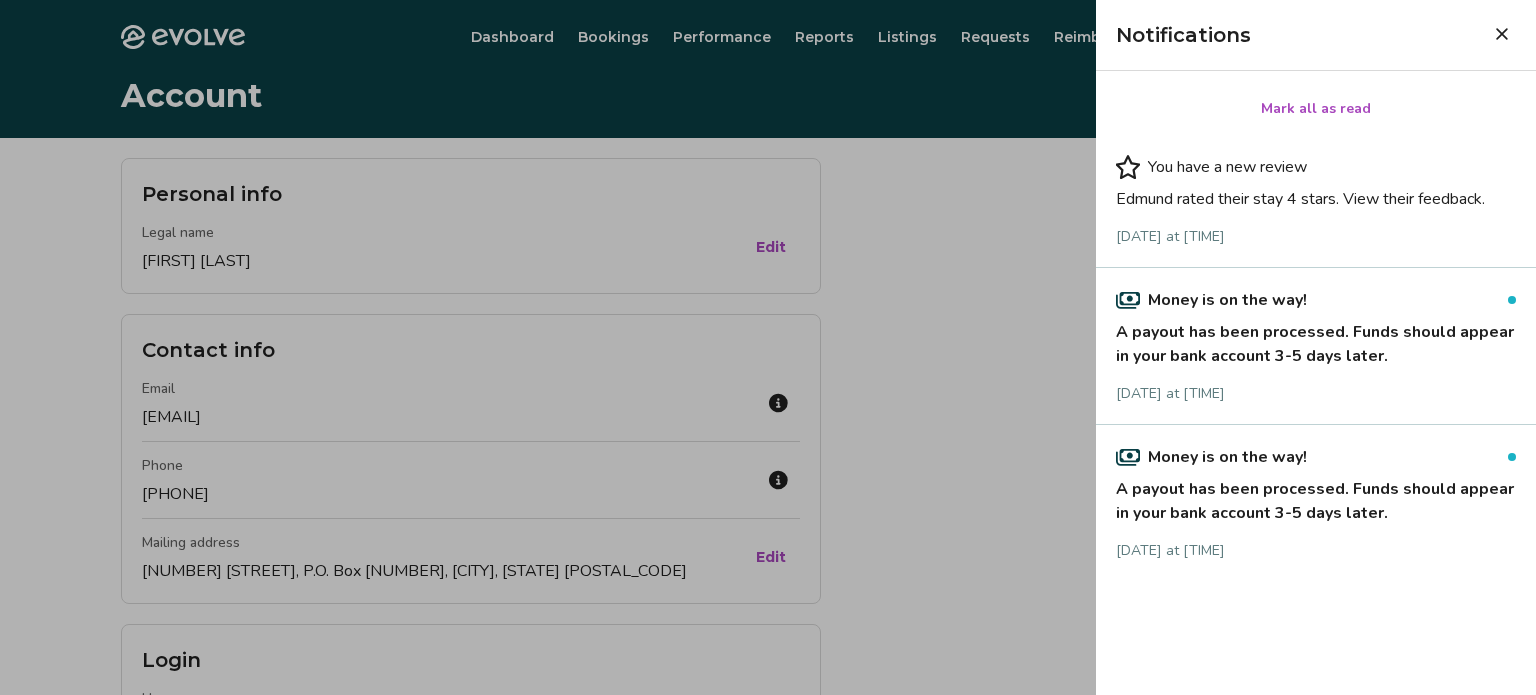 click on "Mark all as read" at bounding box center [1316, 109] 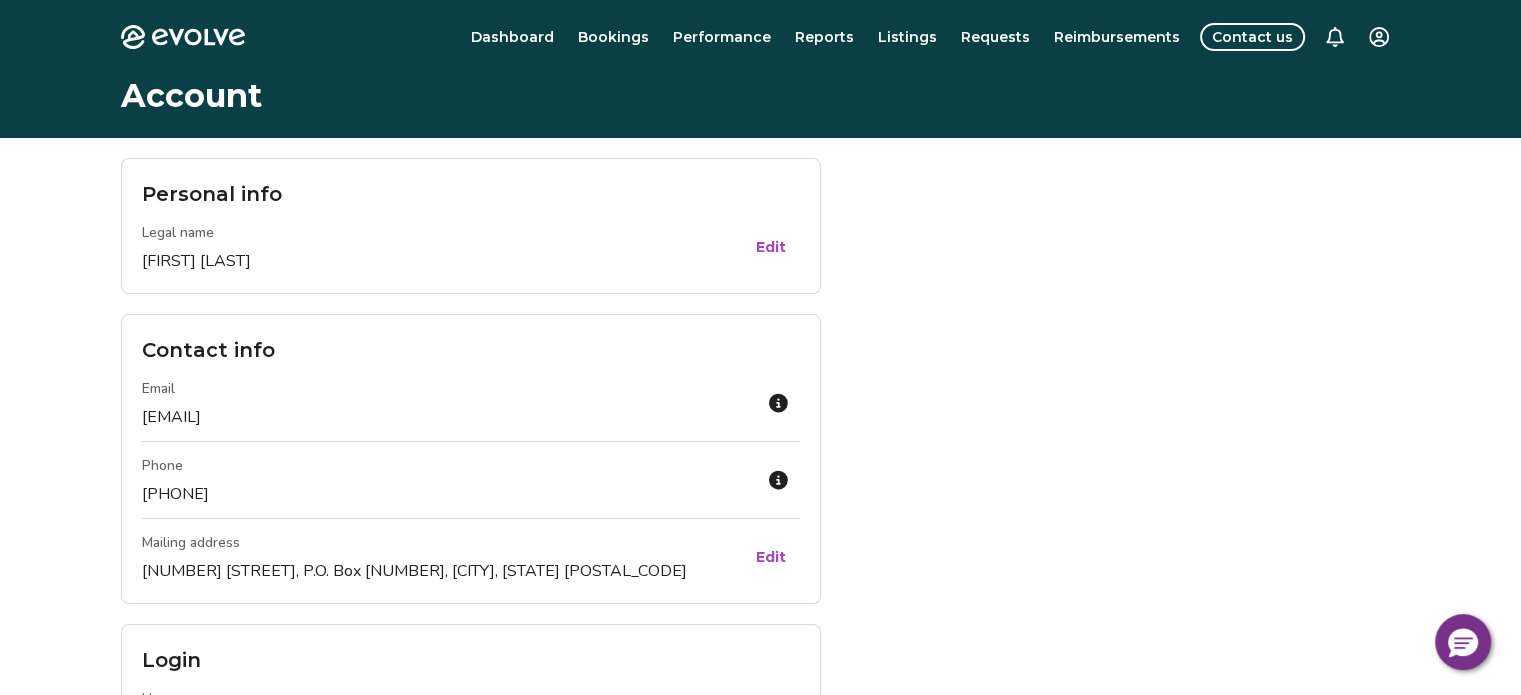 click on "Contact us" at bounding box center (1252, 37) 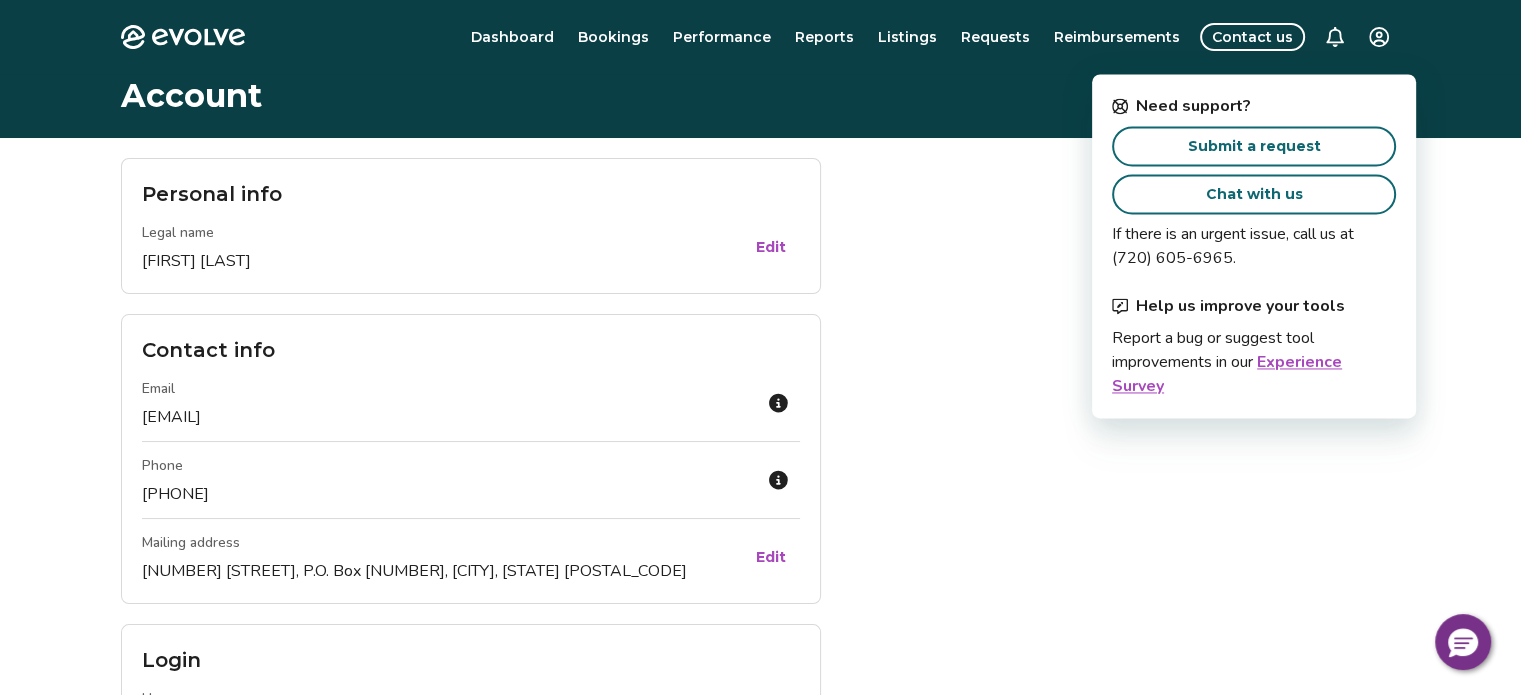 click on "Submit a request" at bounding box center (1254, 146) 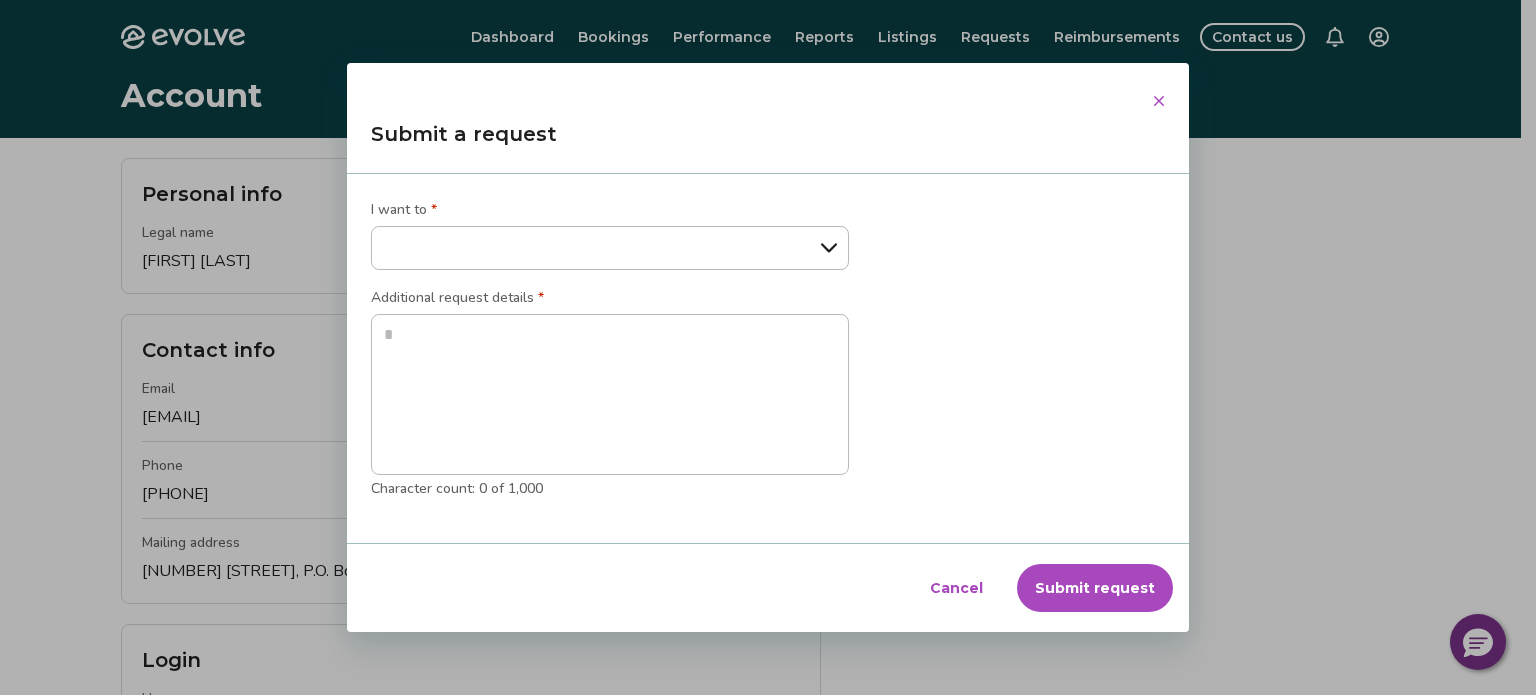 click on "**********" at bounding box center (610, 248) 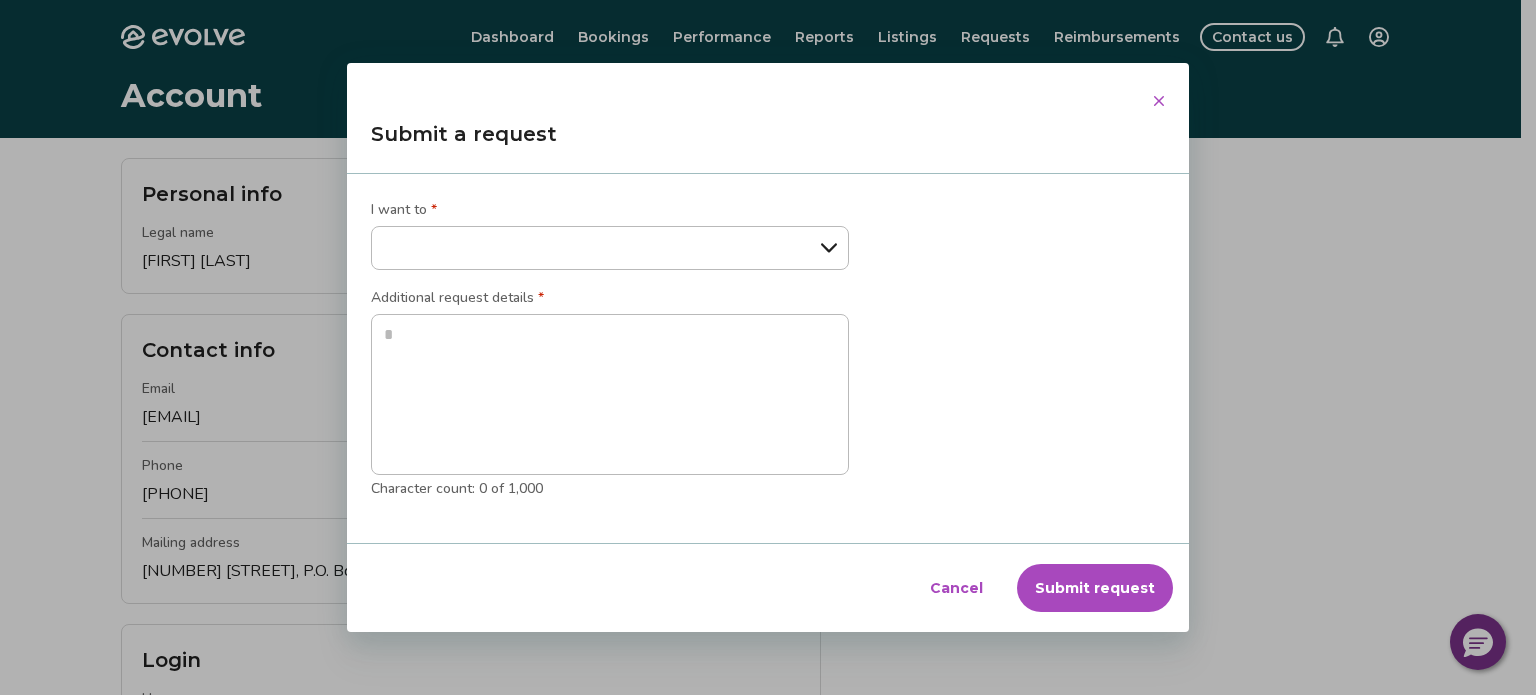 select on "**********" 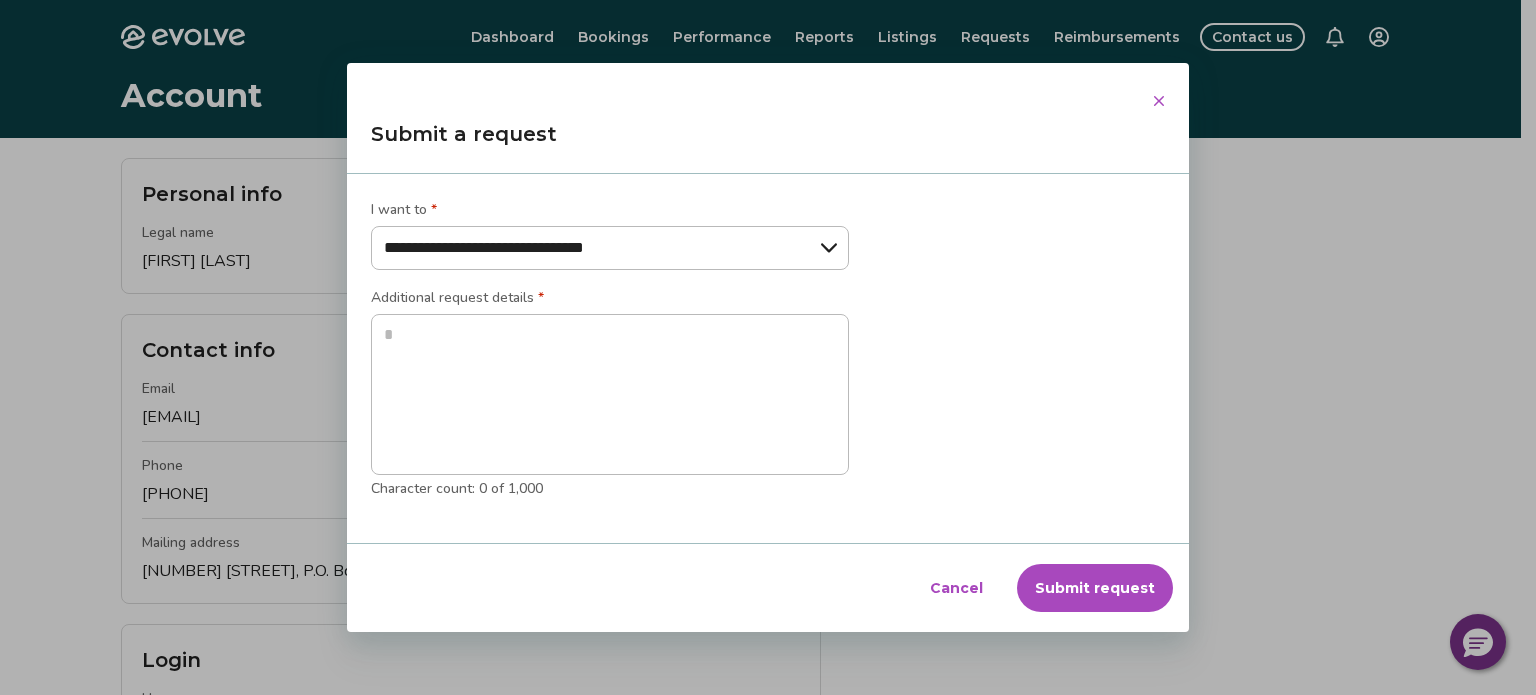 click on "**********" at bounding box center (610, 248) 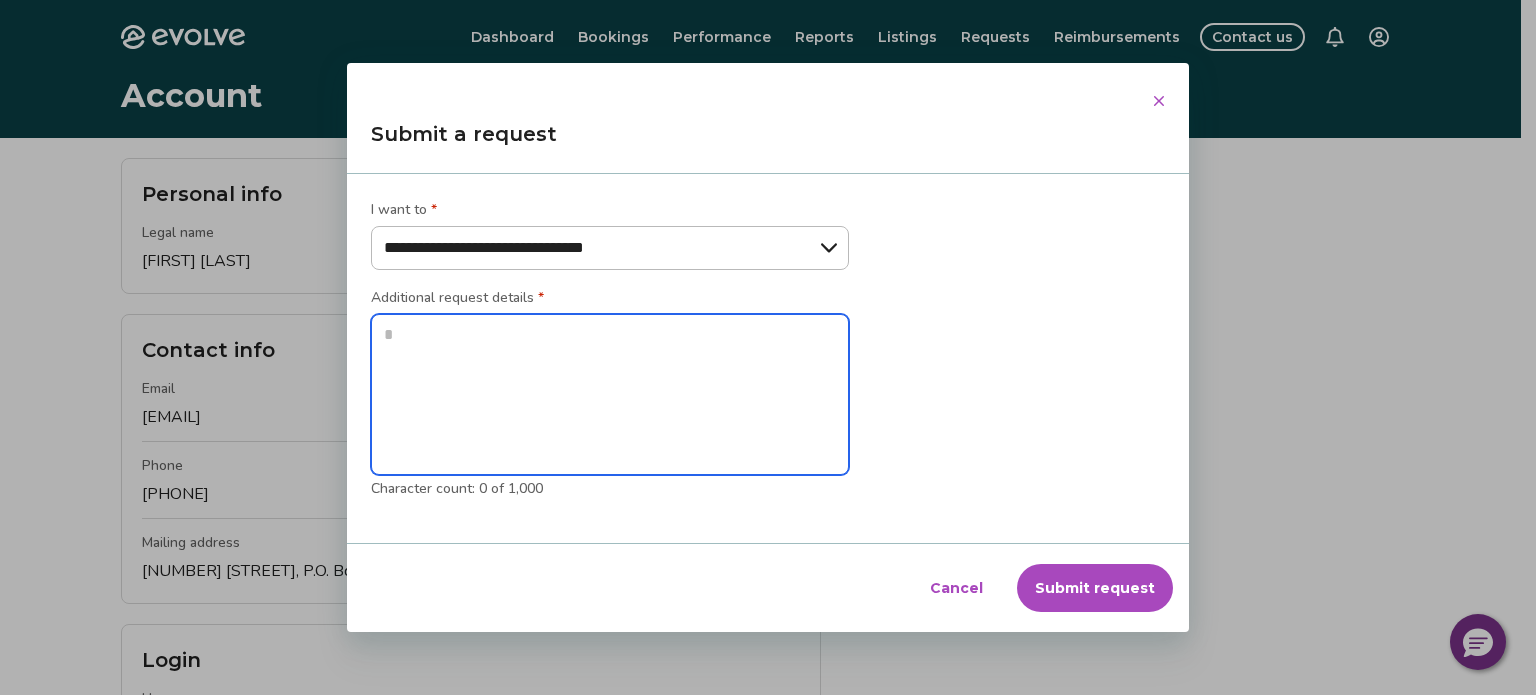 click at bounding box center (610, 395) 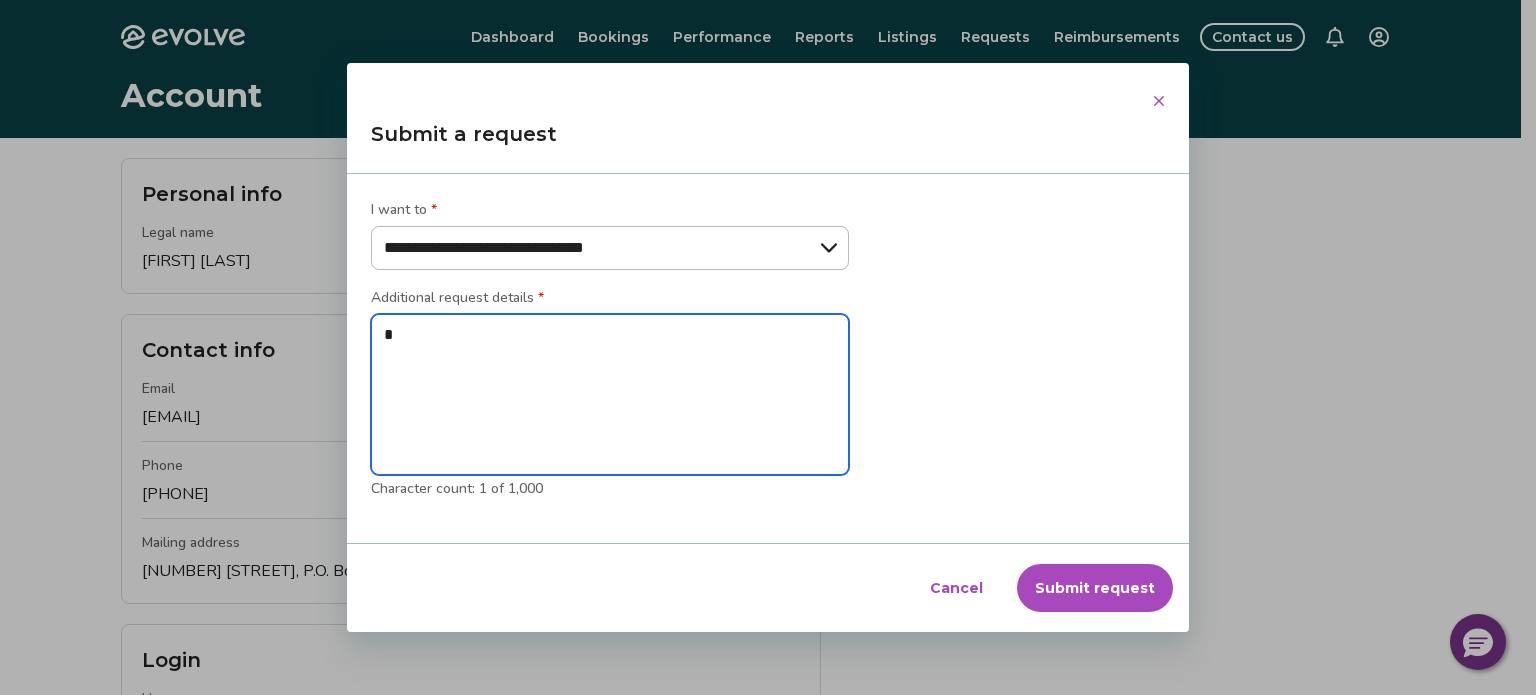 type on "**" 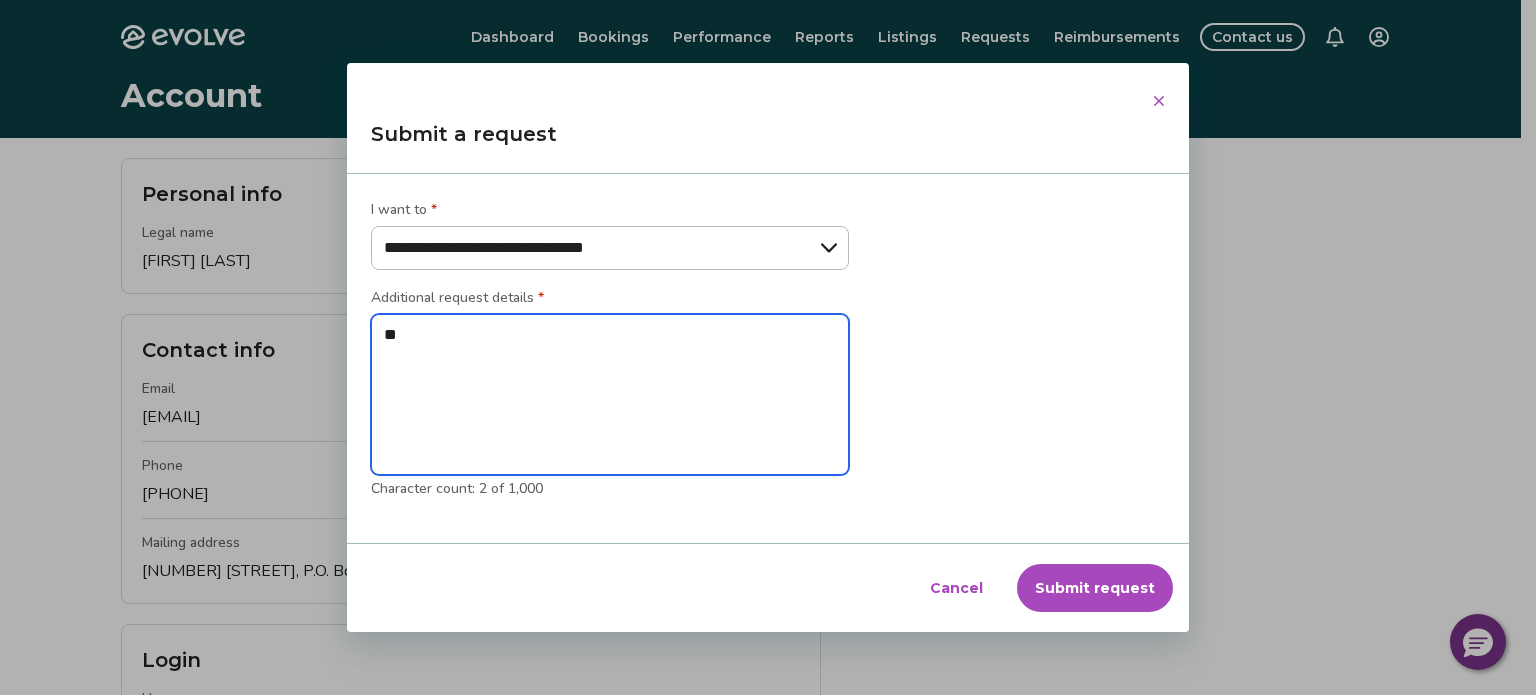 type on "***" 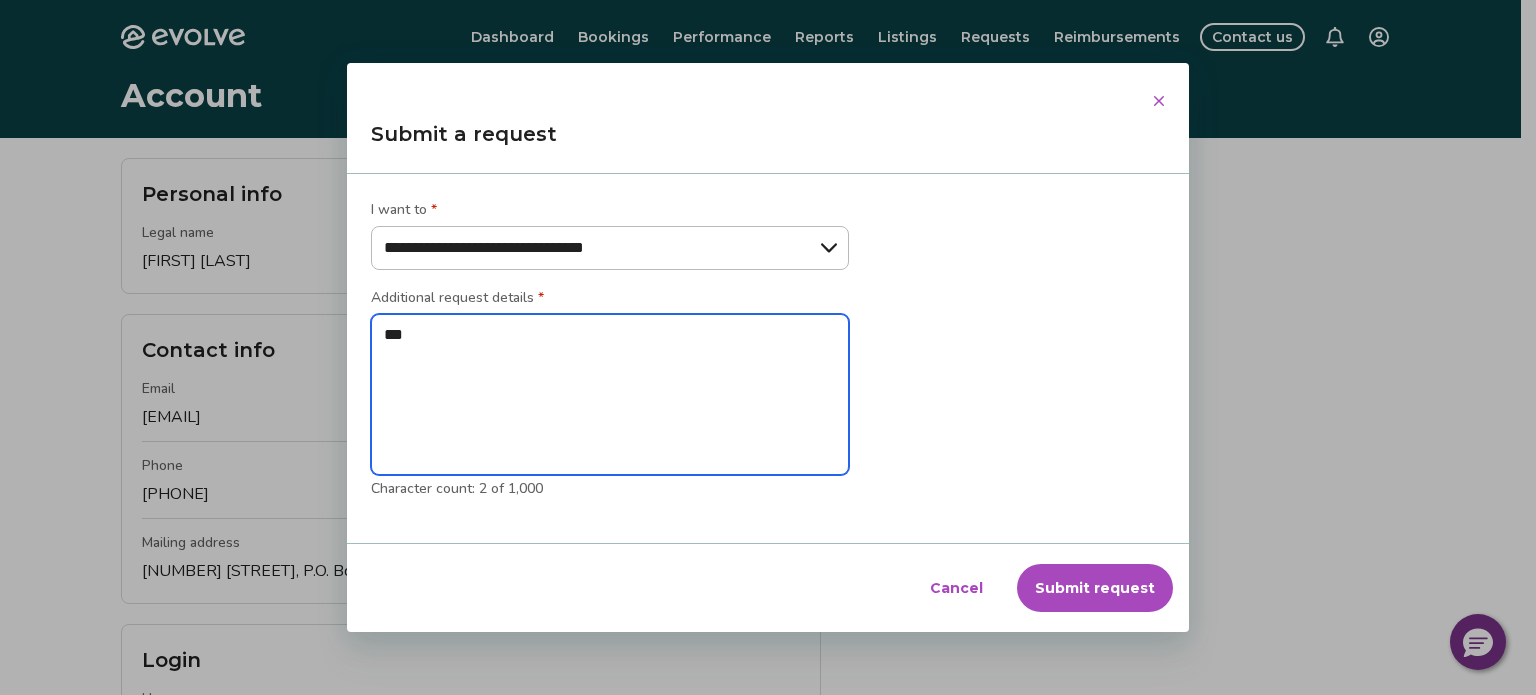 type on "****" 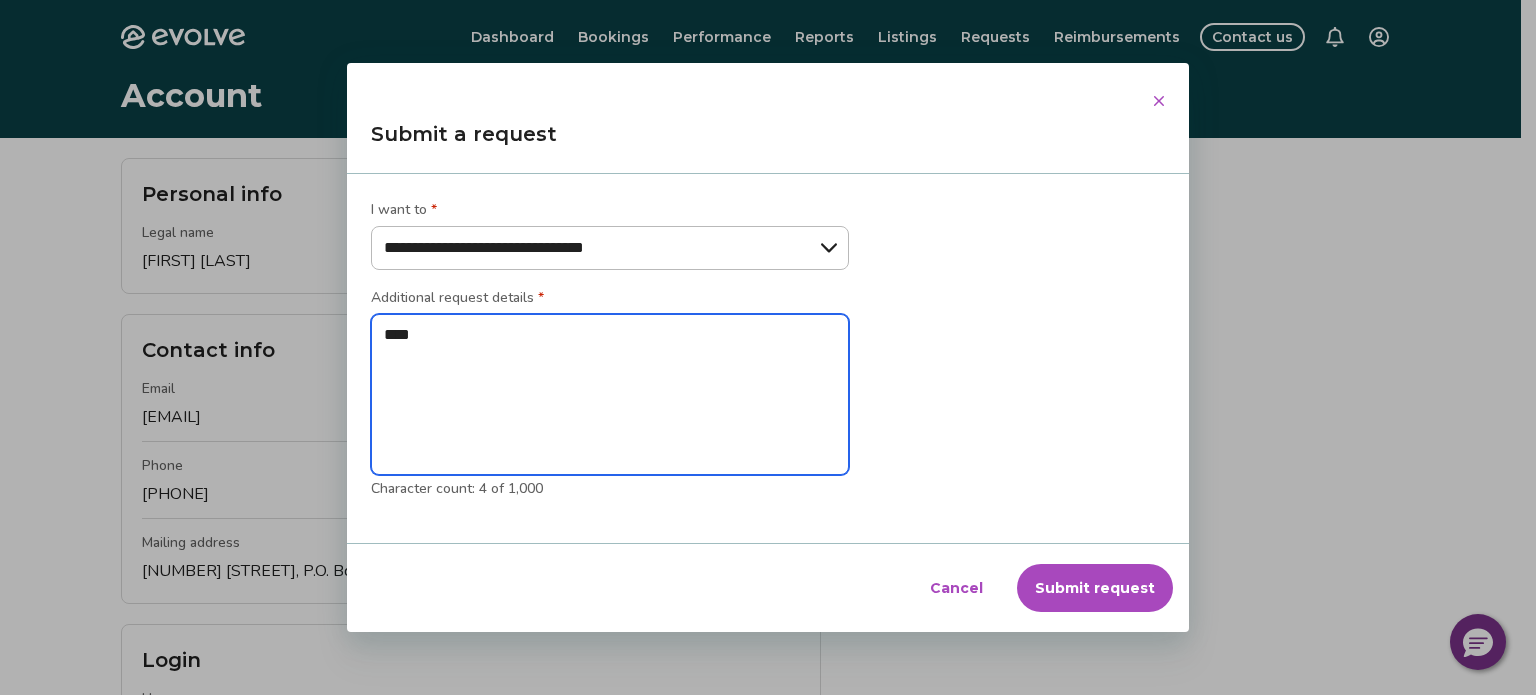 type on "*****" 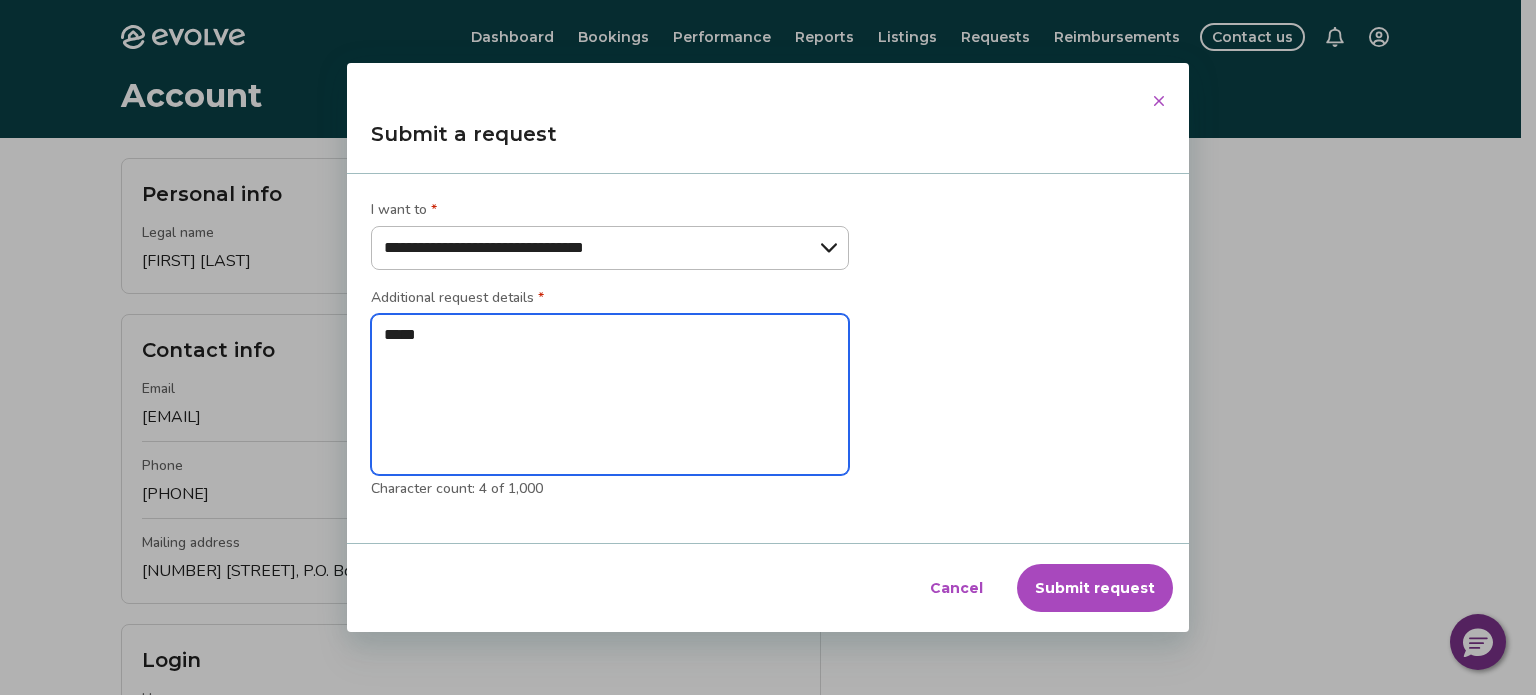 type on "******" 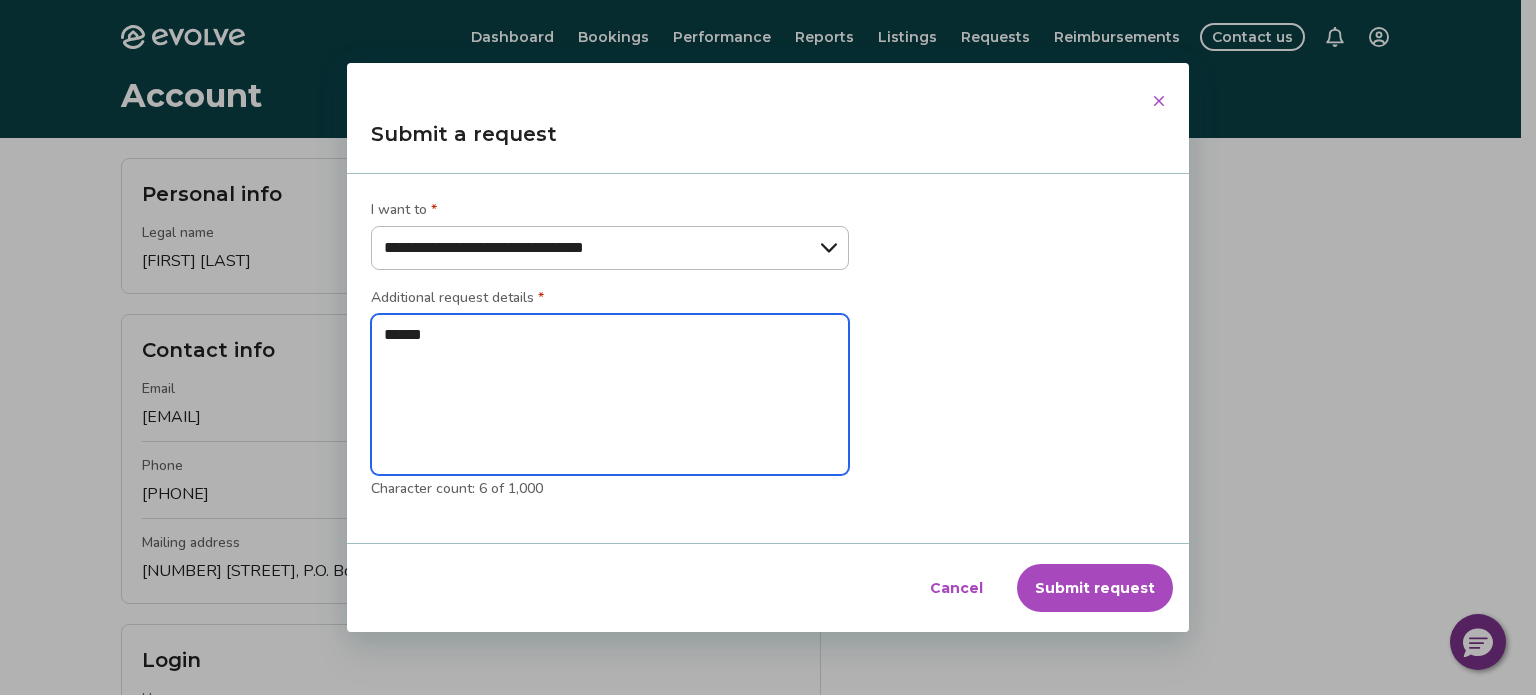 type on "******" 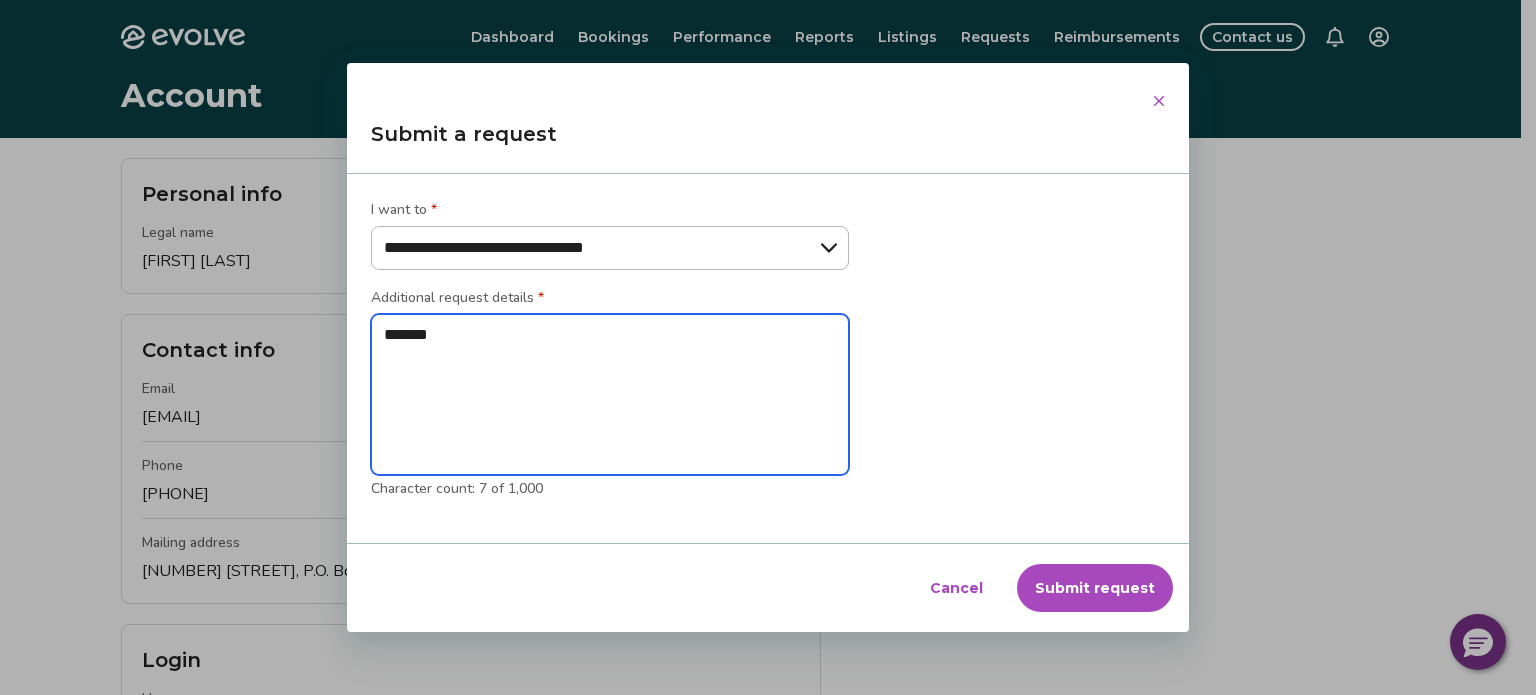 type on "********" 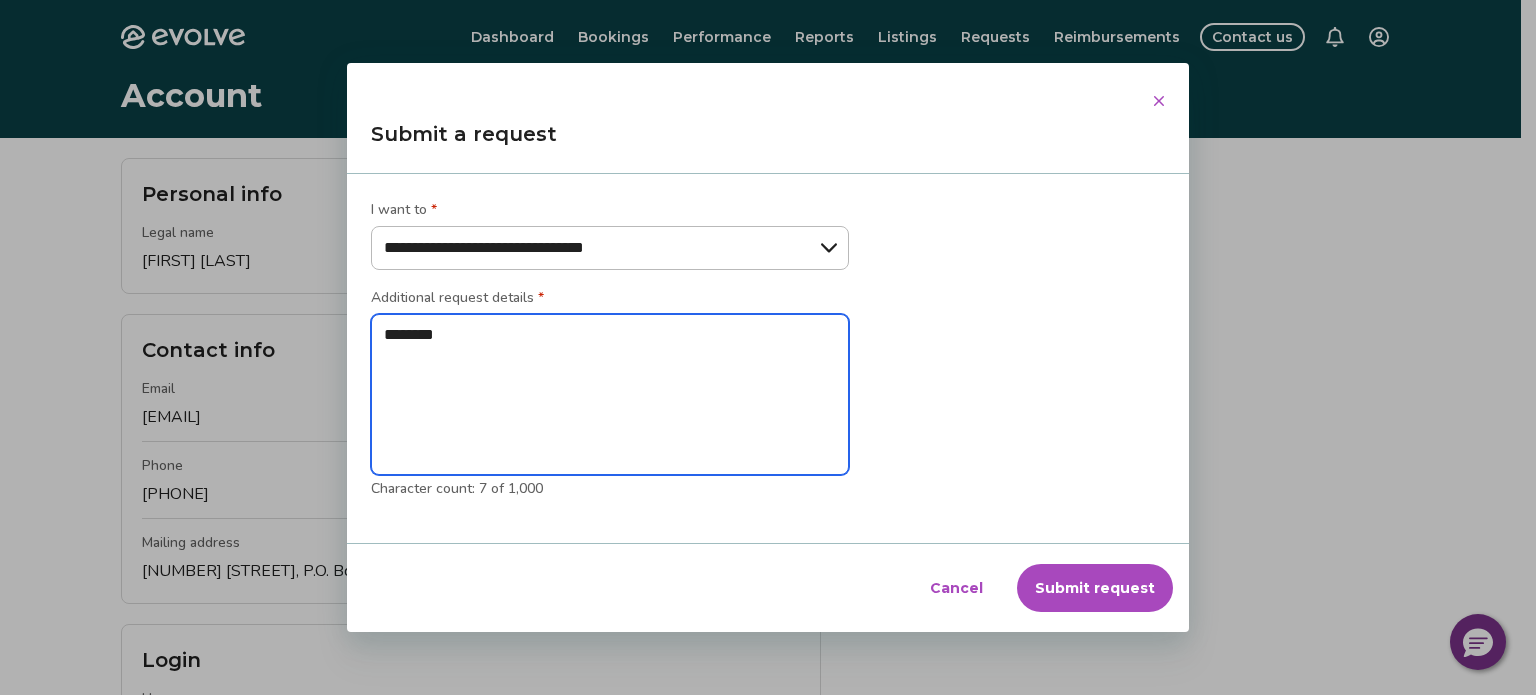 type on "*********" 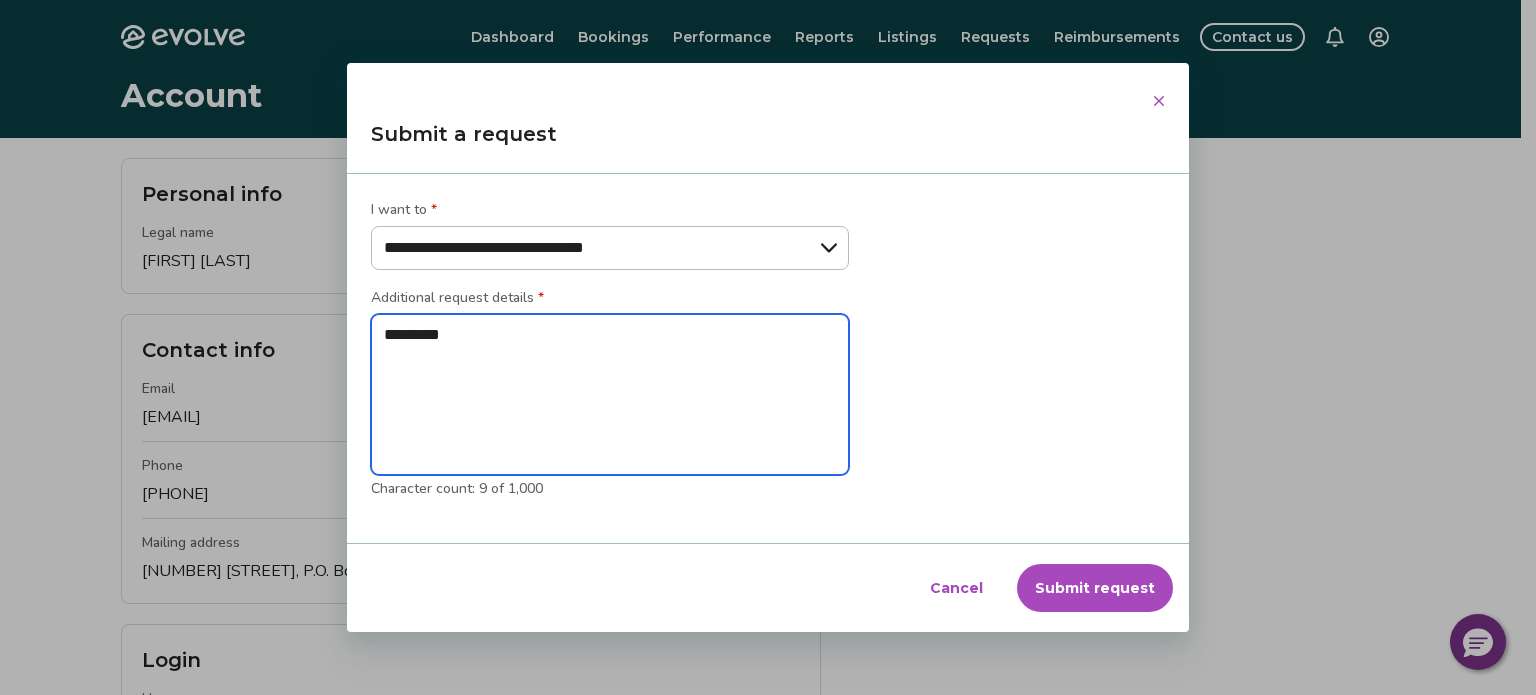 type on "**********" 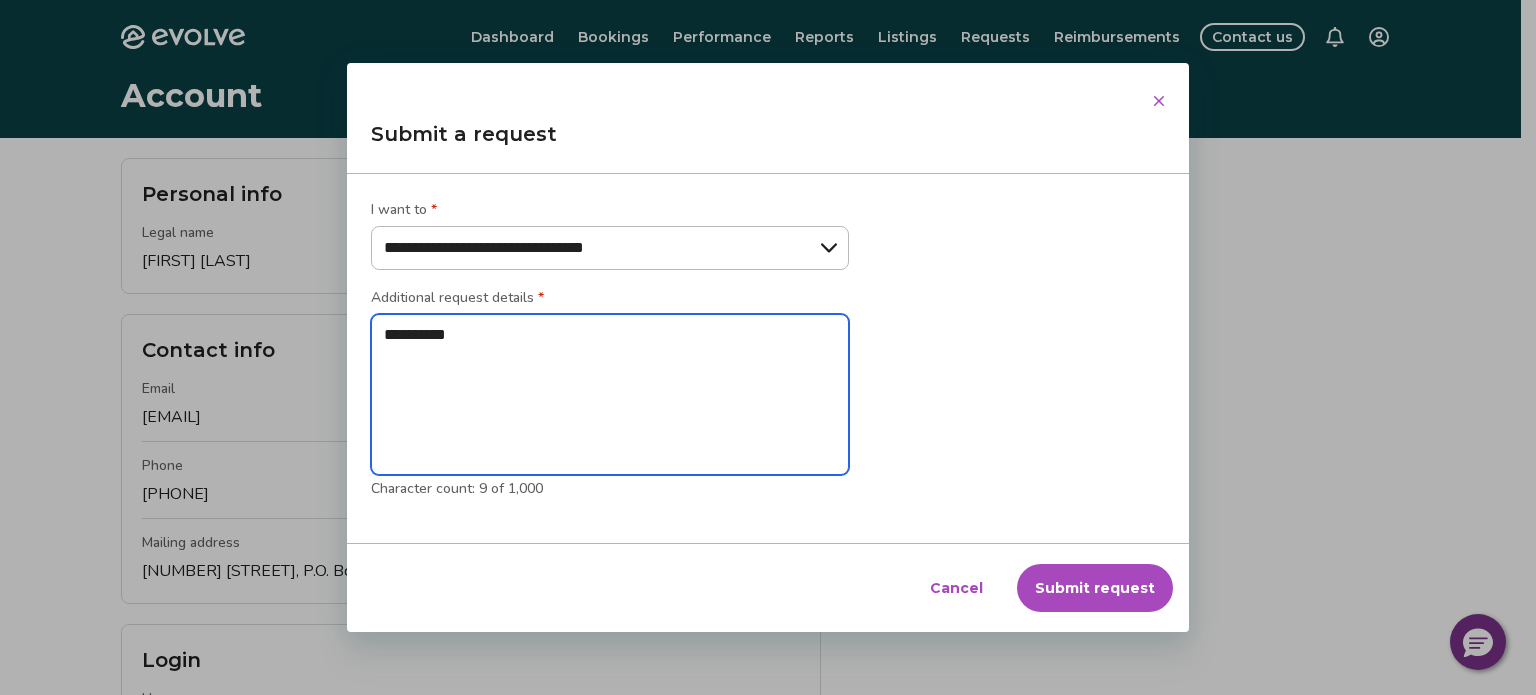 type on "**********" 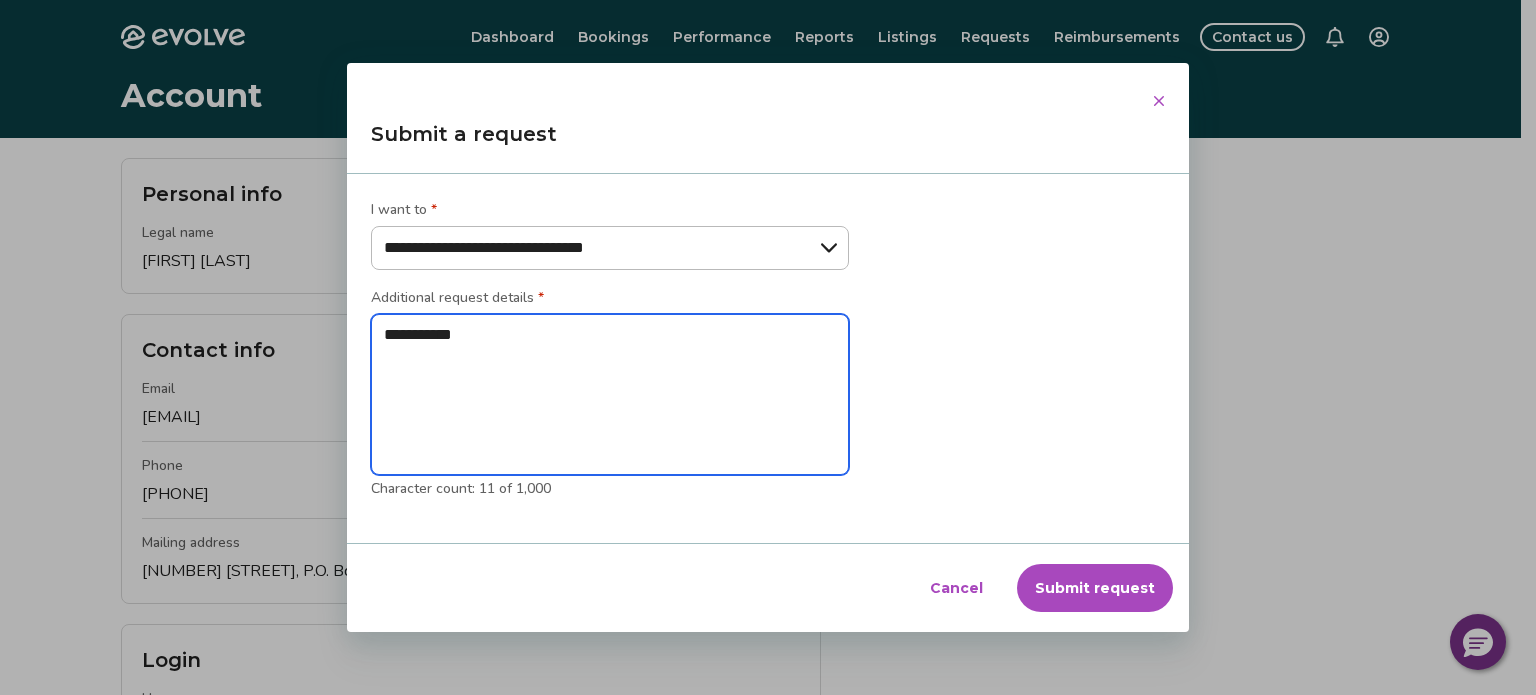 type on "**********" 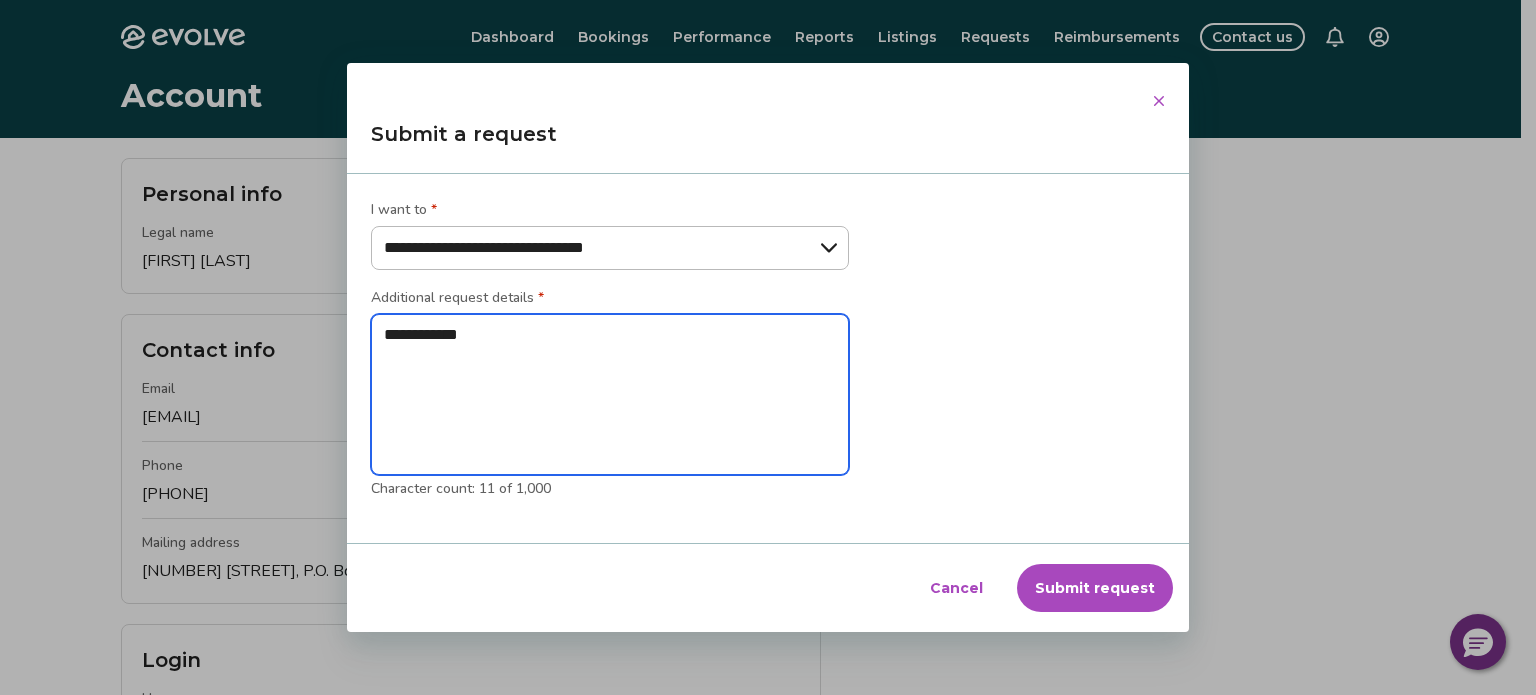 type on "**********" 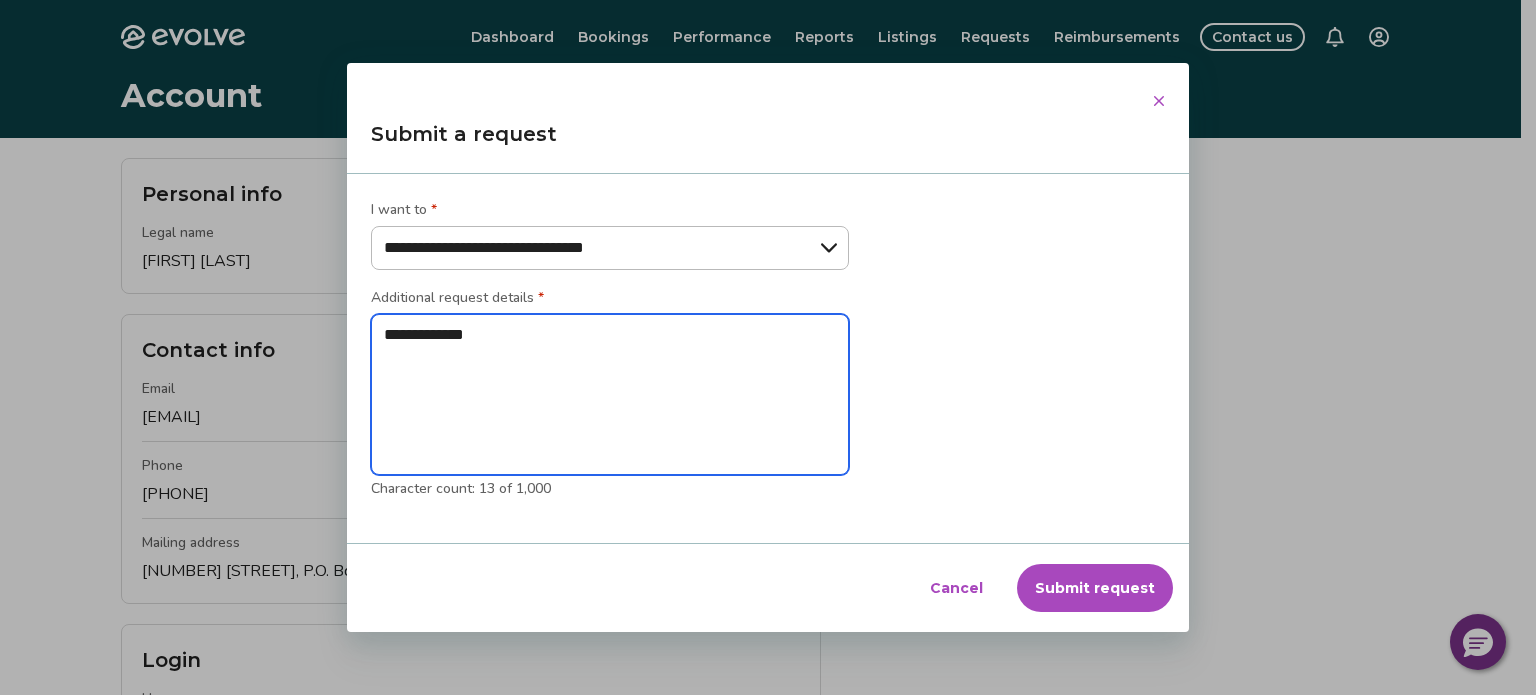 type on "**********" 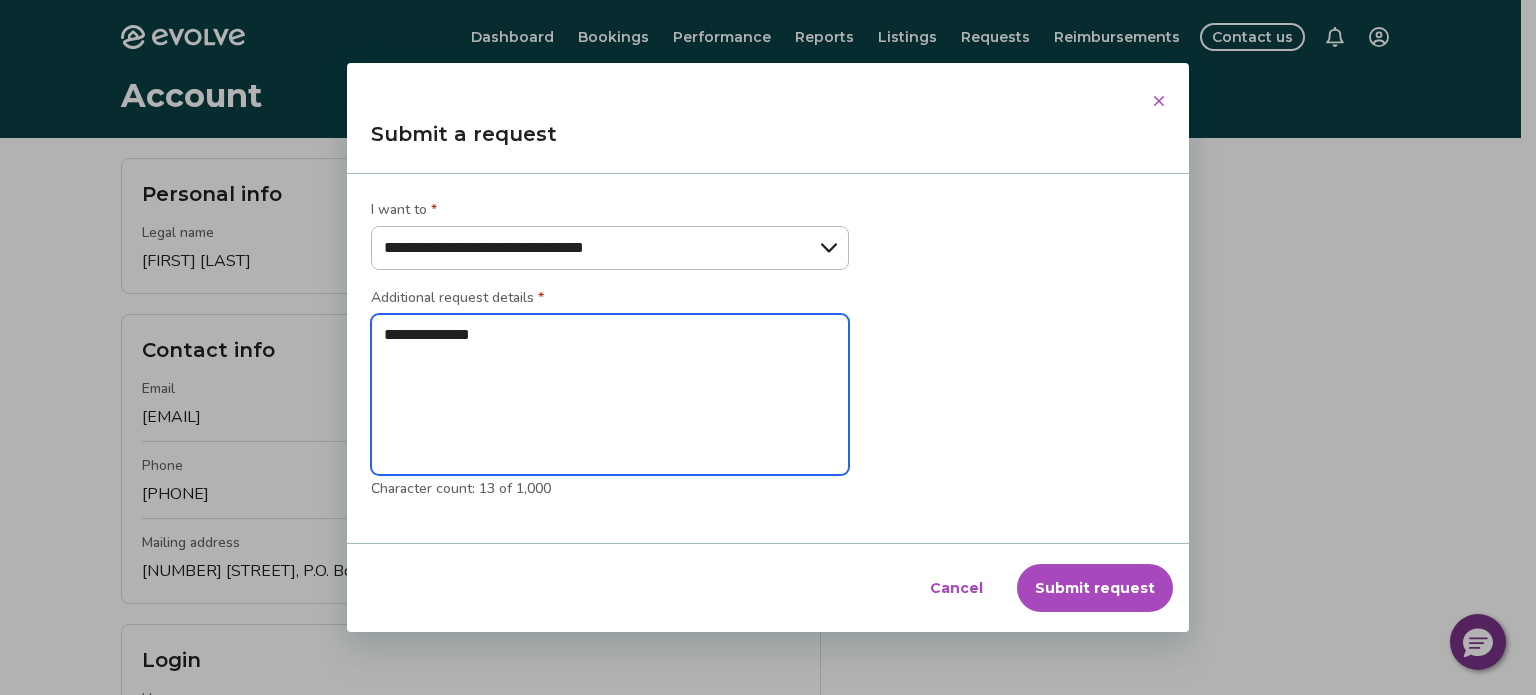 type on "**********" 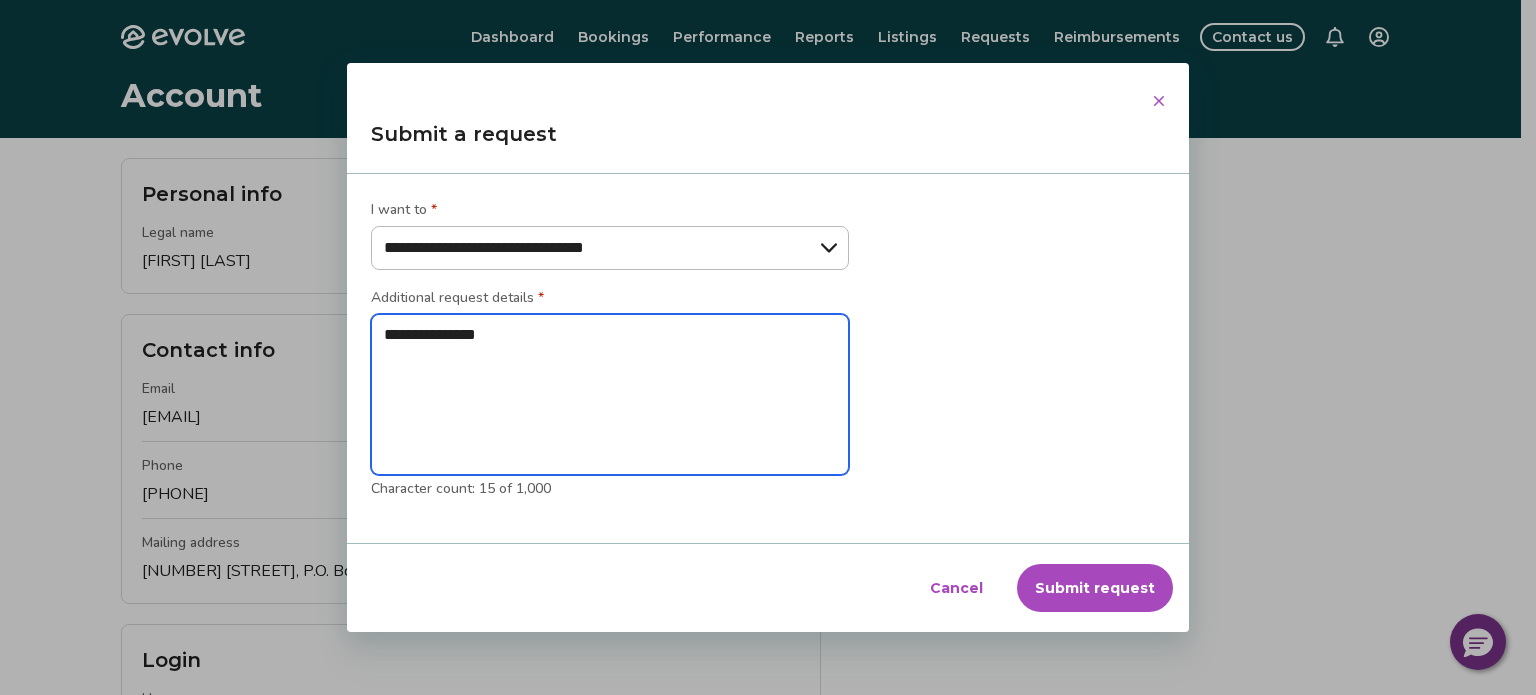 type on "**********" 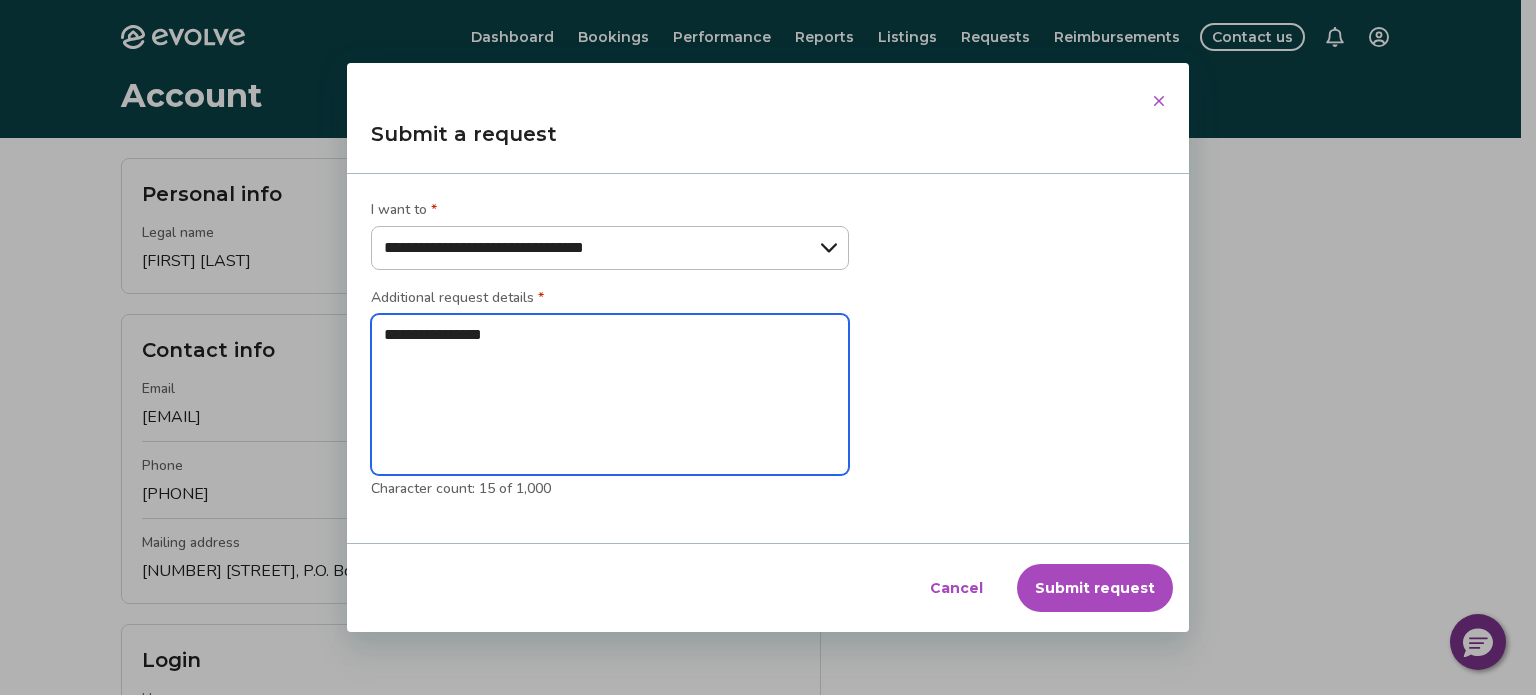 type on "**********" 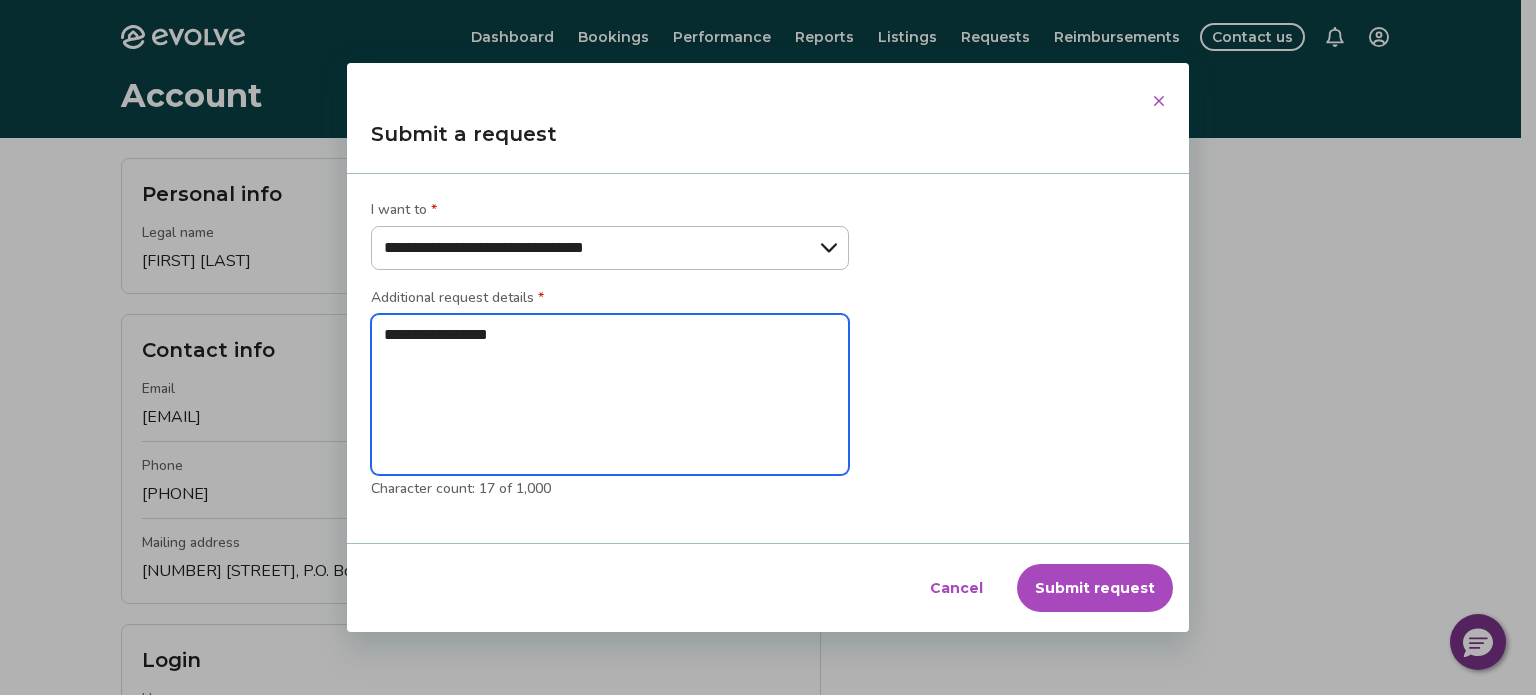 type on "**********" 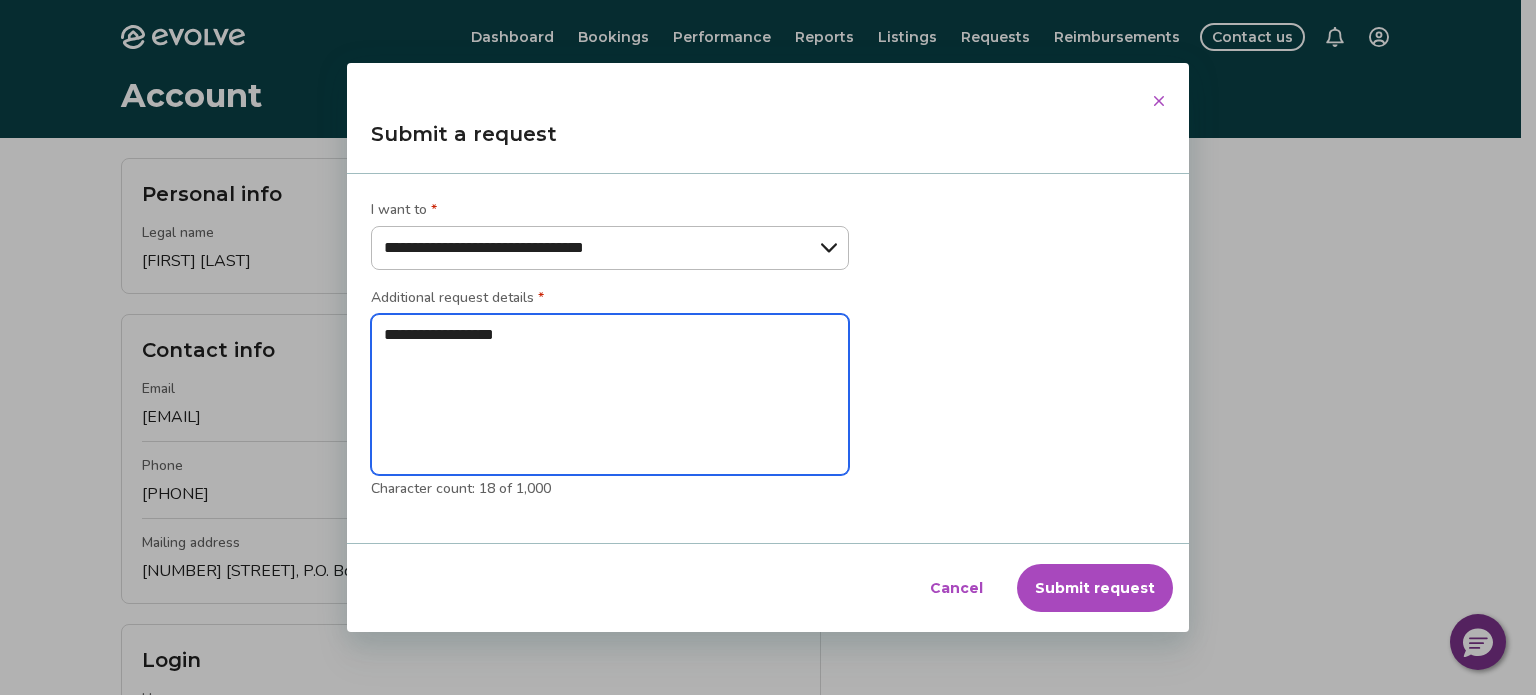 type on "**********" 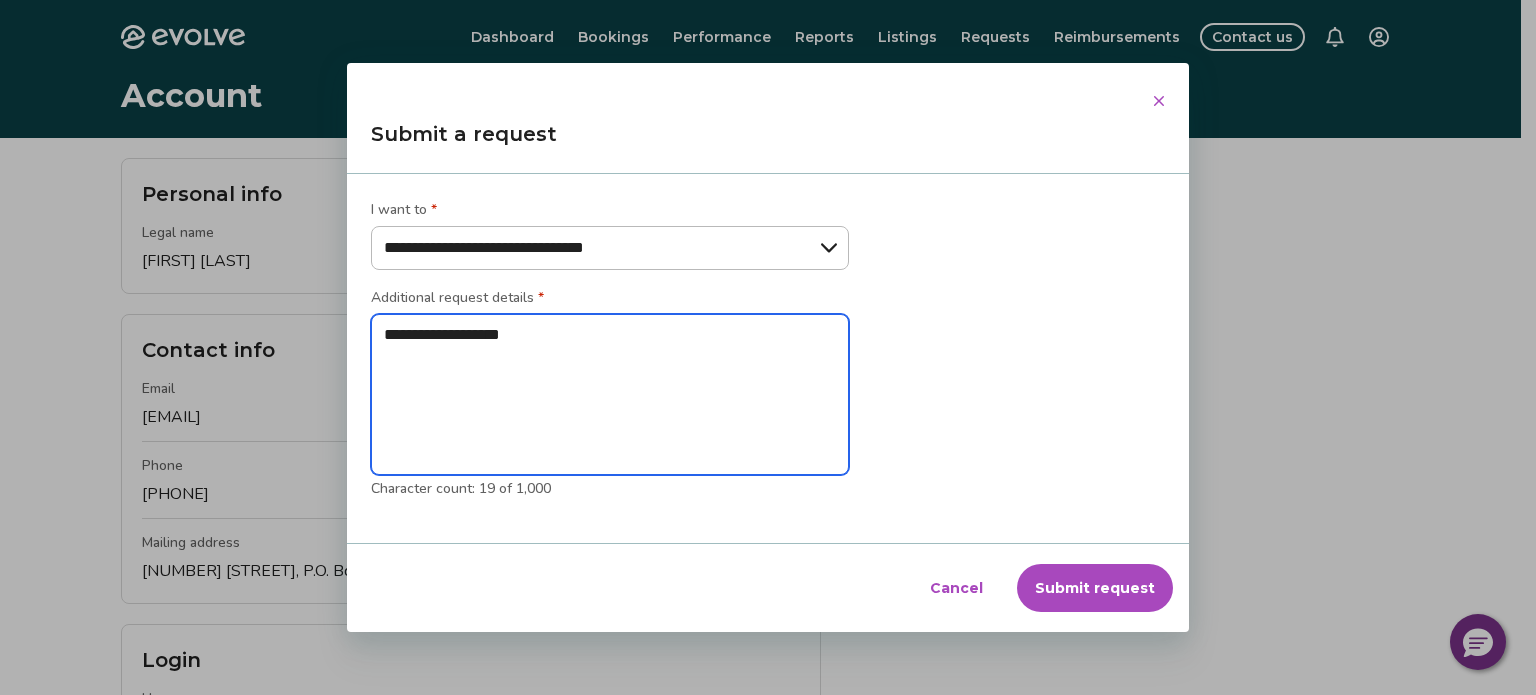 type on "**********" 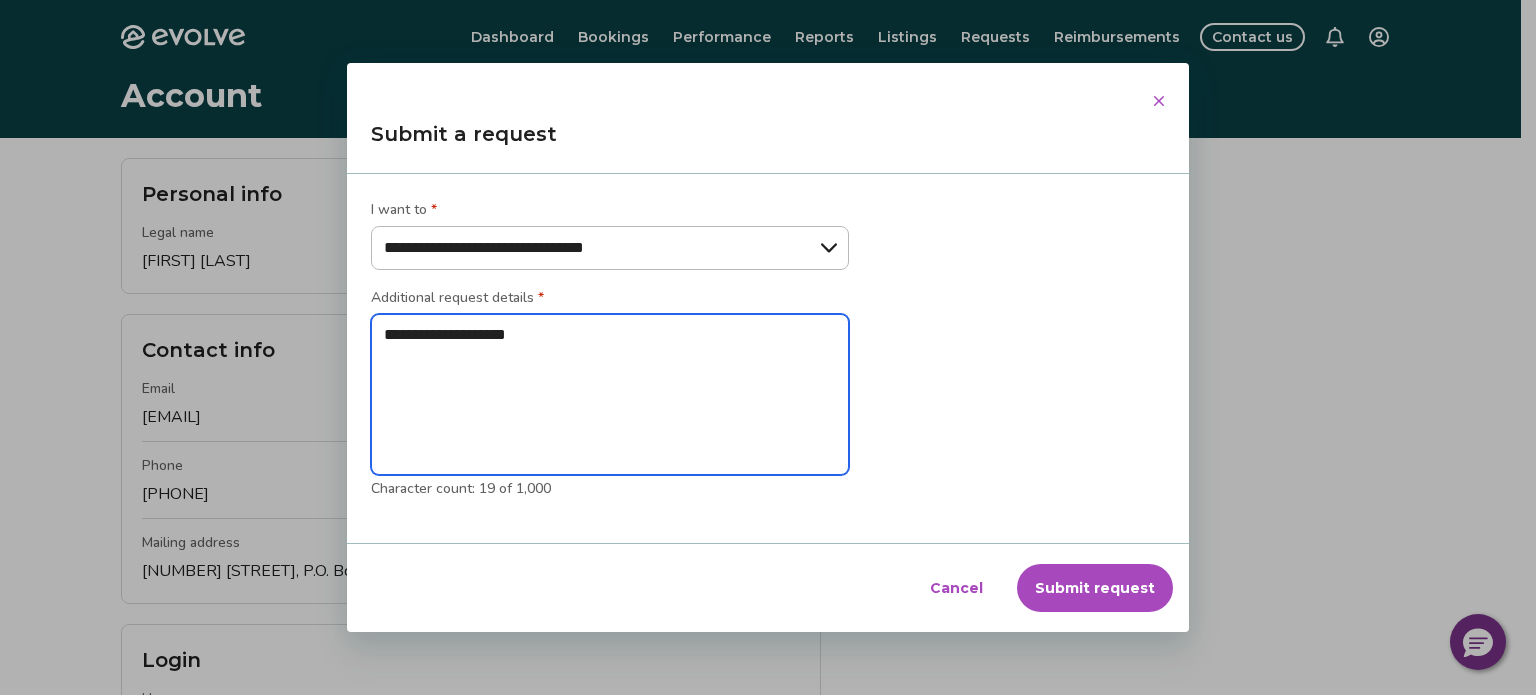 type on "**********" 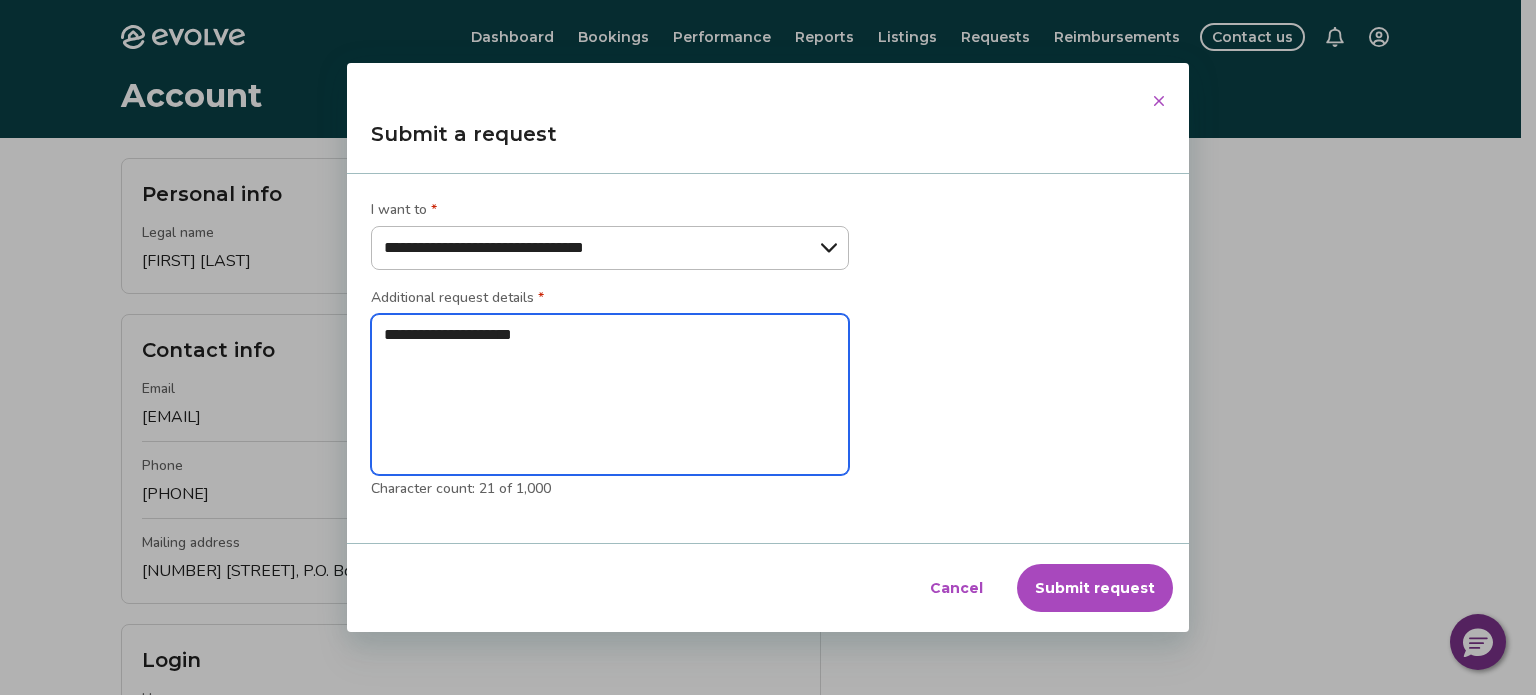 type on "**********" 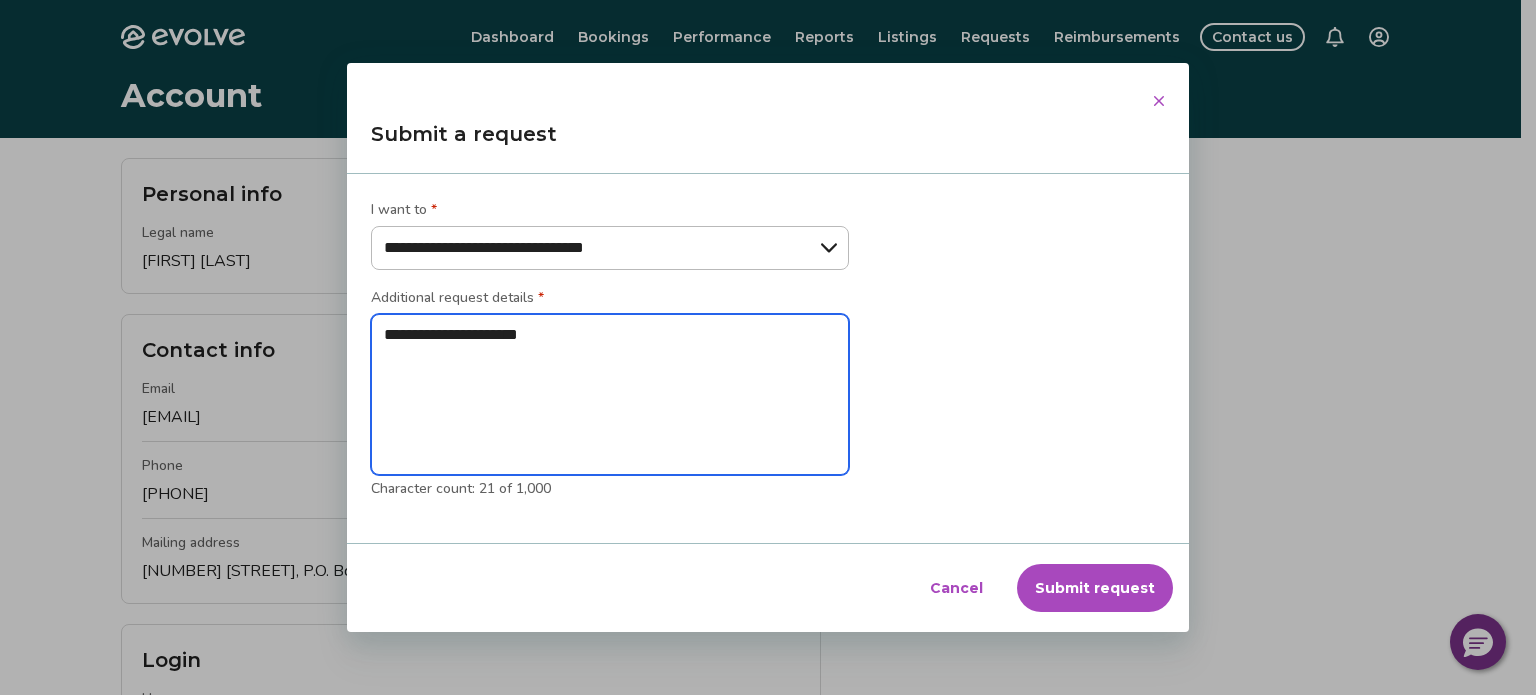 type on "**********" 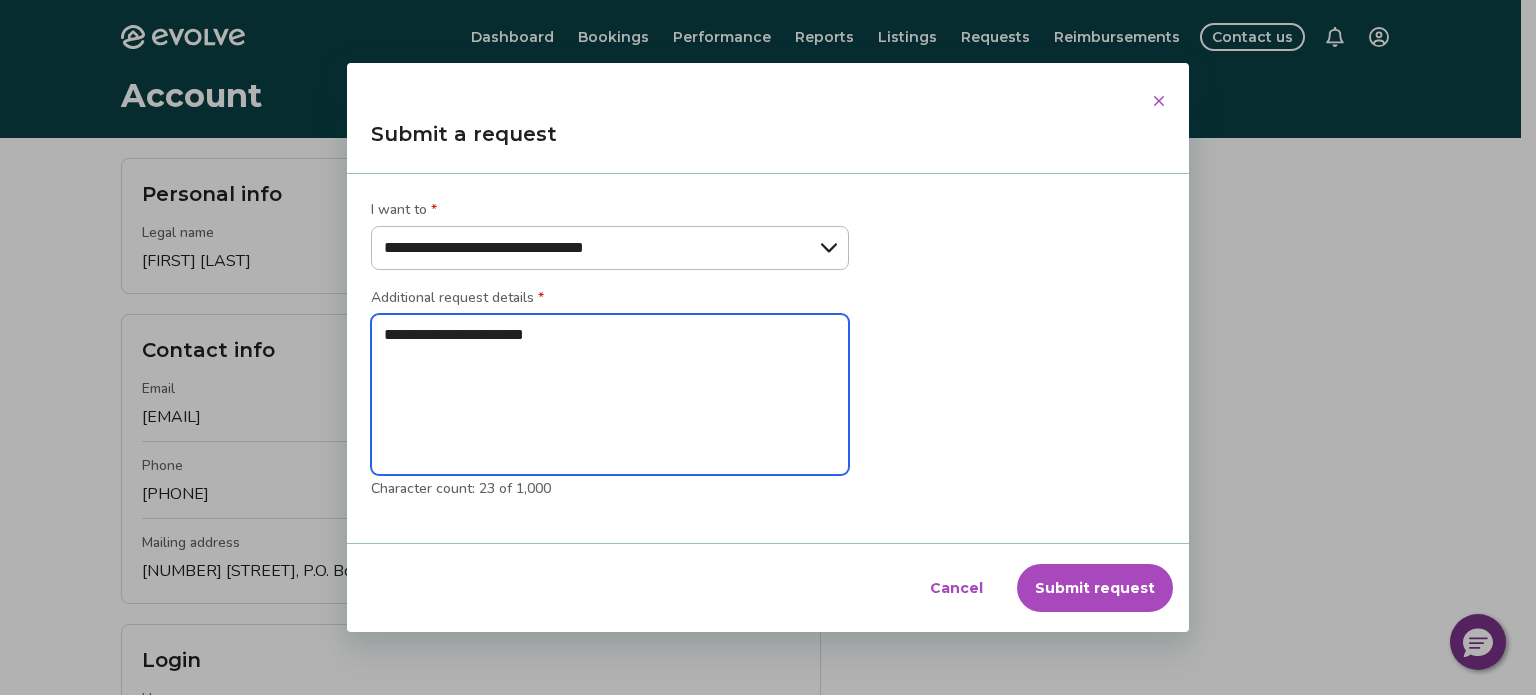 type on "**********" 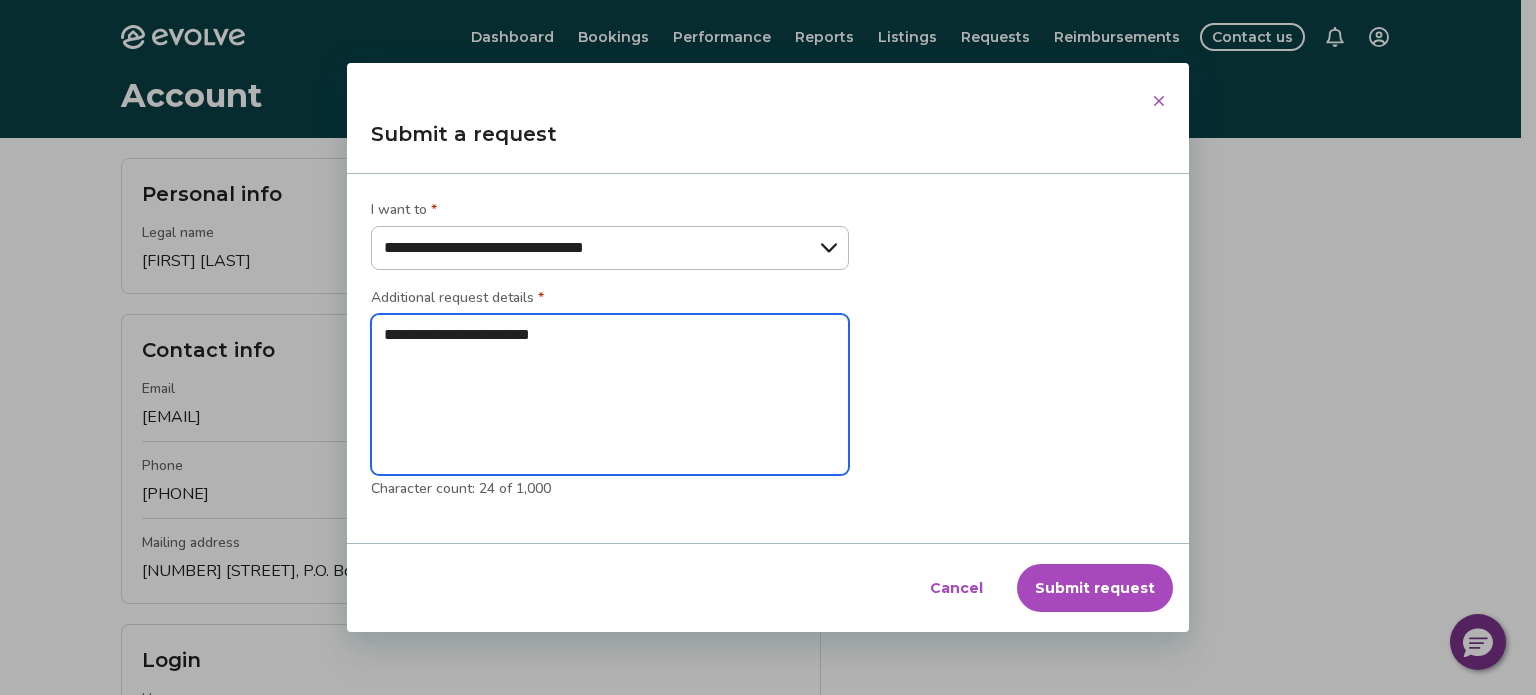 type on "**********" 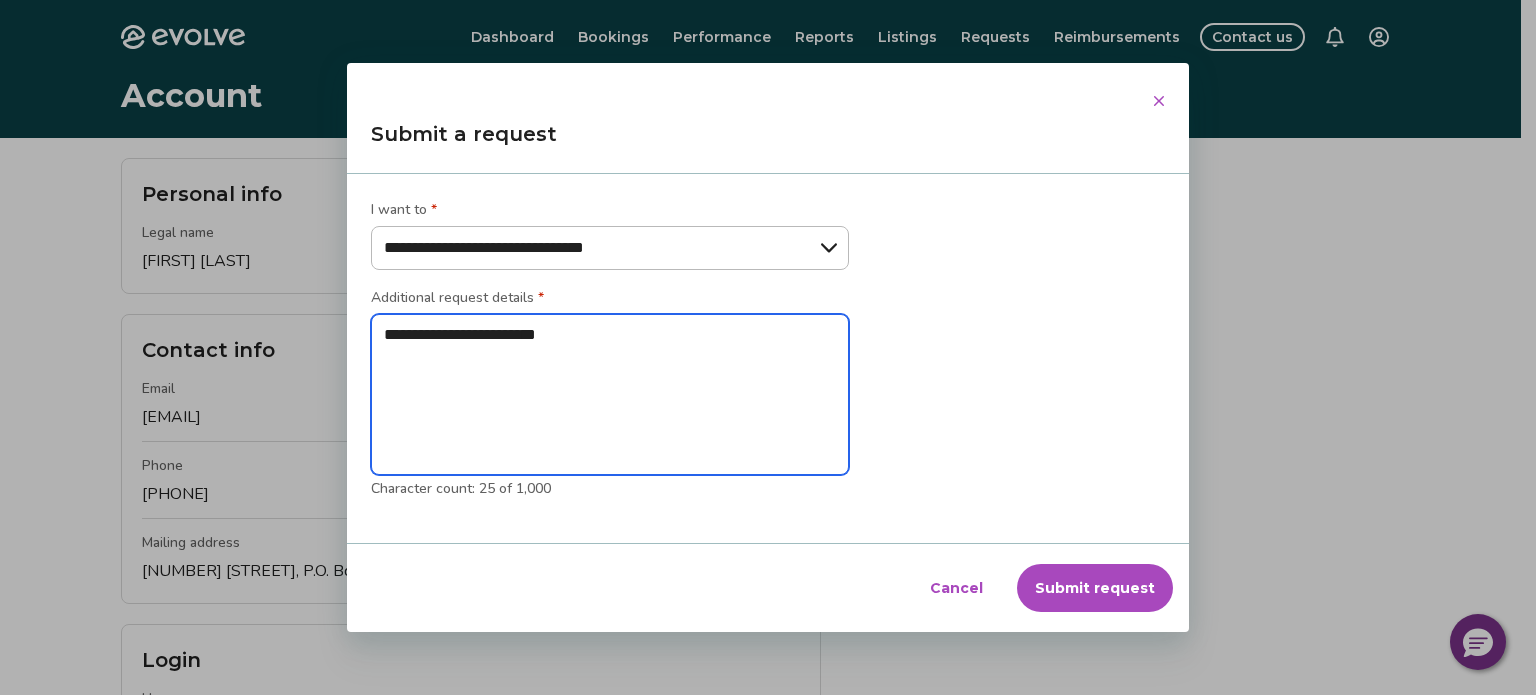 type on "**********" 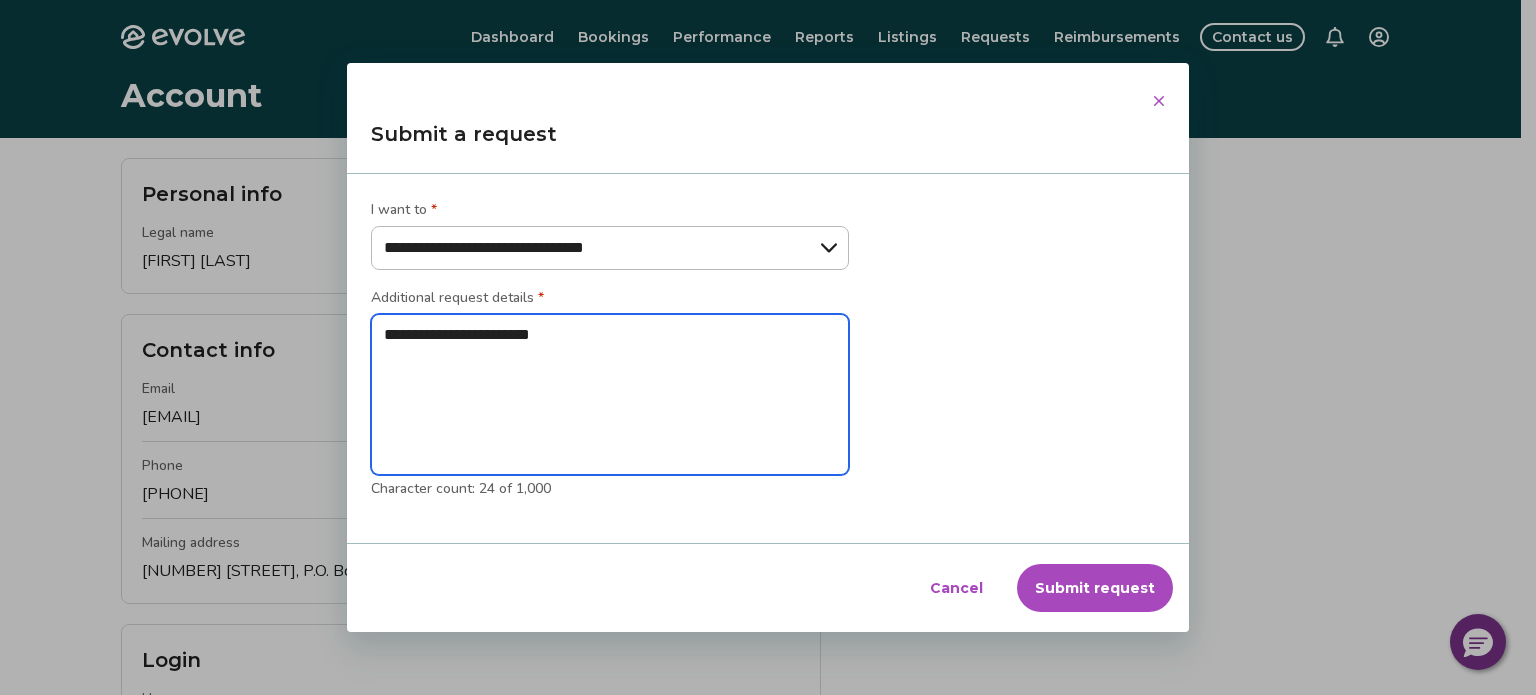 type on "**********" 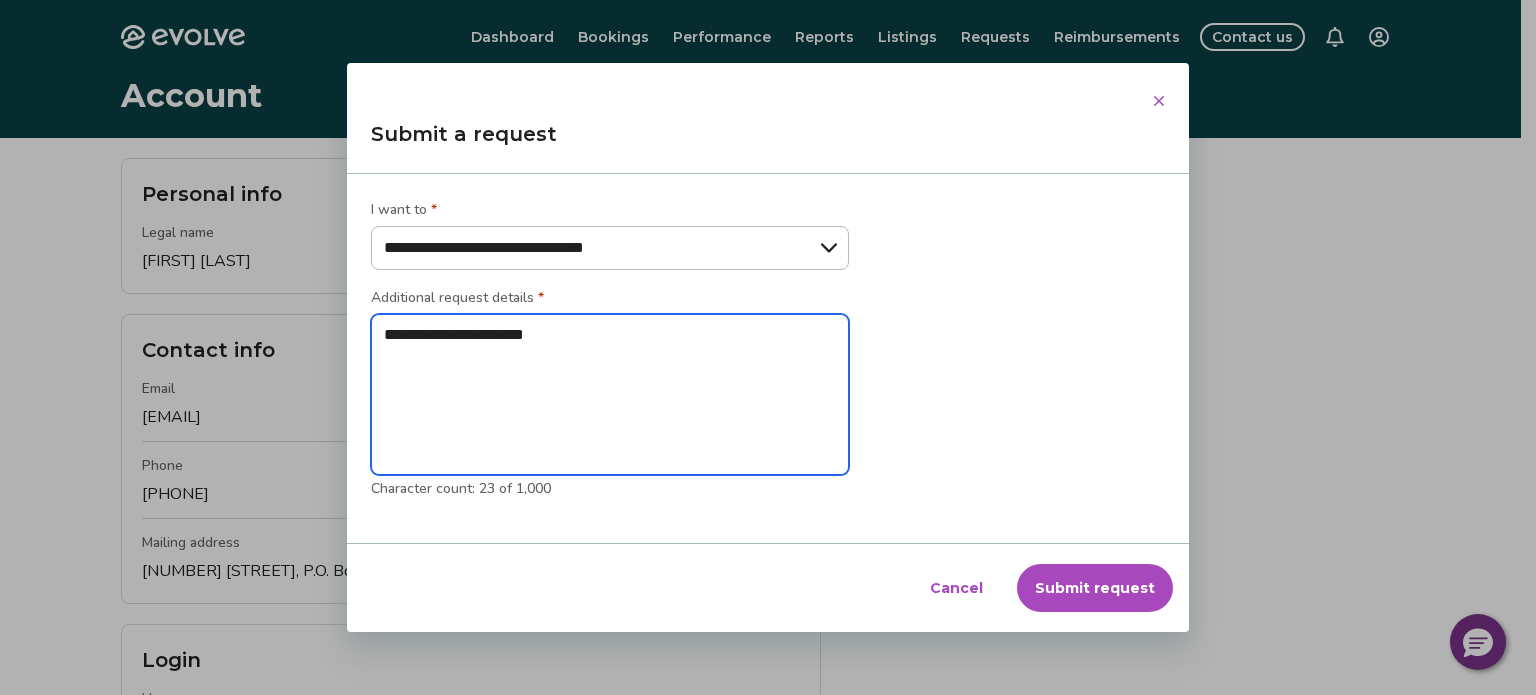 type on "**********" 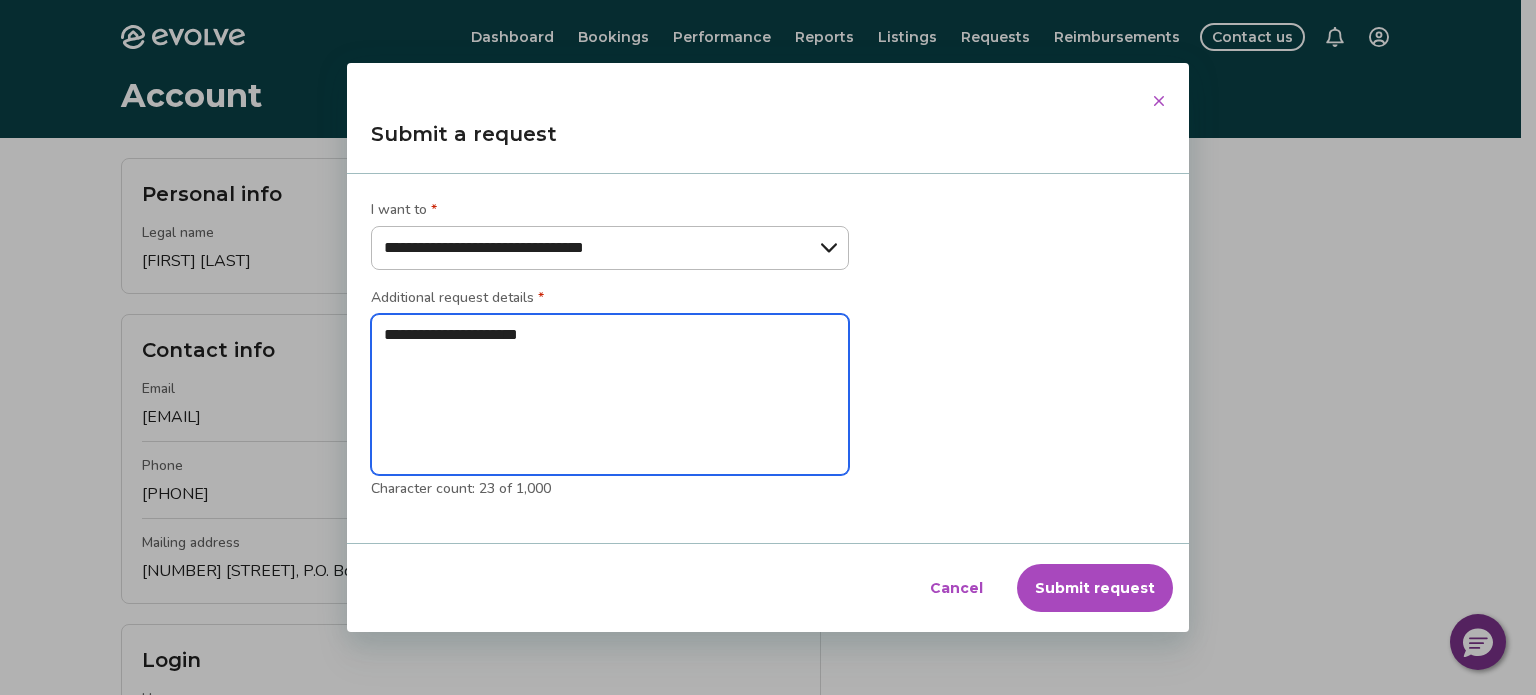 type on "**********" 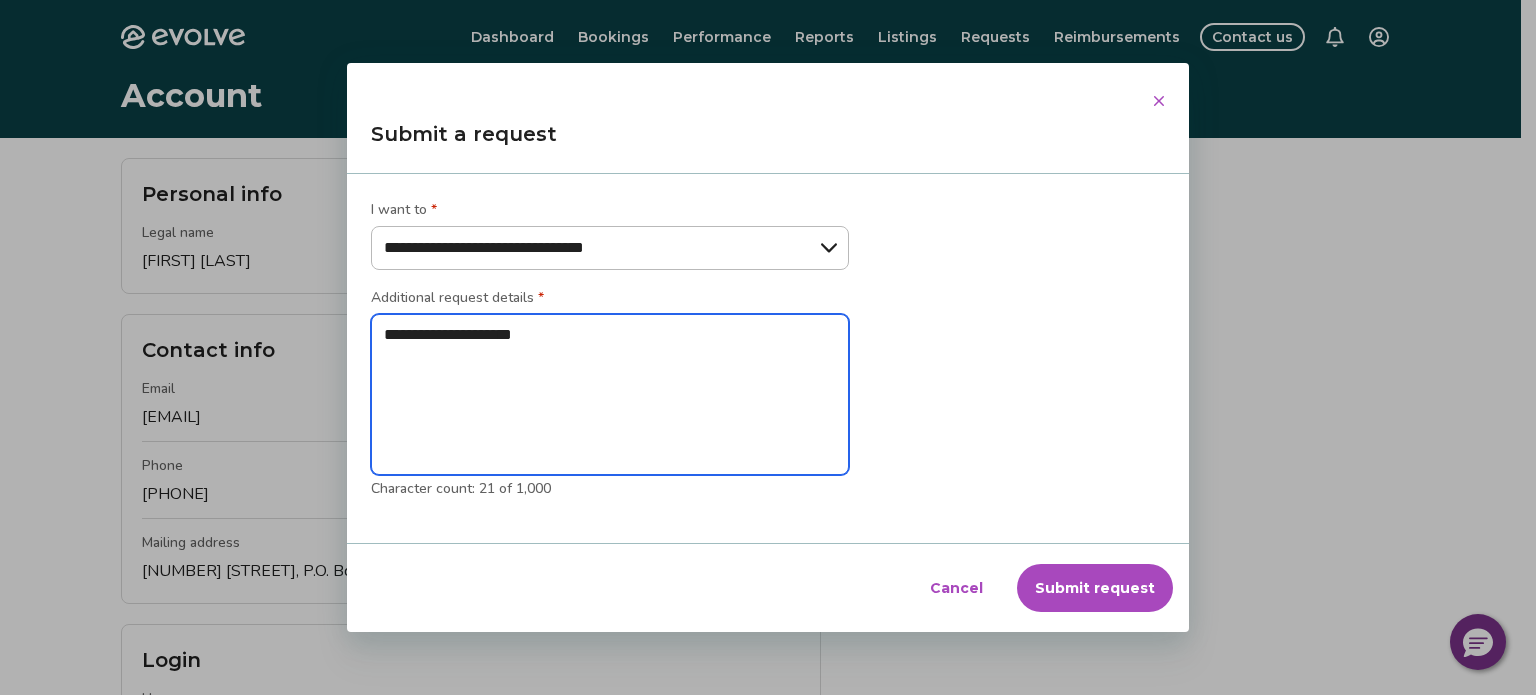 type on "**********" 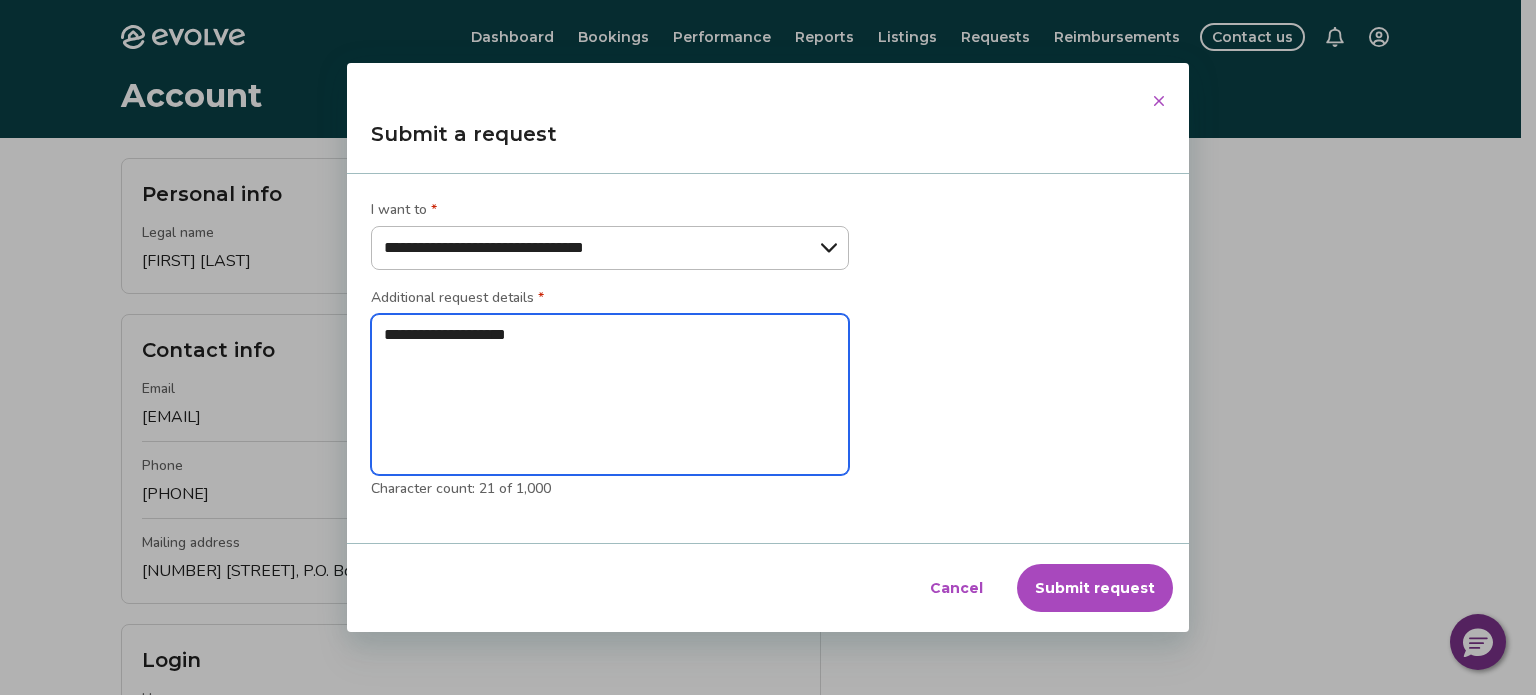 type on "**********" 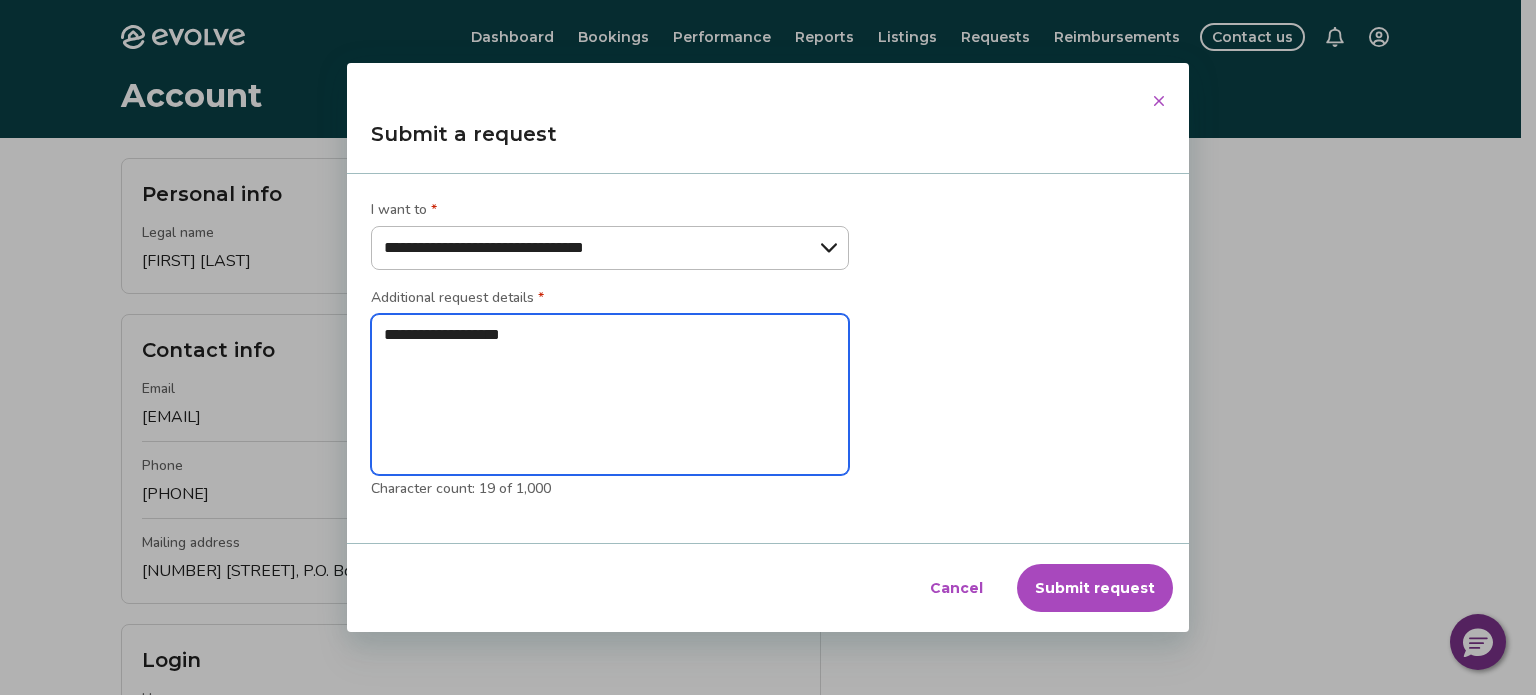 type on "**********" 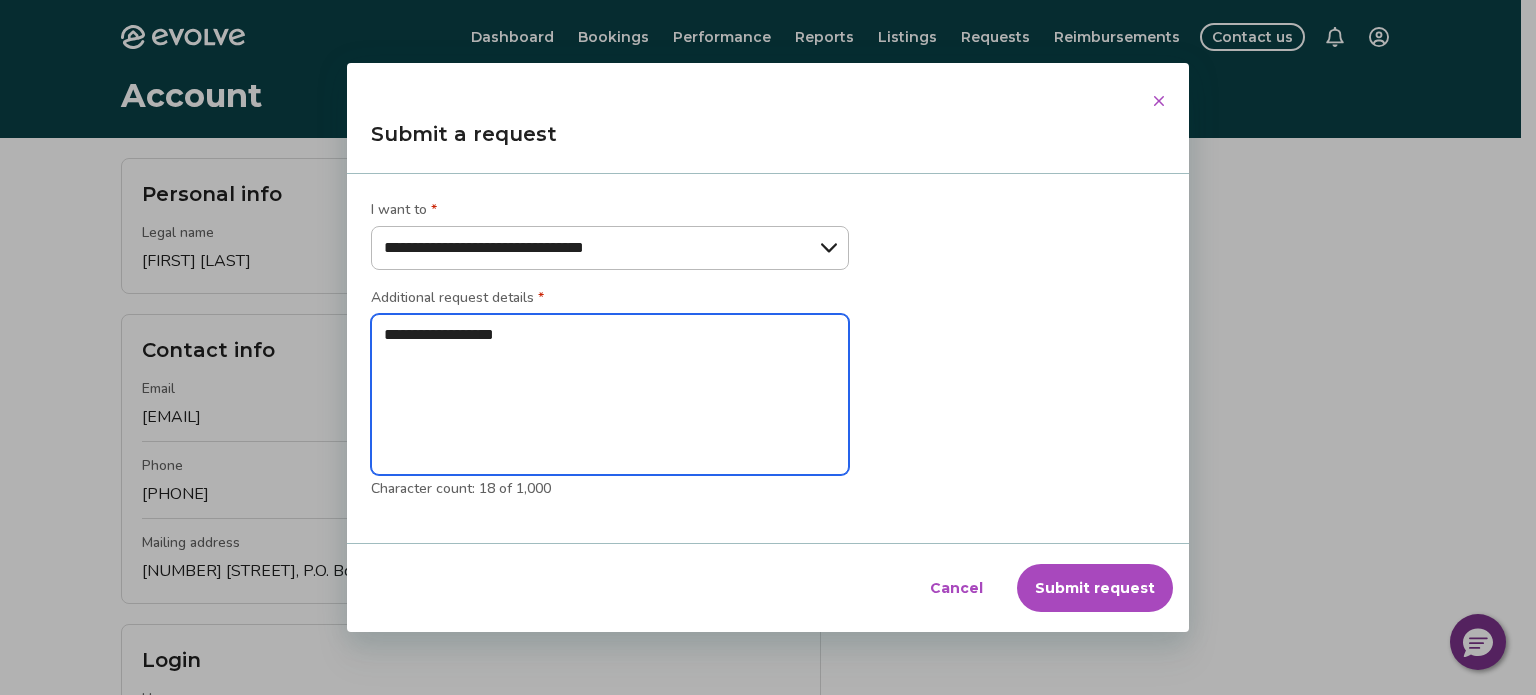type on "**********" 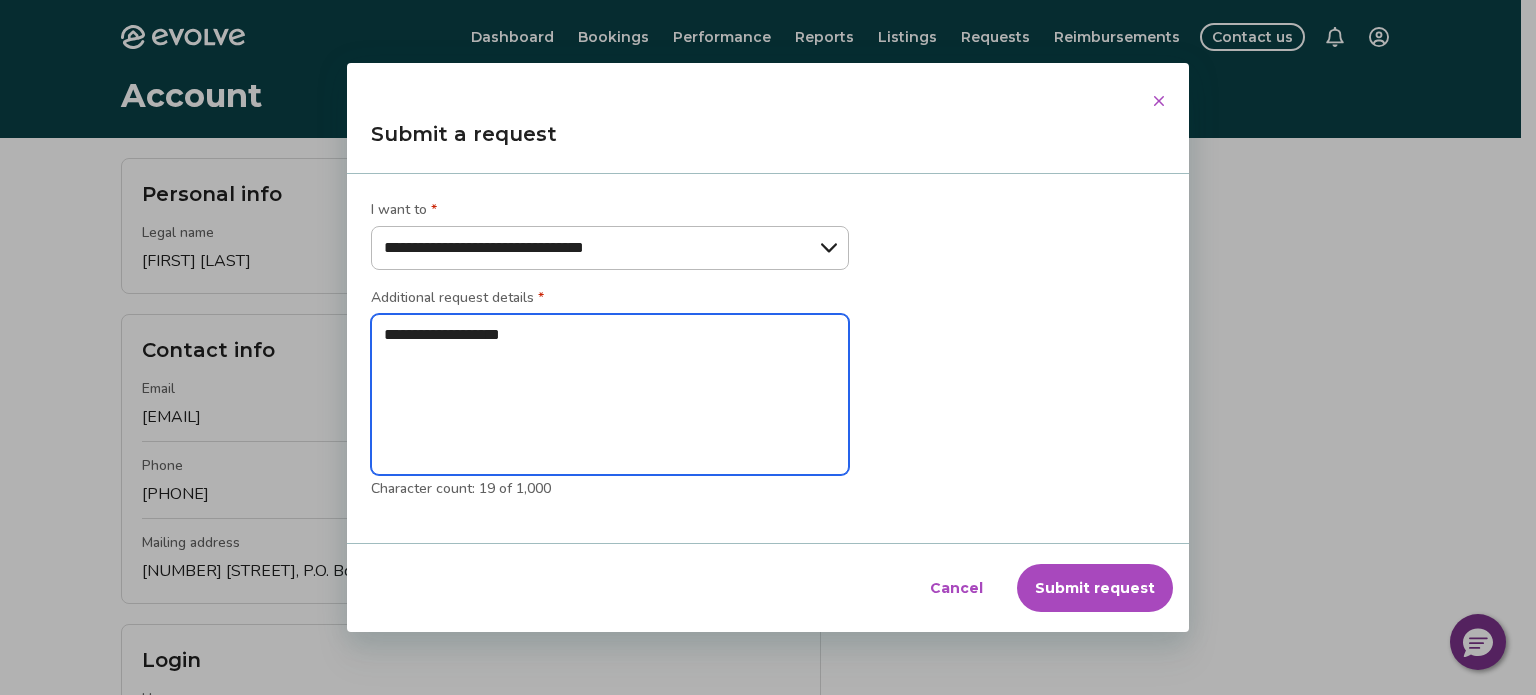 type on "**********" 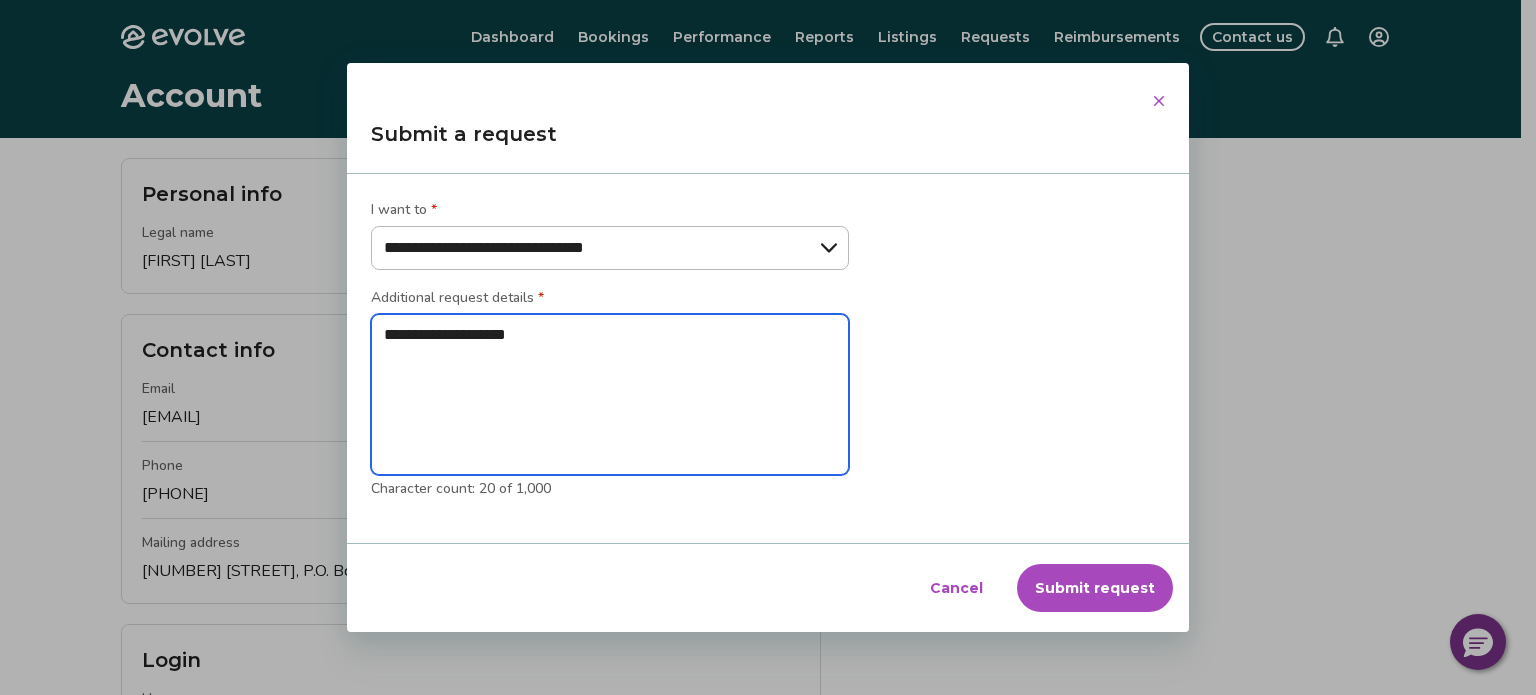 type on "**********" 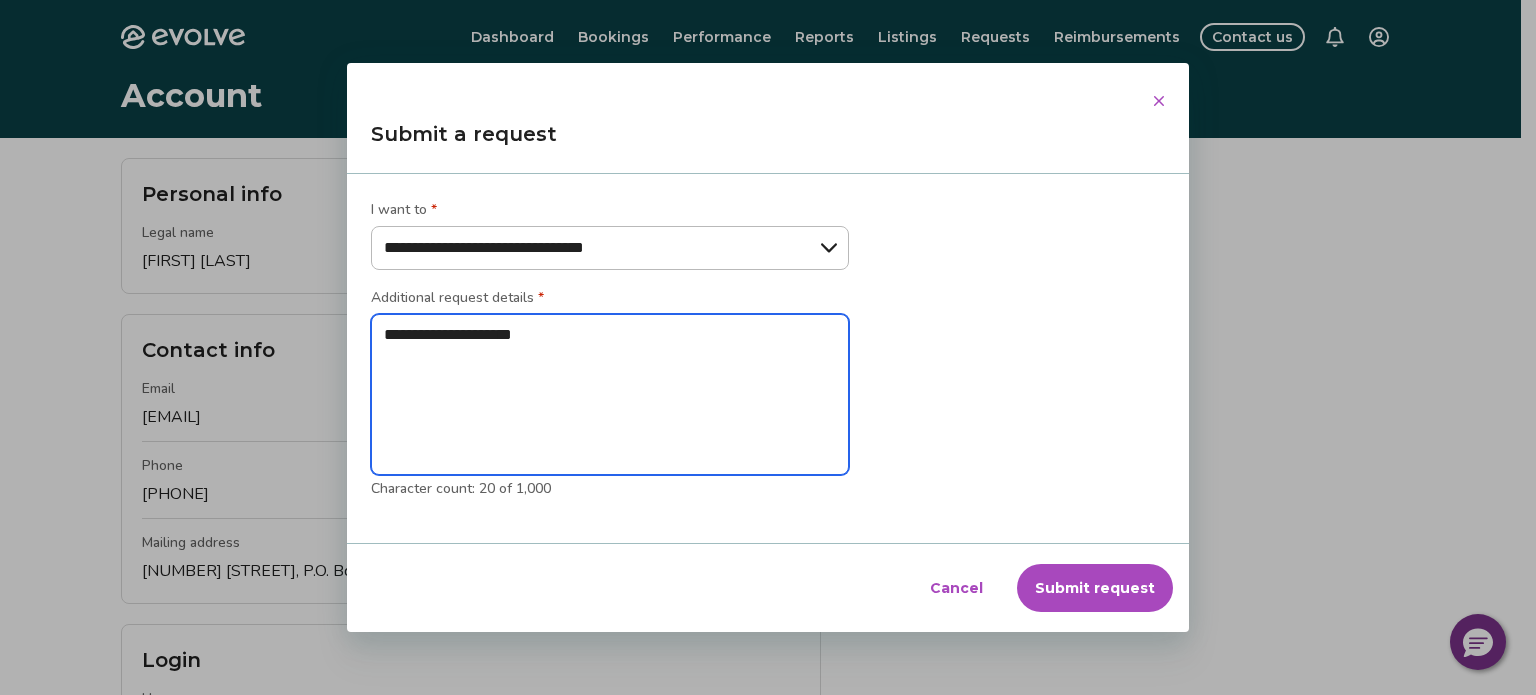 type on "**********" 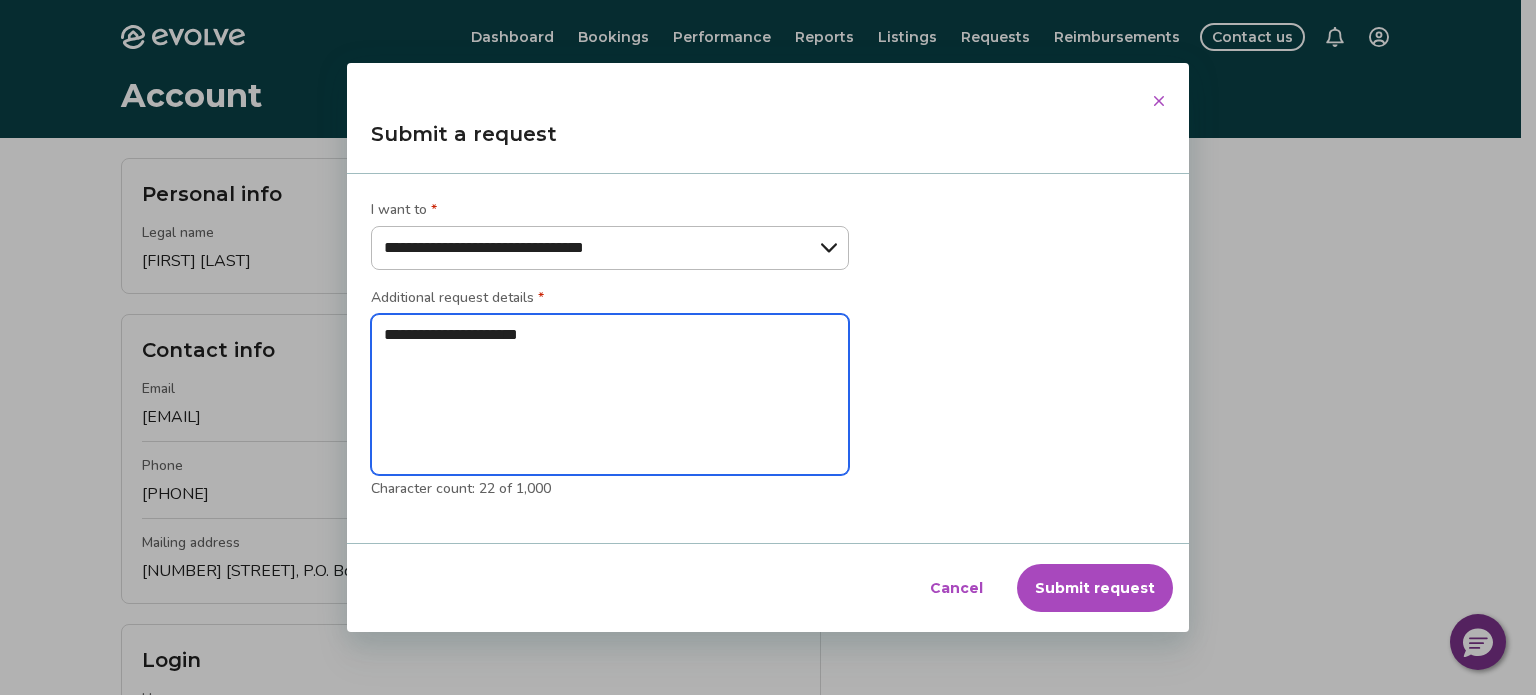 type on "**********" 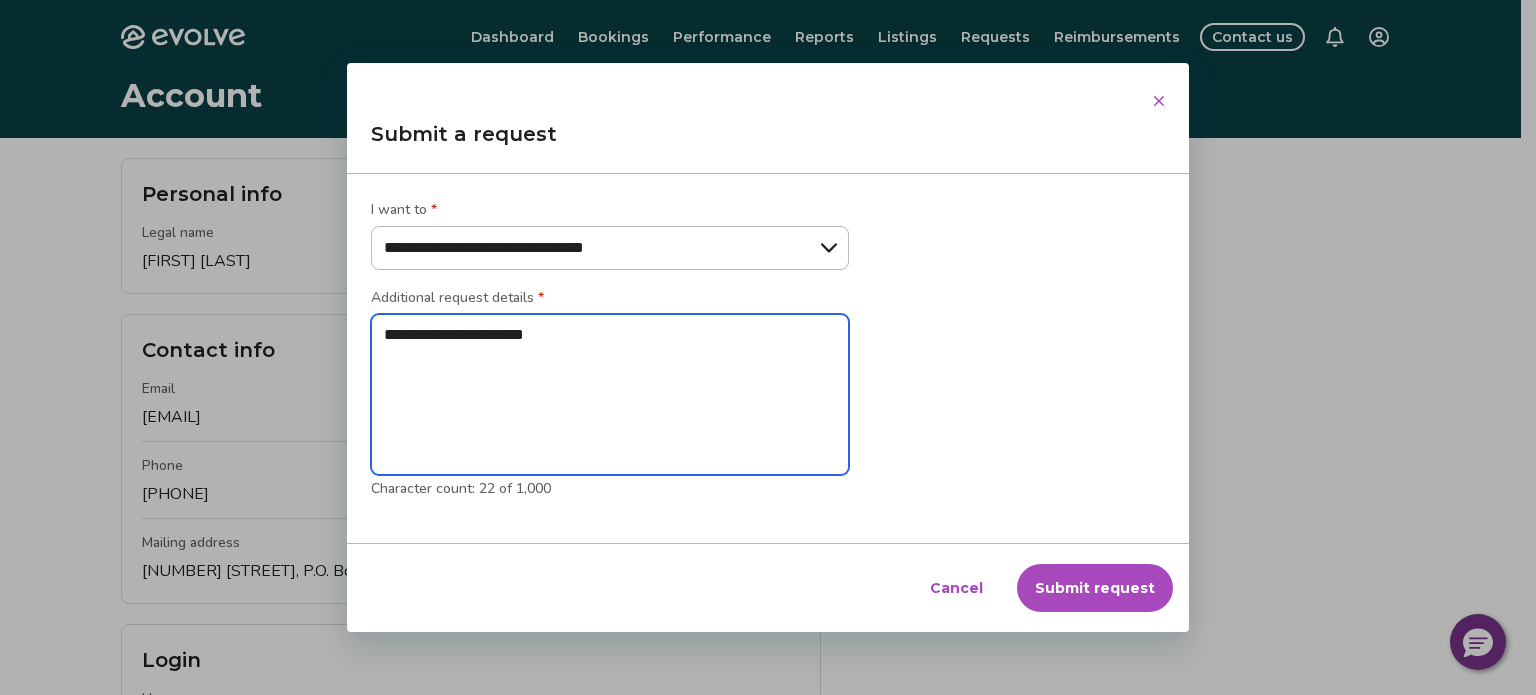 type on "**********" 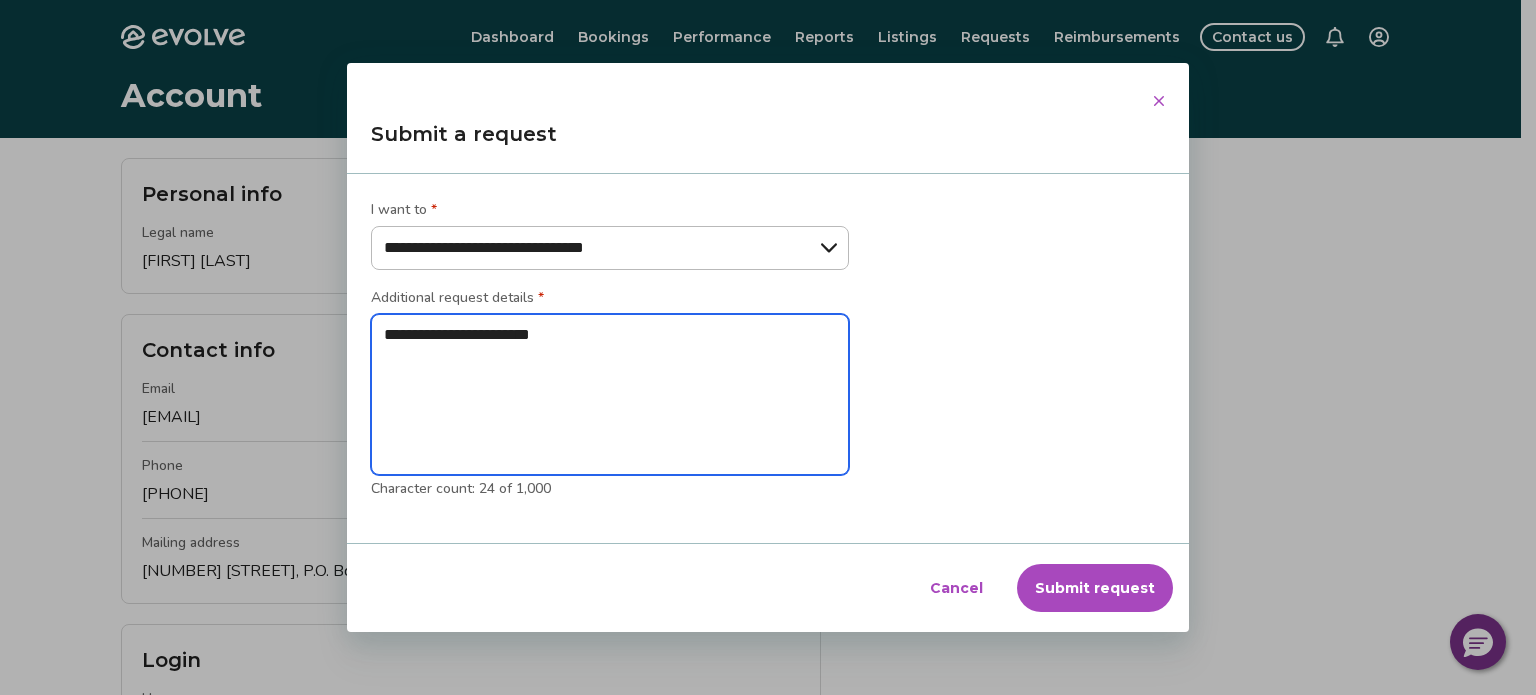 type on "**********" 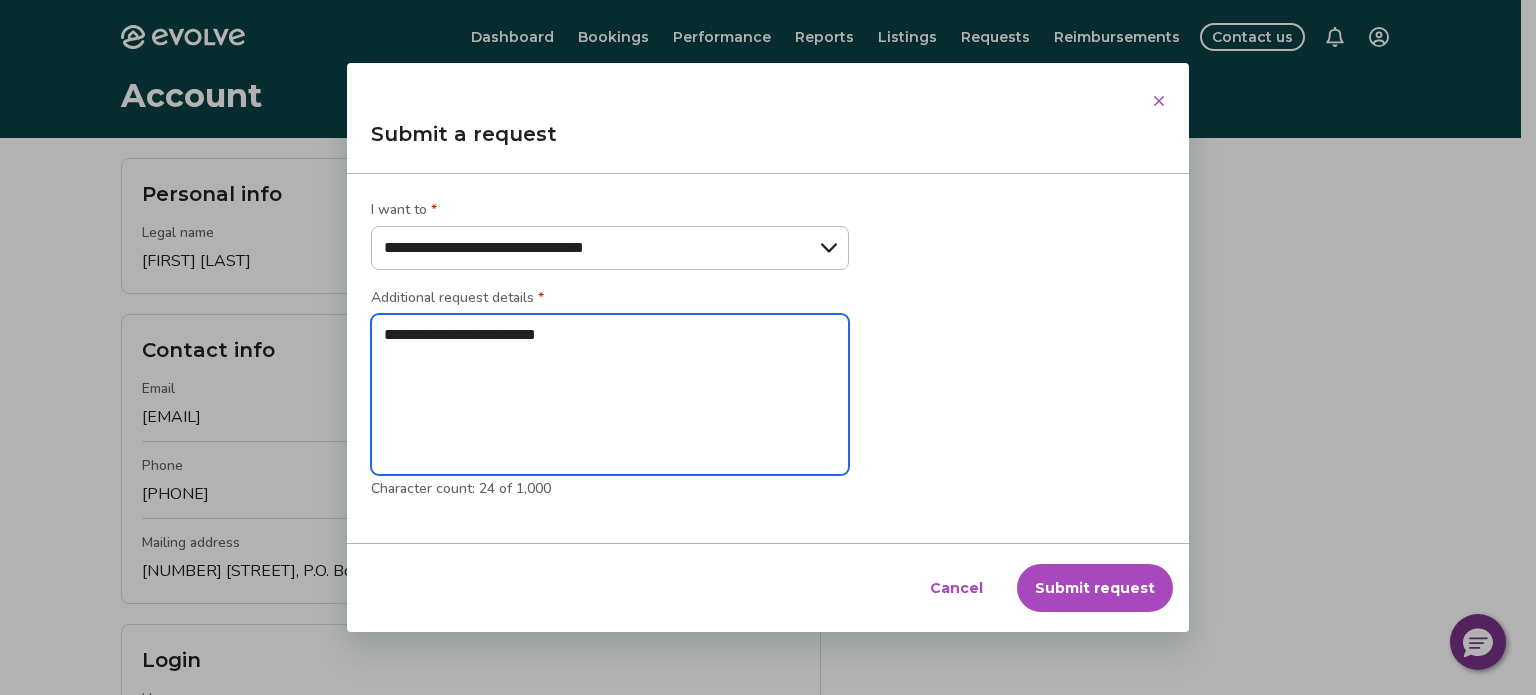 type on "**********" 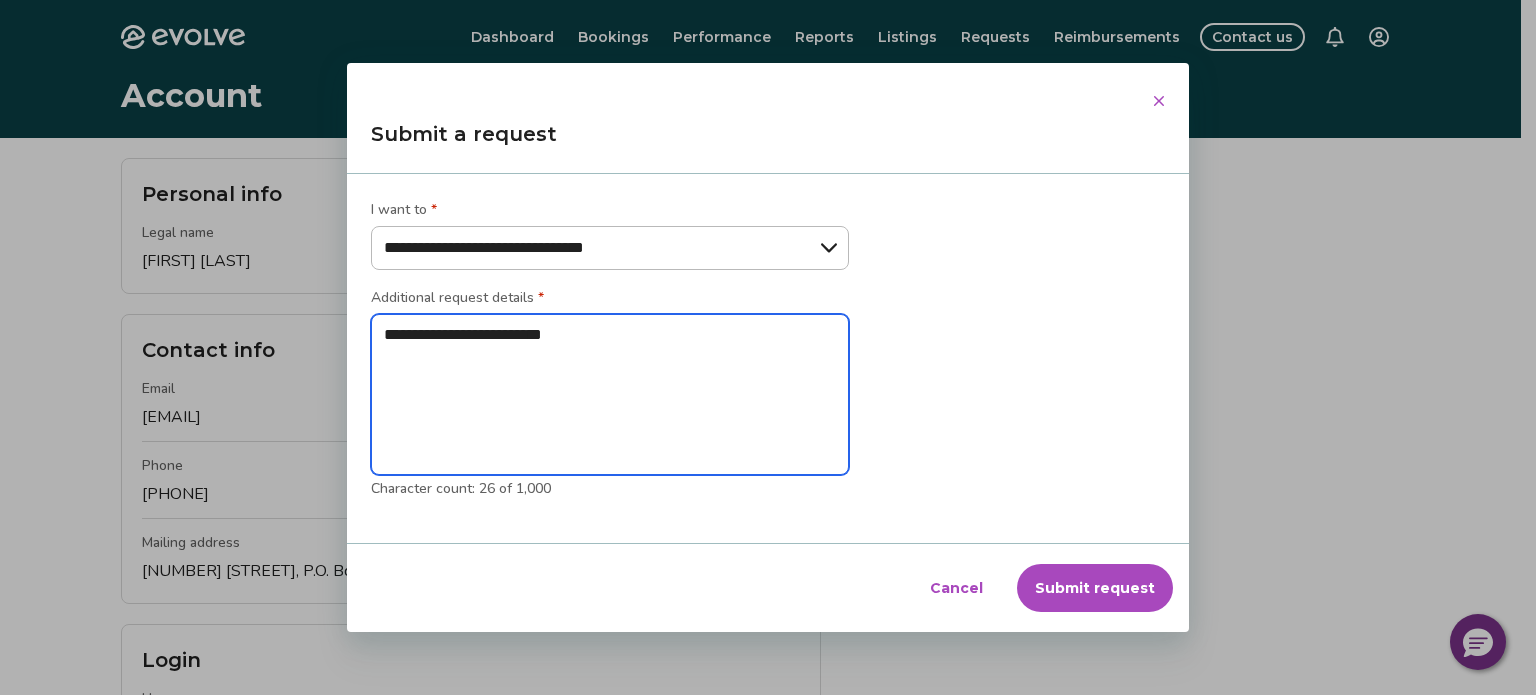 type on "**********" 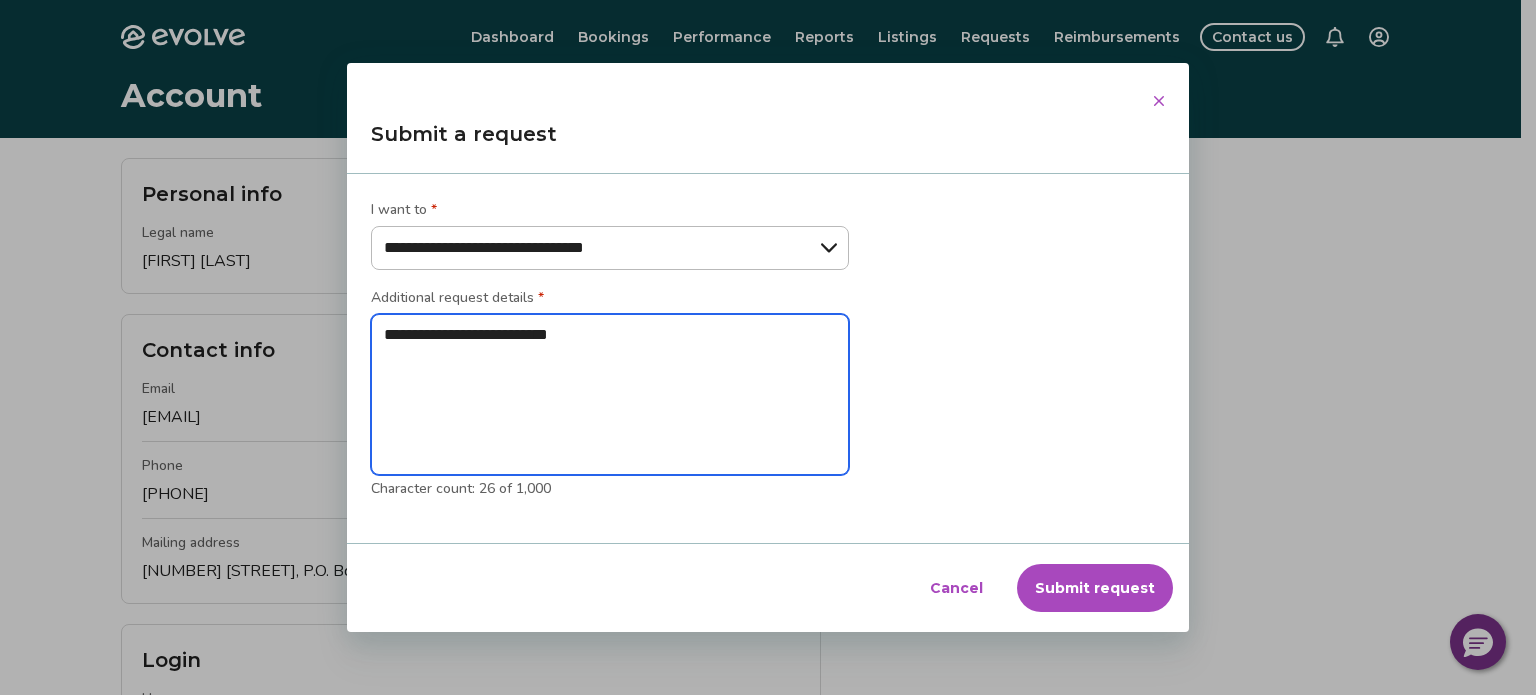 type on "**********" 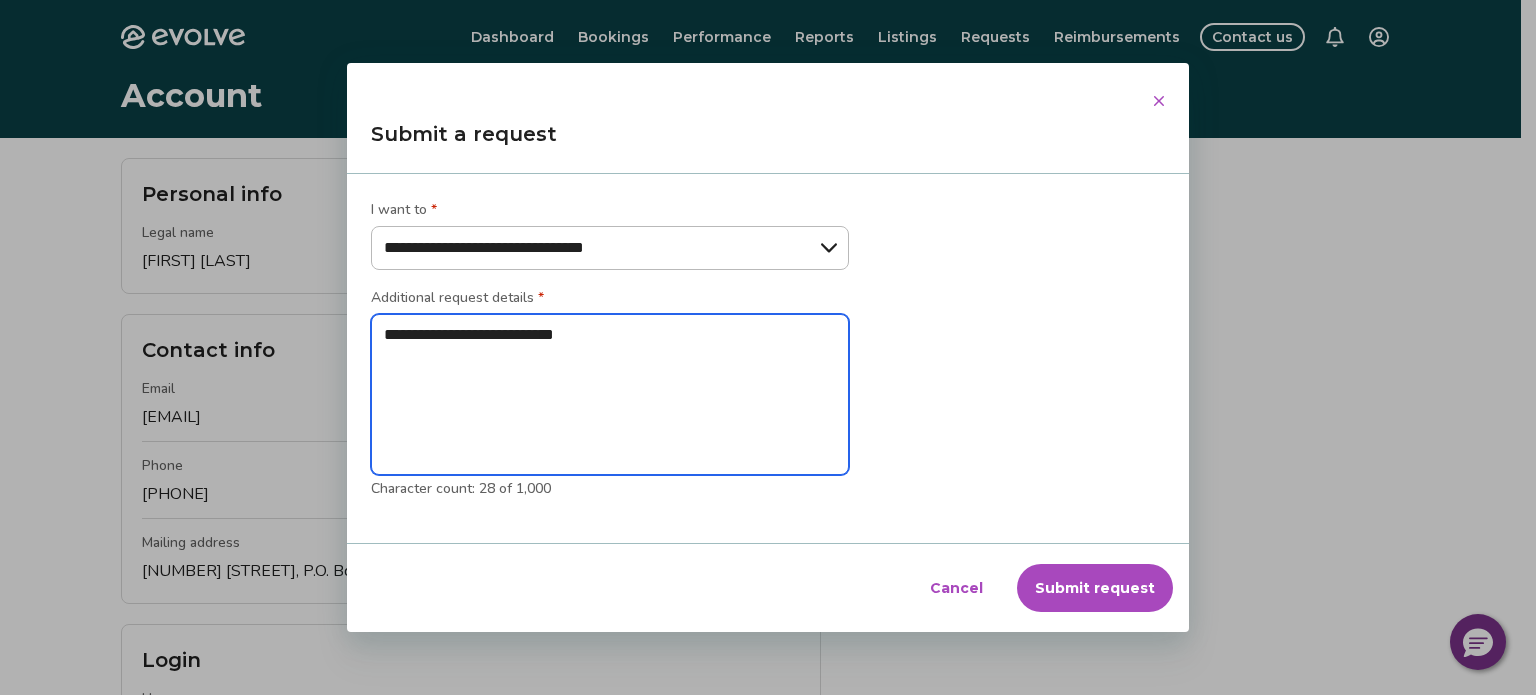 type on "**********" 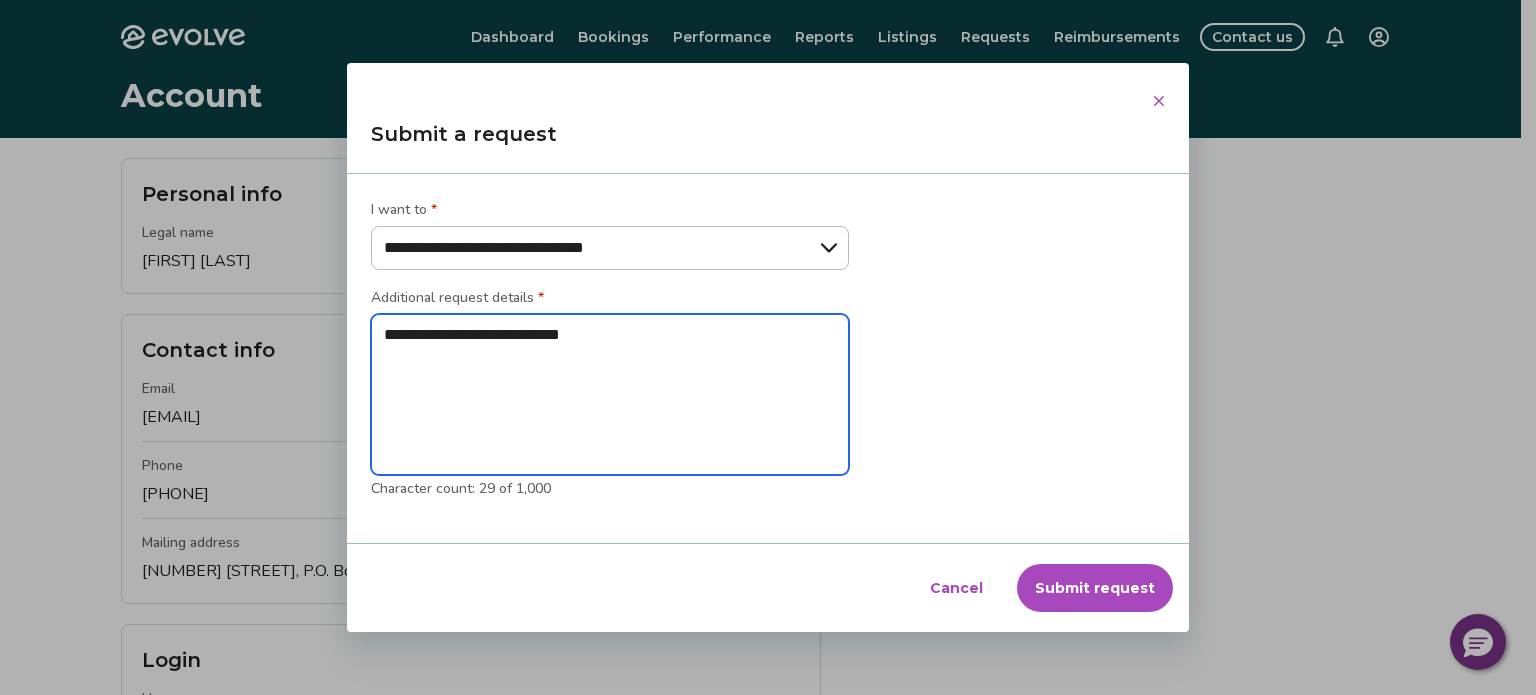 type on "**********" 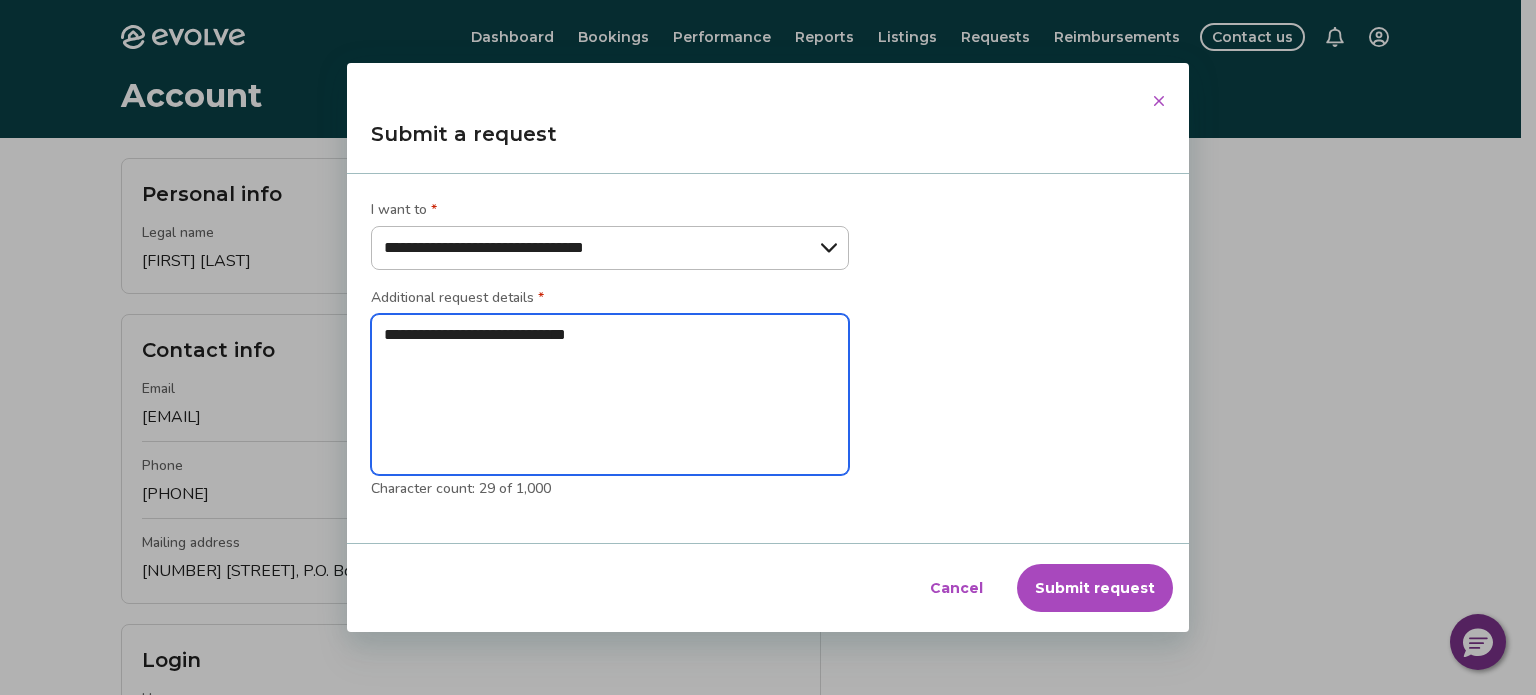type on "**********" 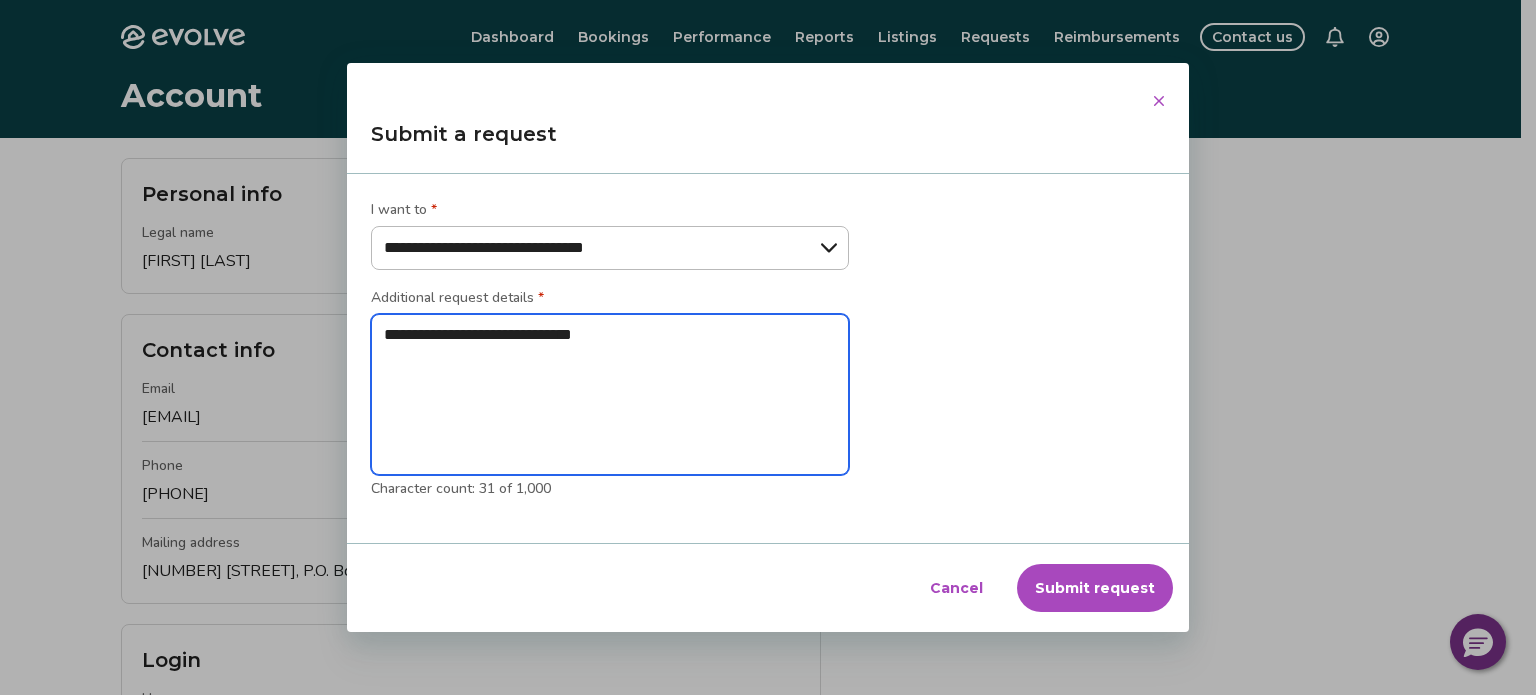 type on "**********" 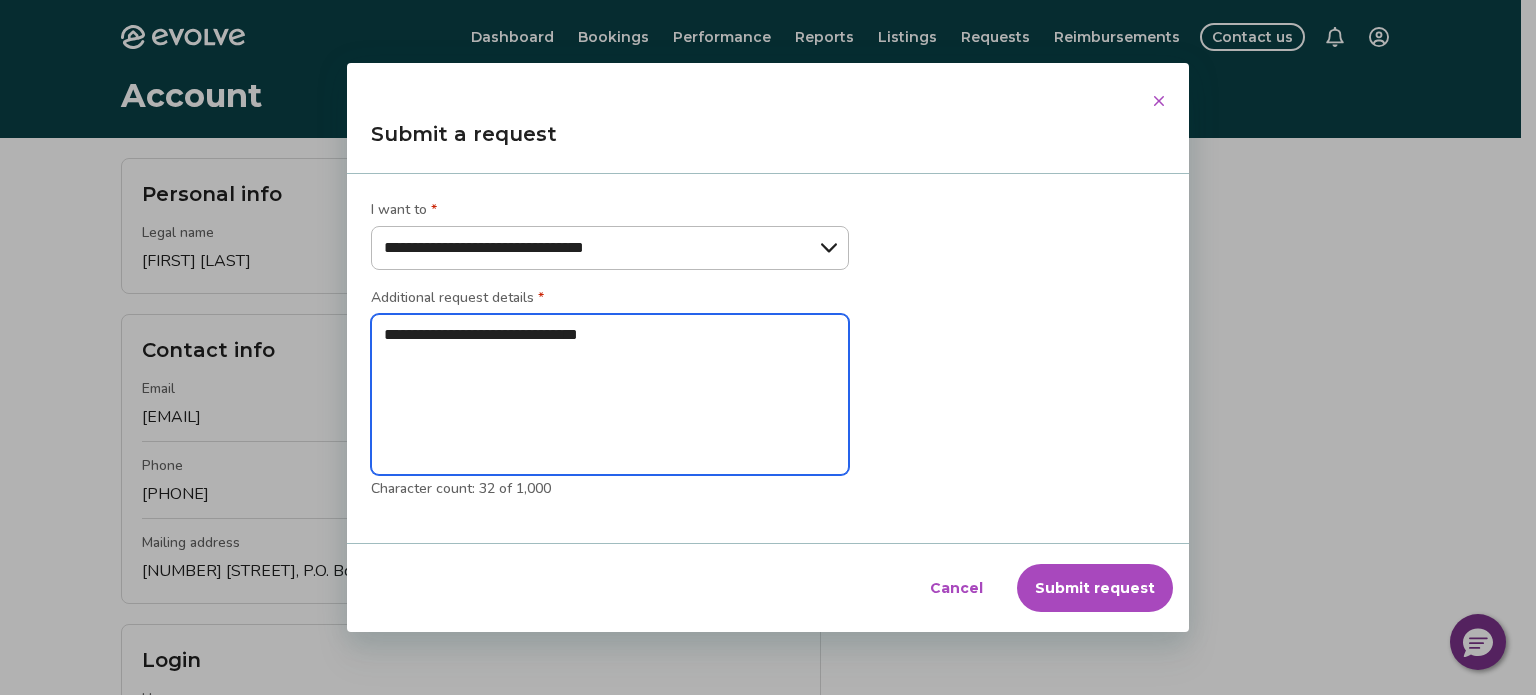 type on "**********" 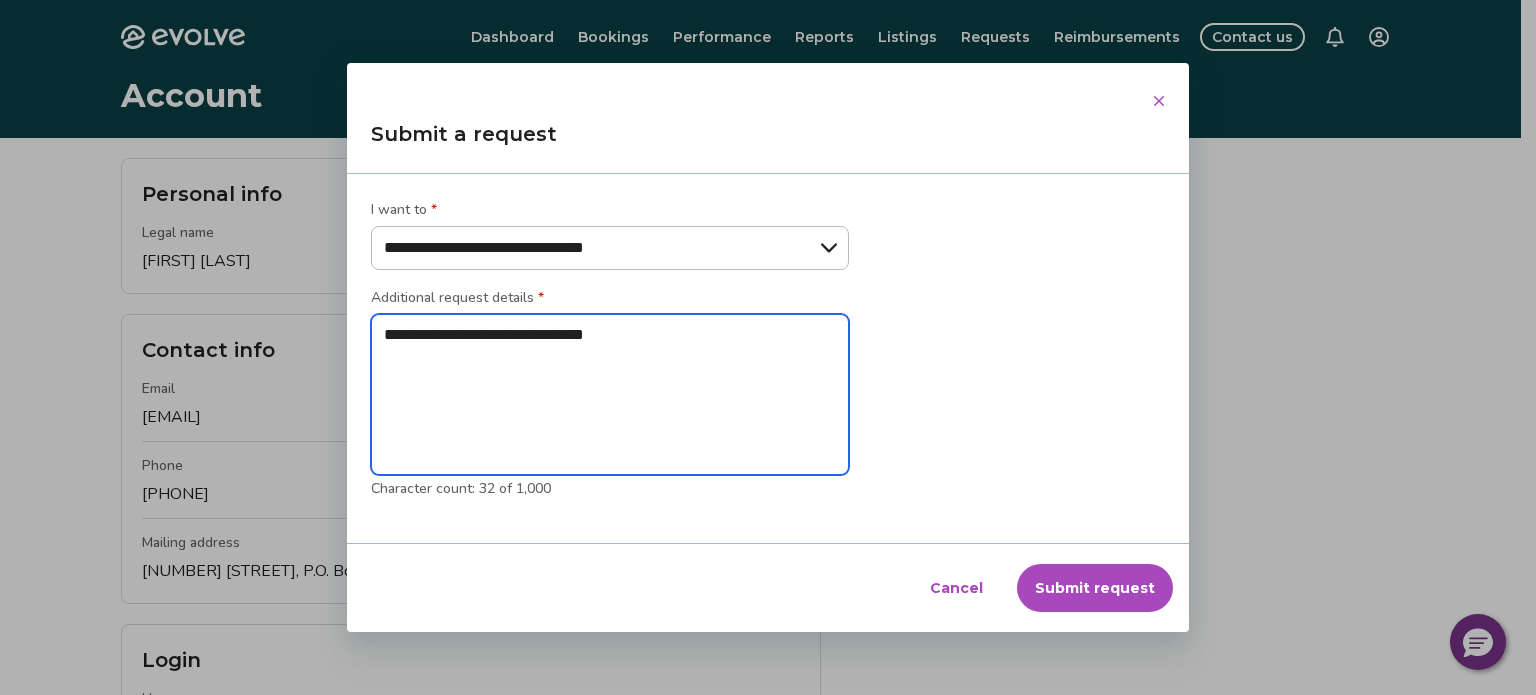 type on "**********" 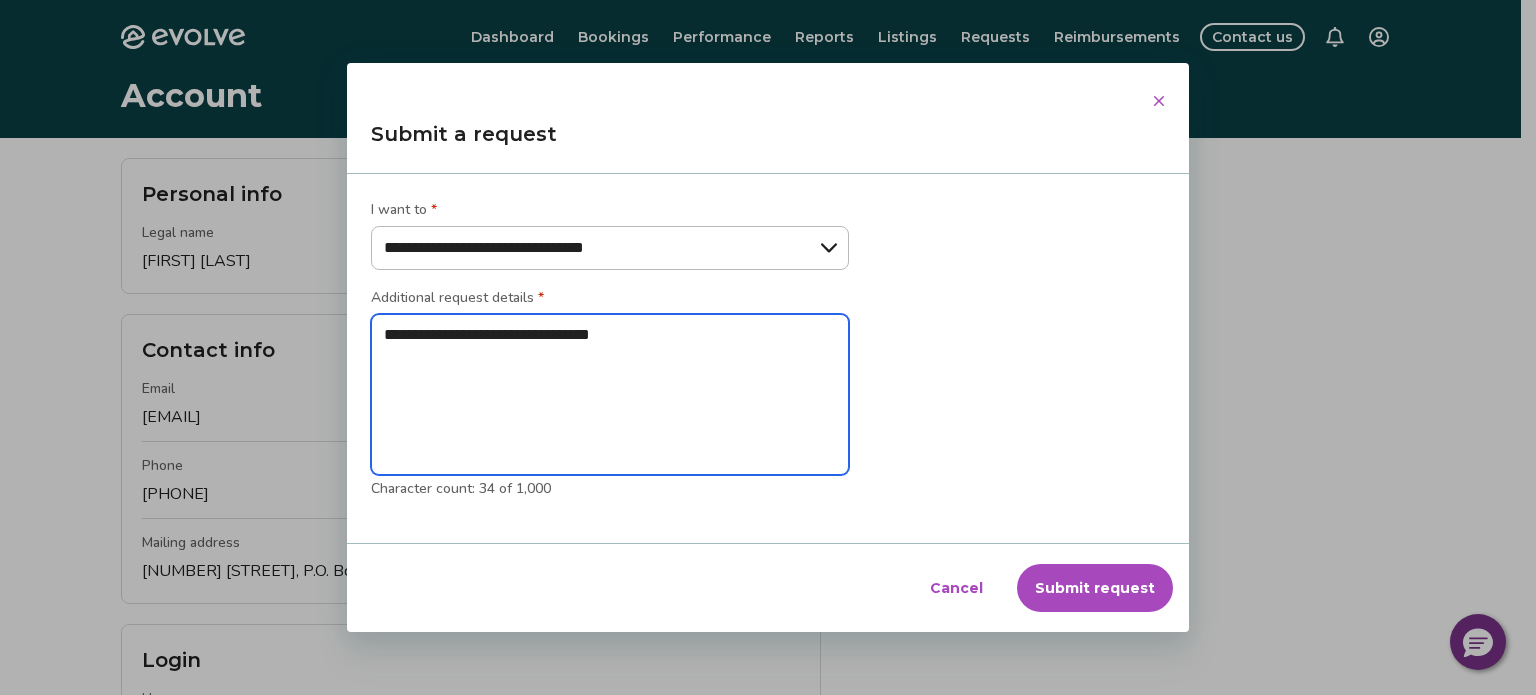 type on "**********" 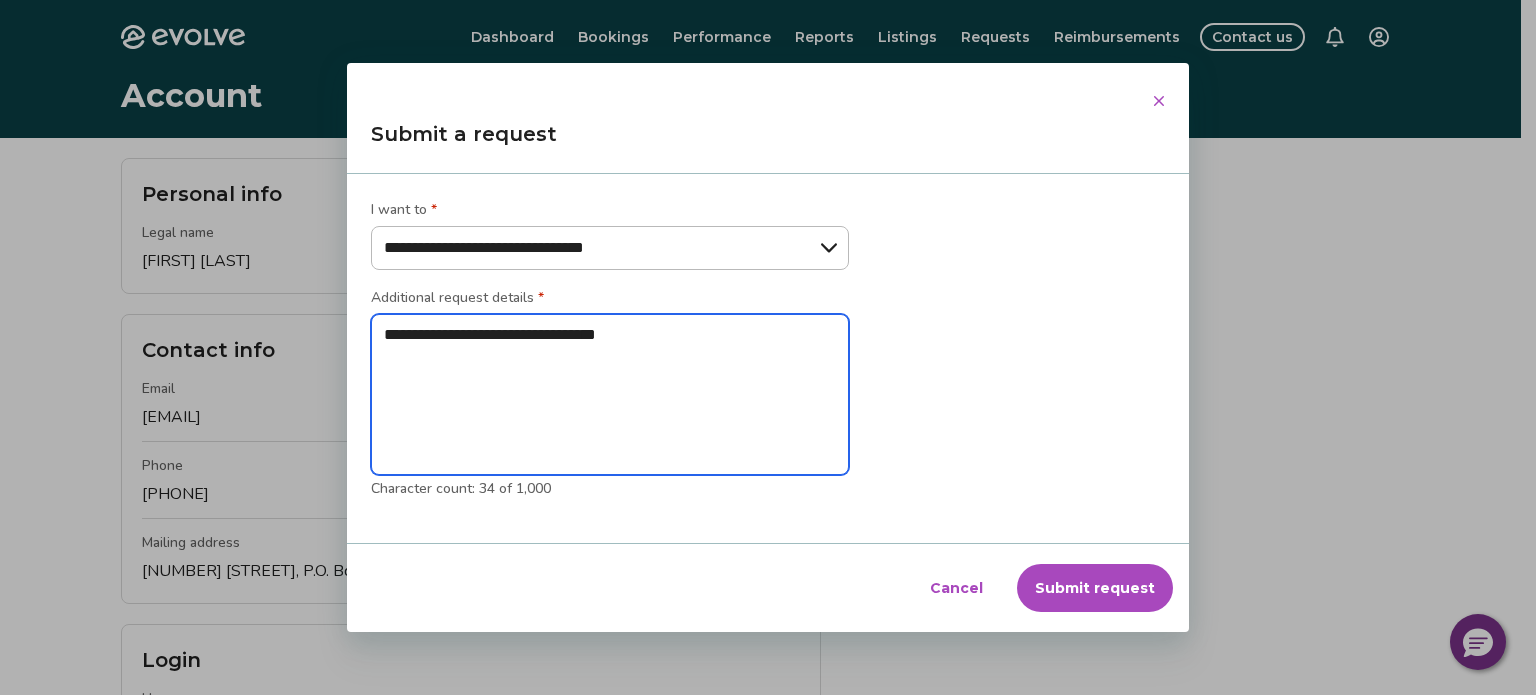 type on "**********" 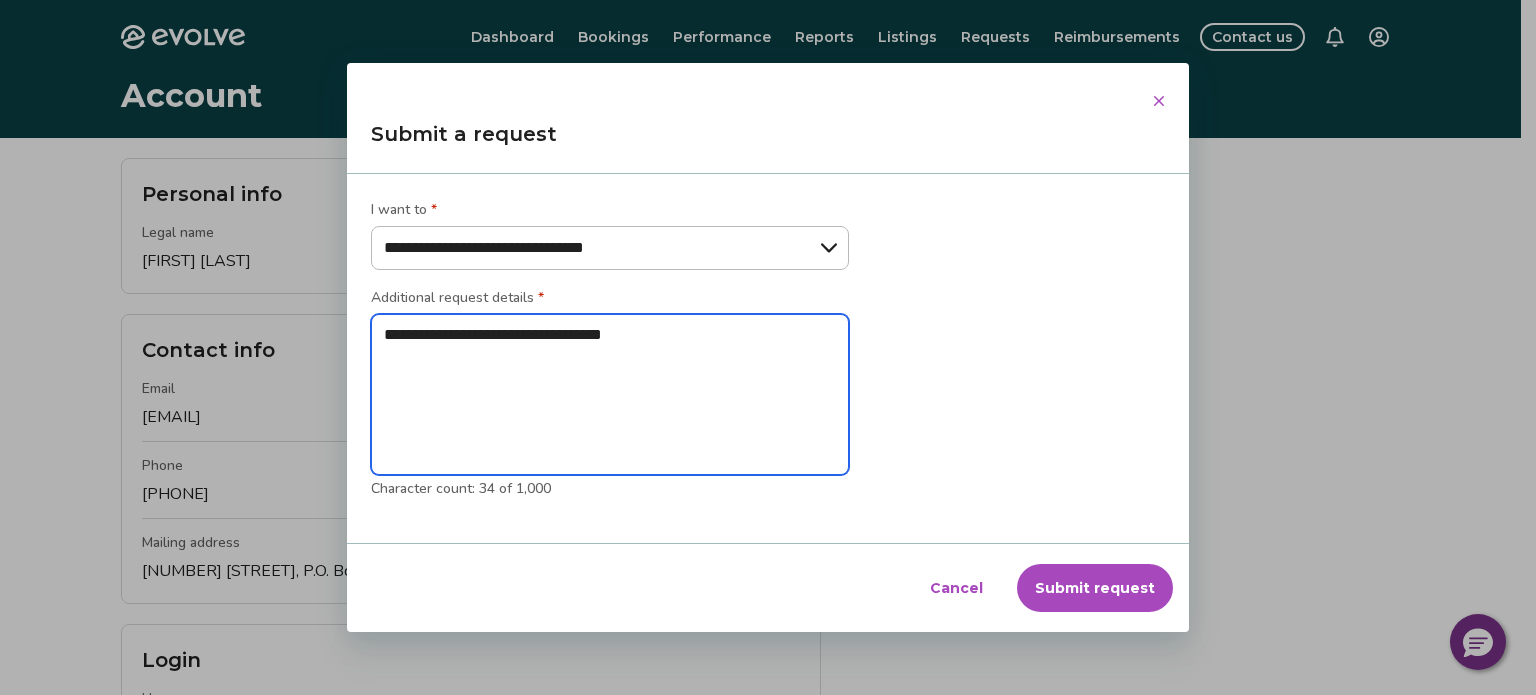 type on "**********" 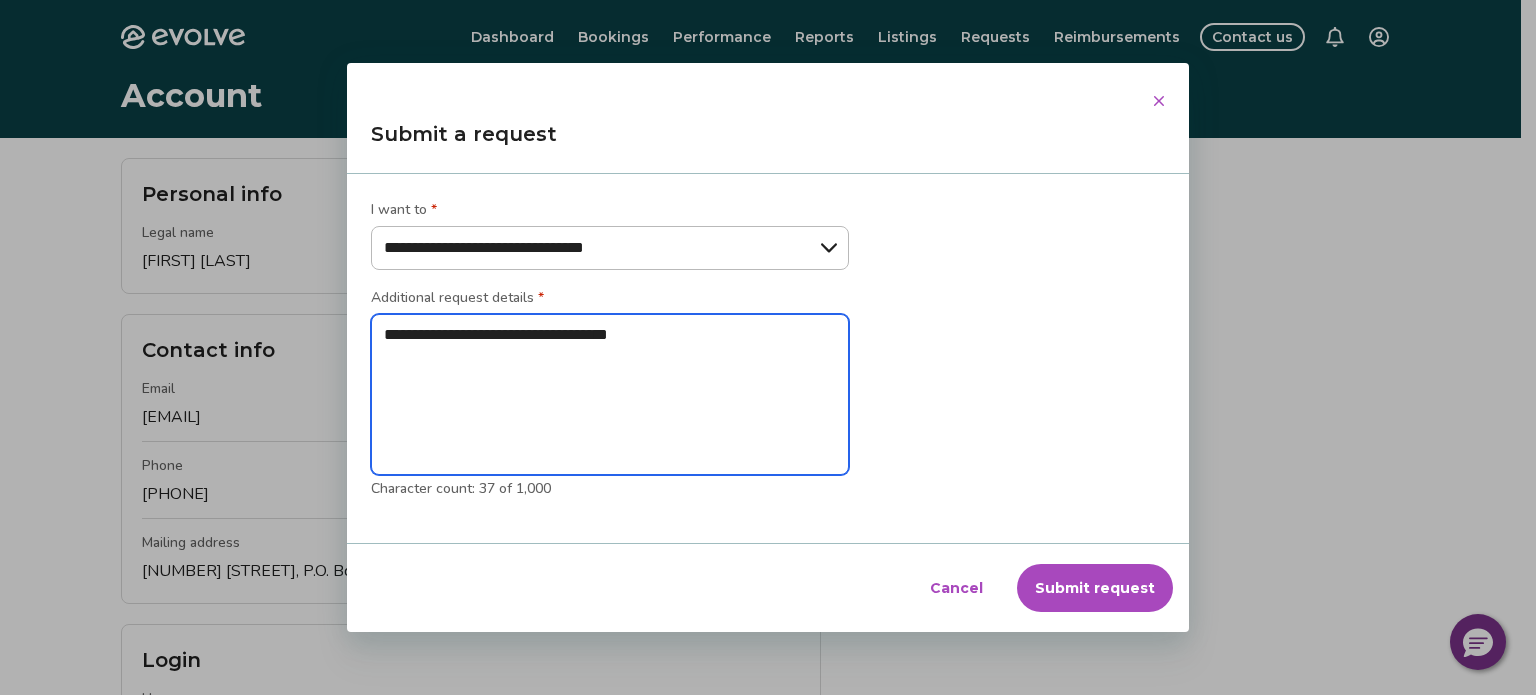 type on "**********" 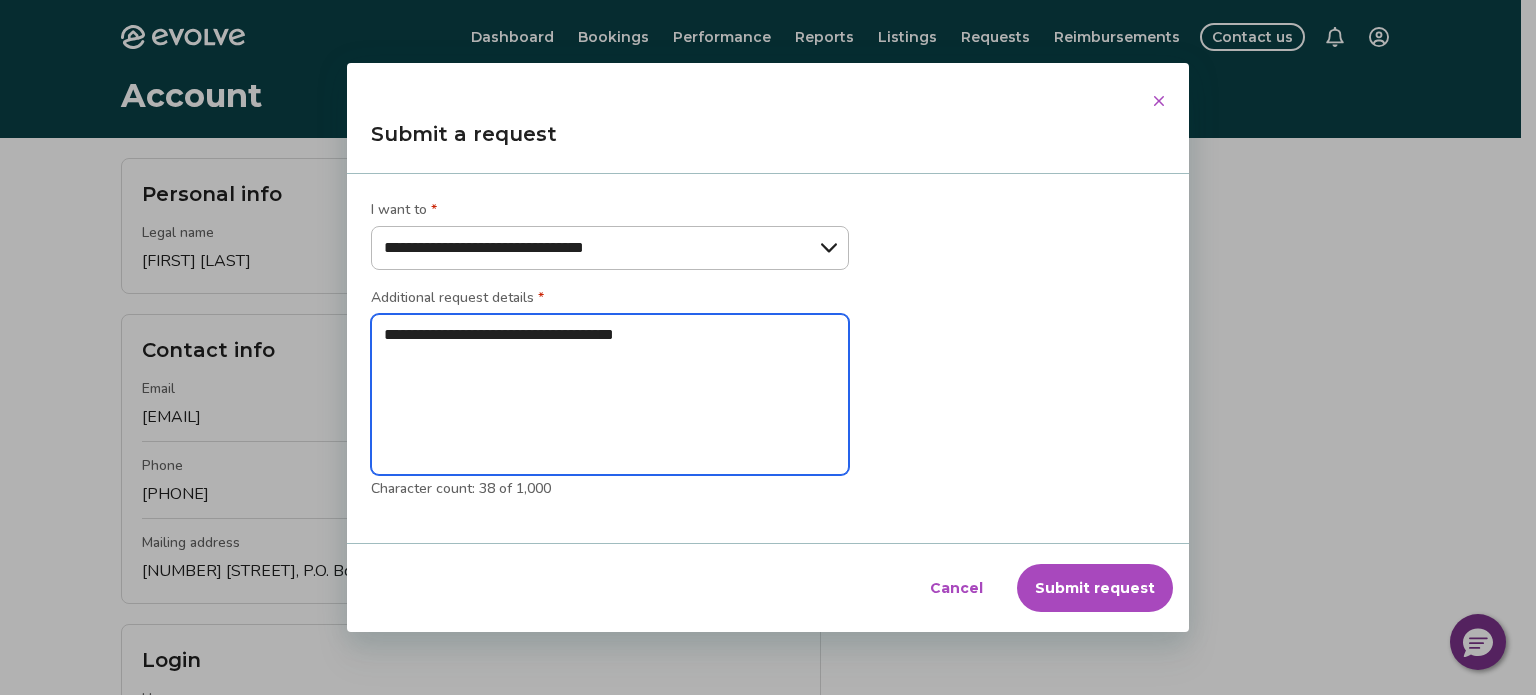 type on "**********" 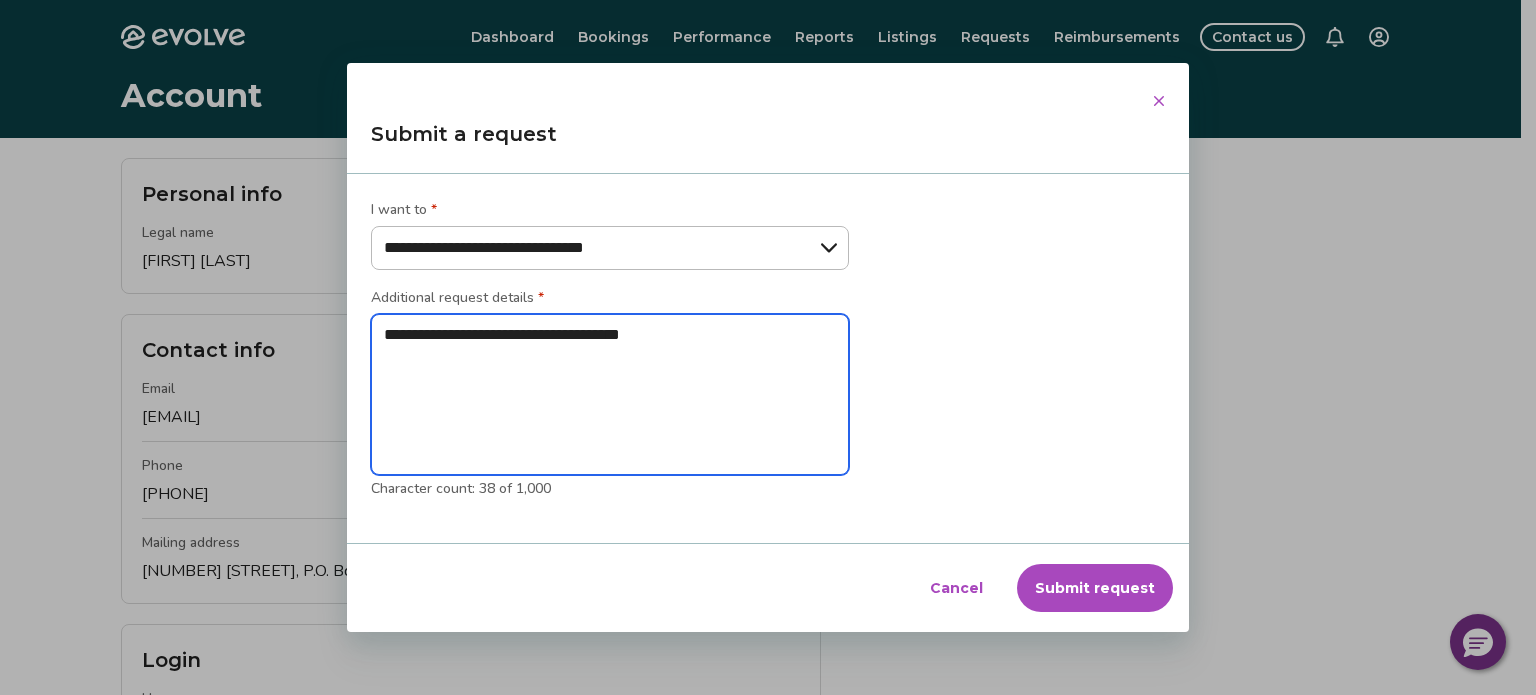 type on "**********" 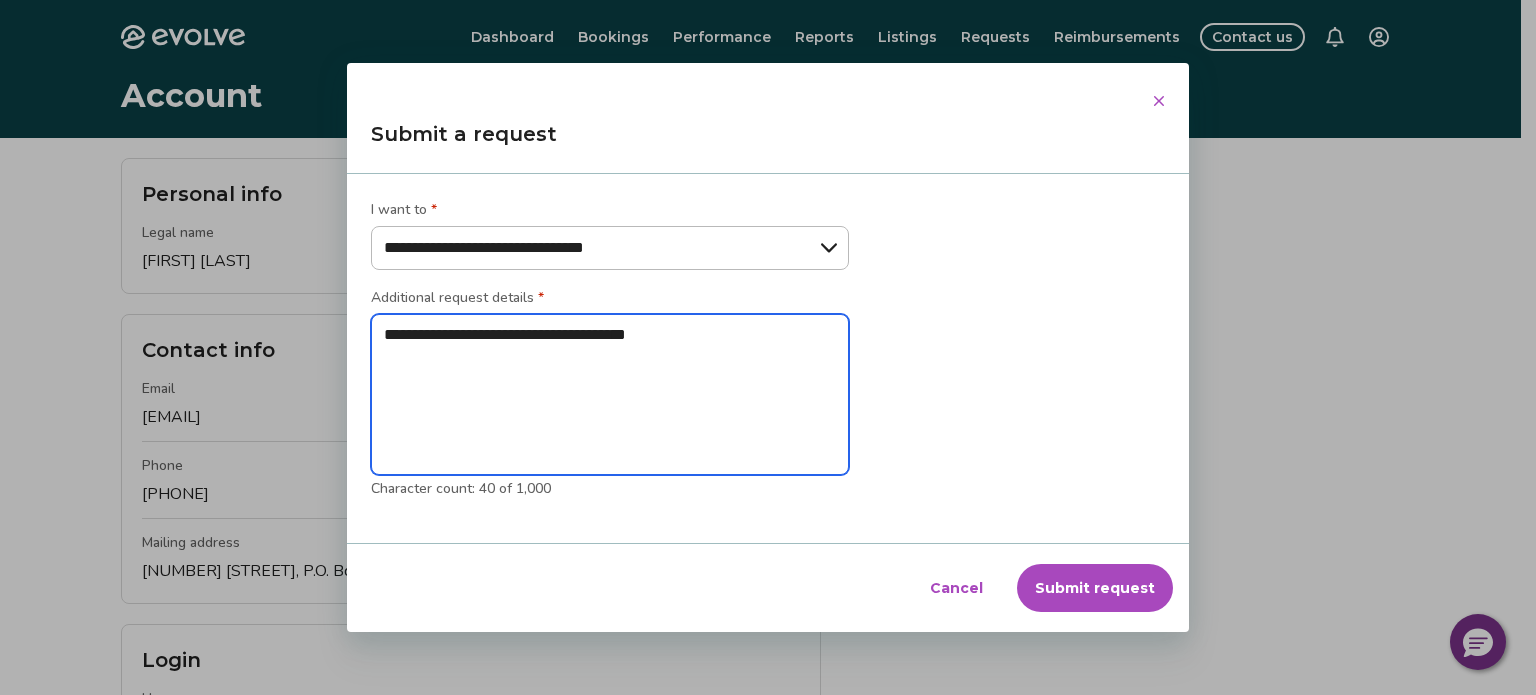 type on "**********" 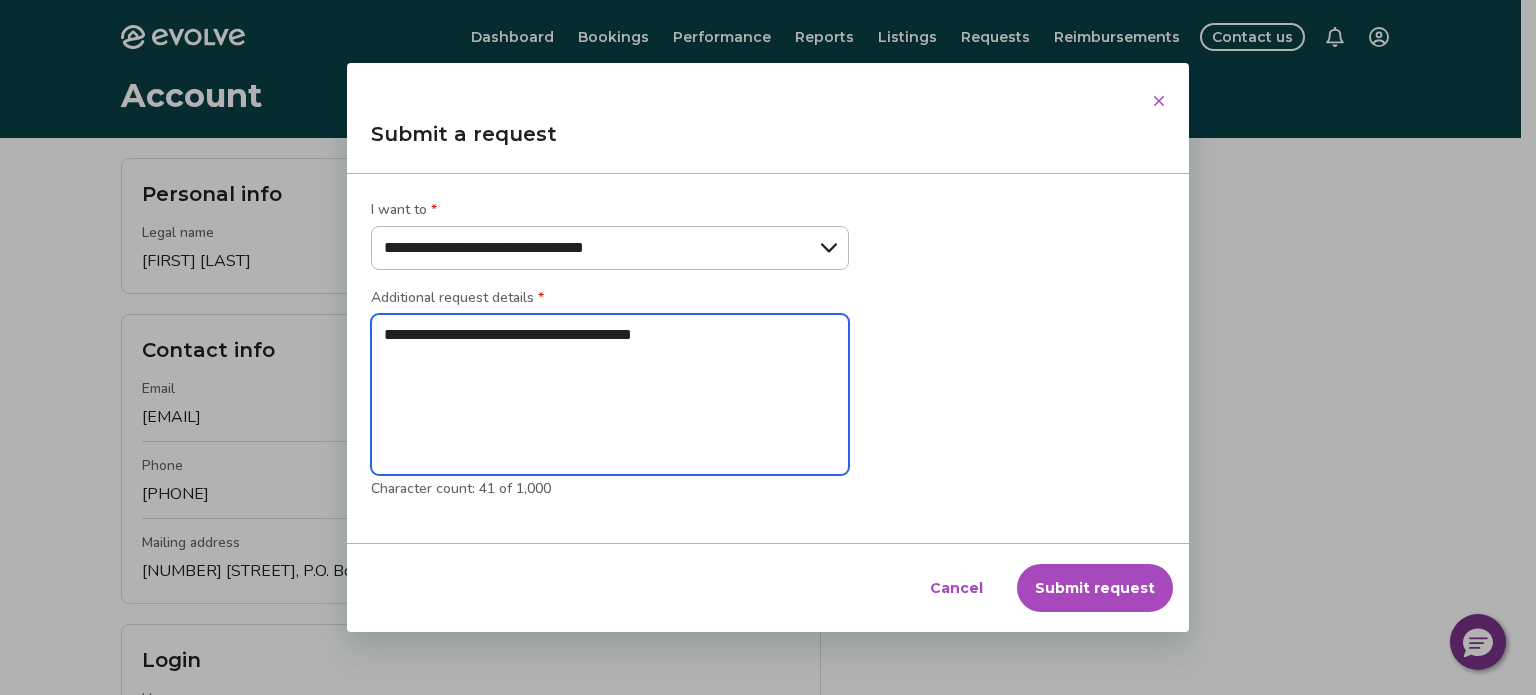 type on "**********" 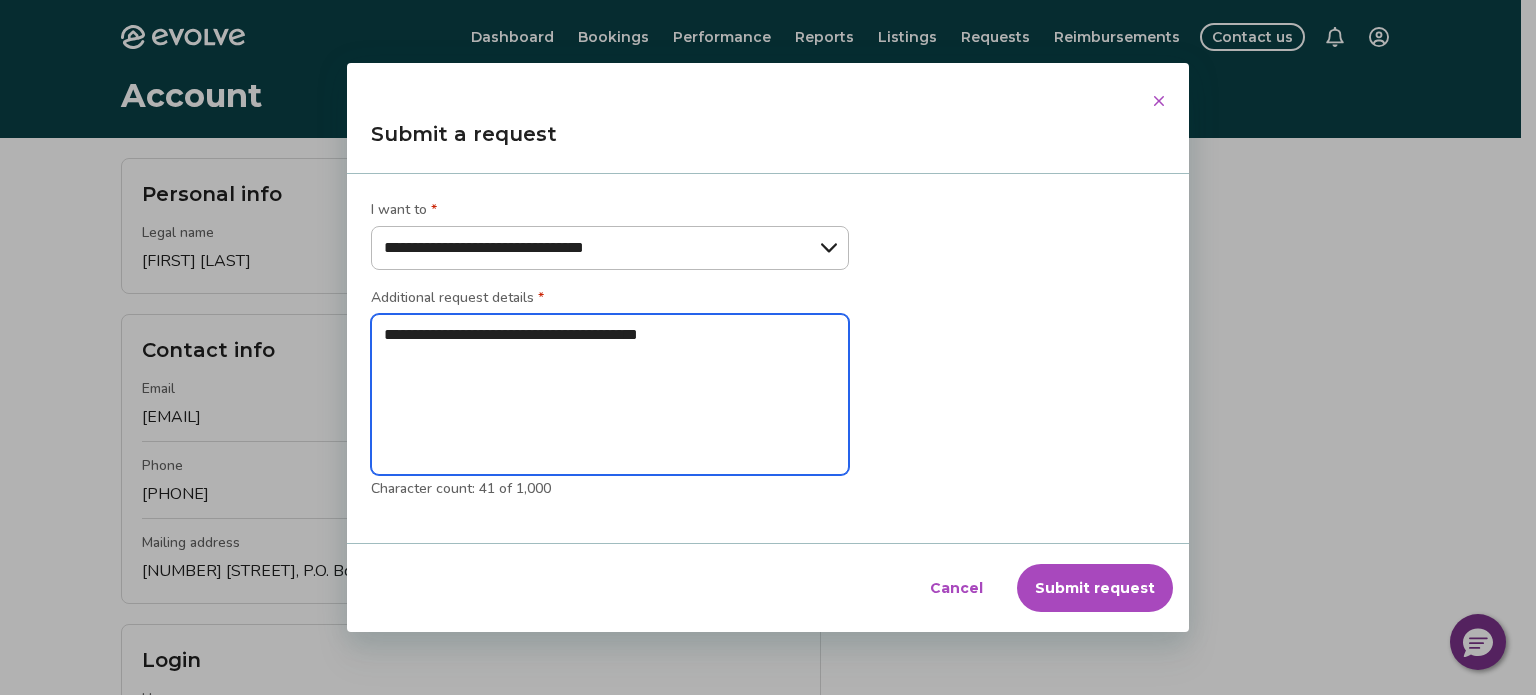 type on "**********" 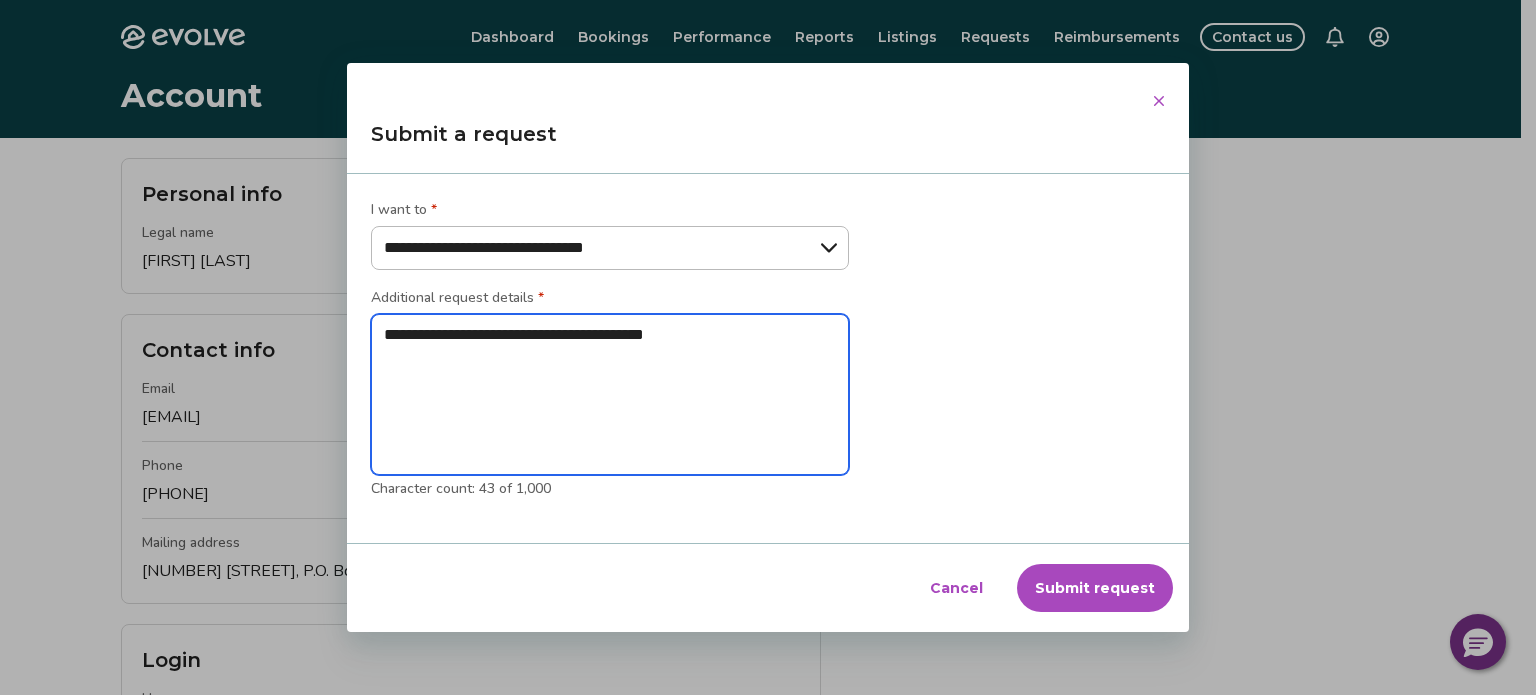 type on "**********" 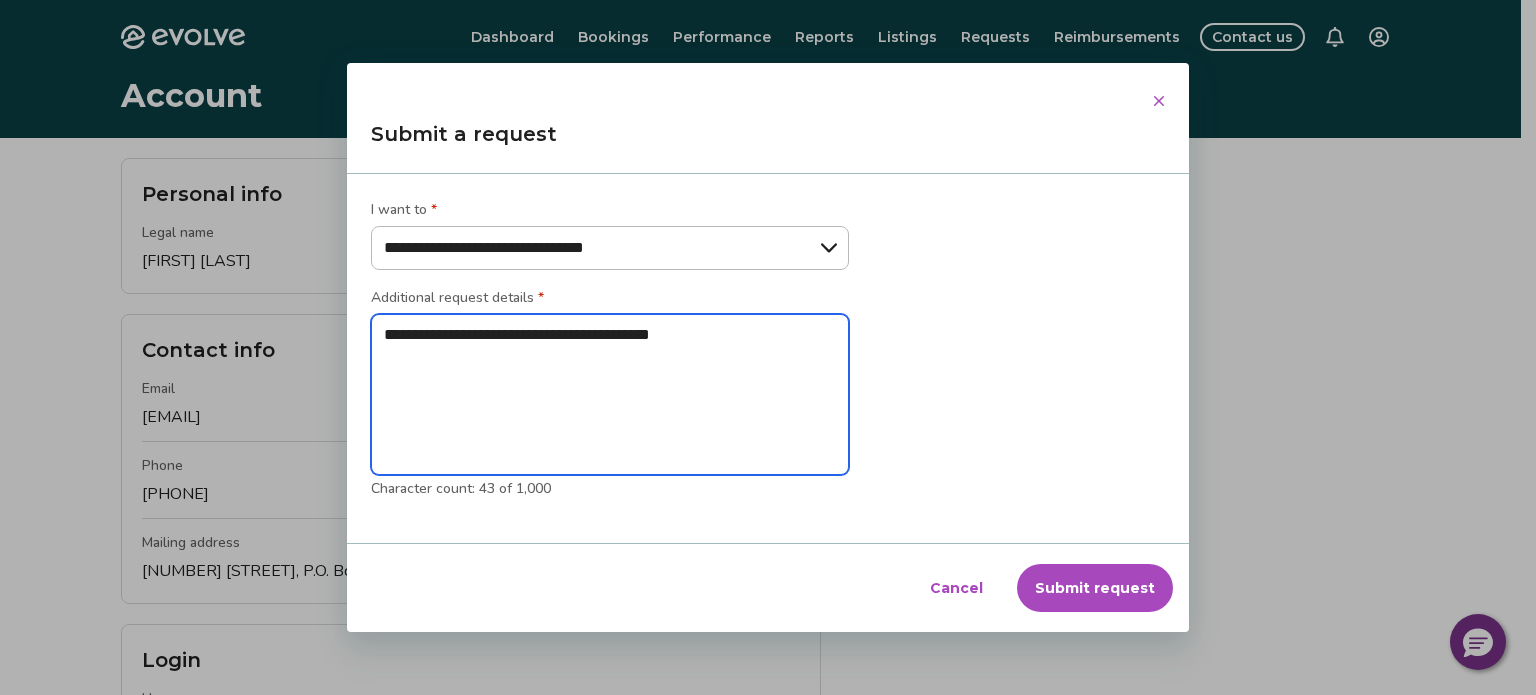 type on "**********" 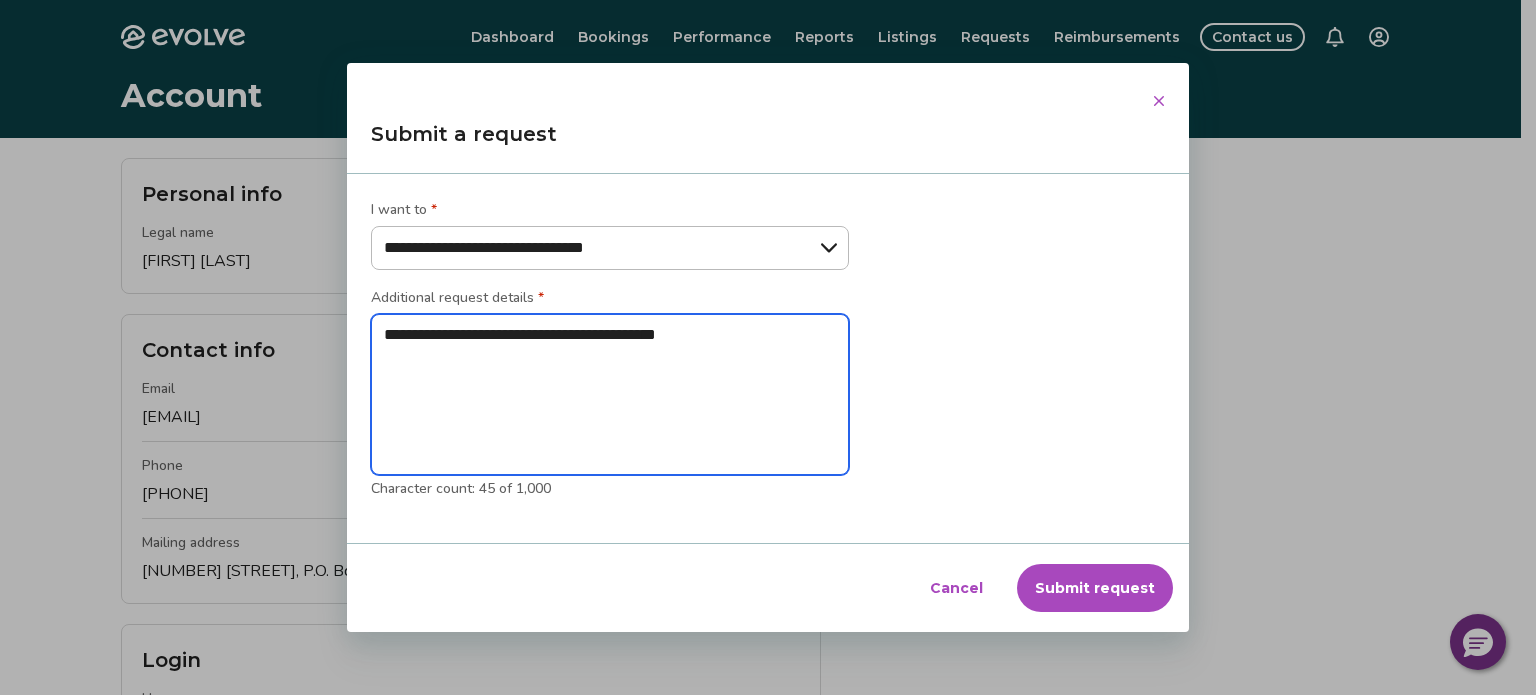 type on "**********" 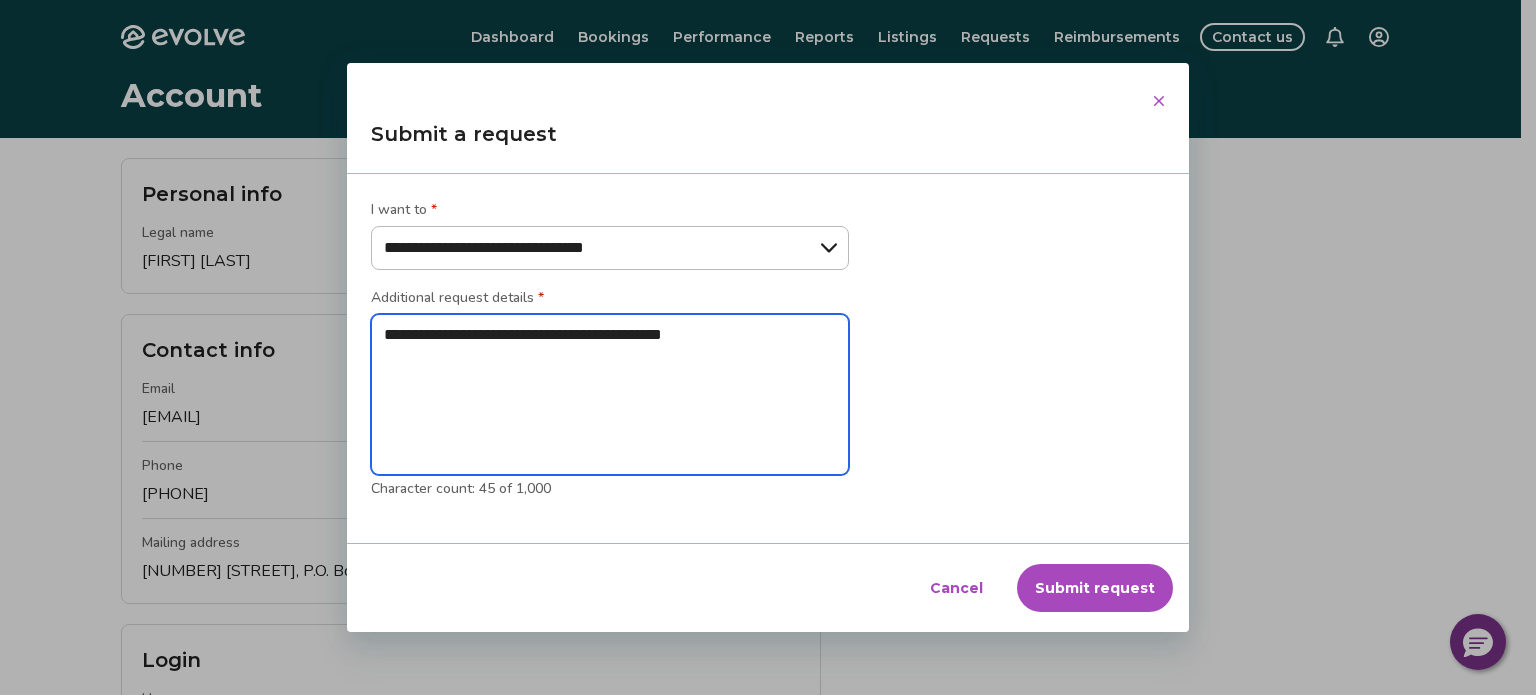 type on "**********" 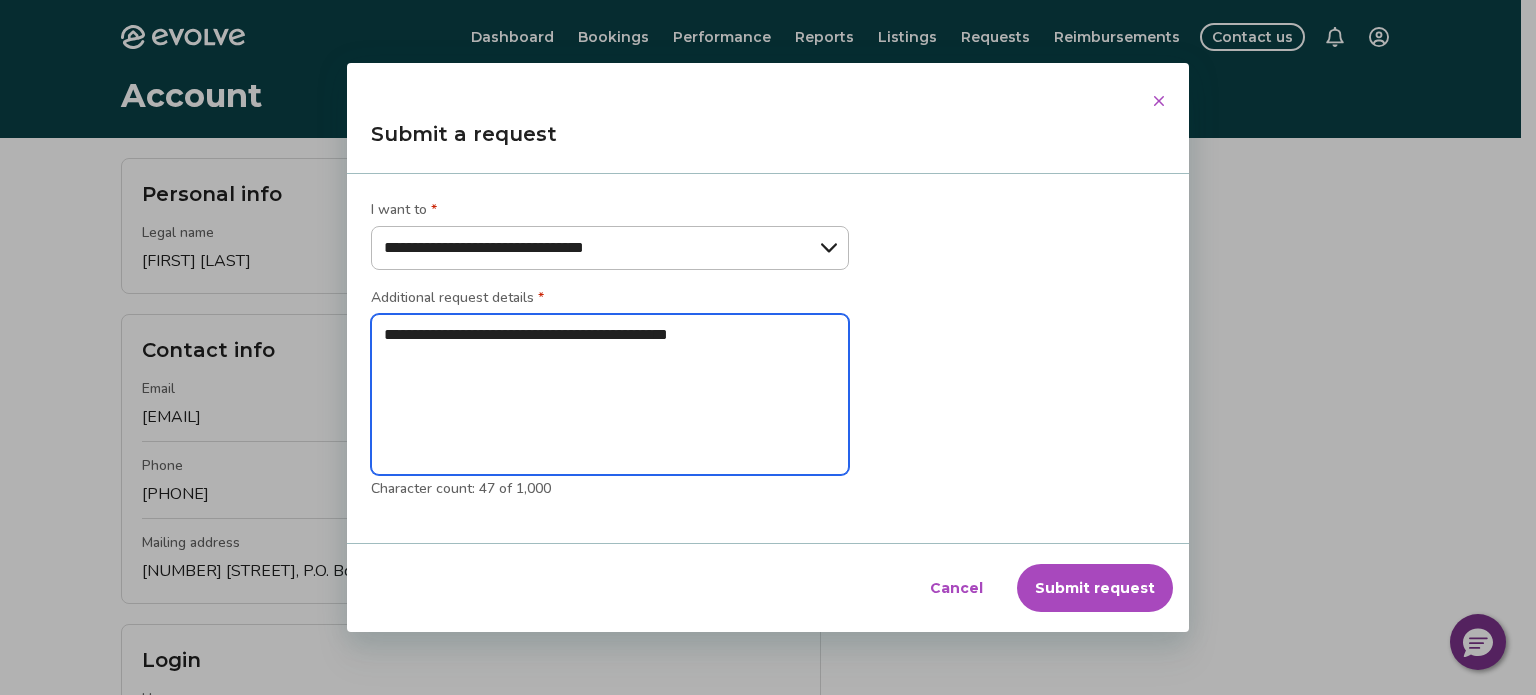 type on "**********" 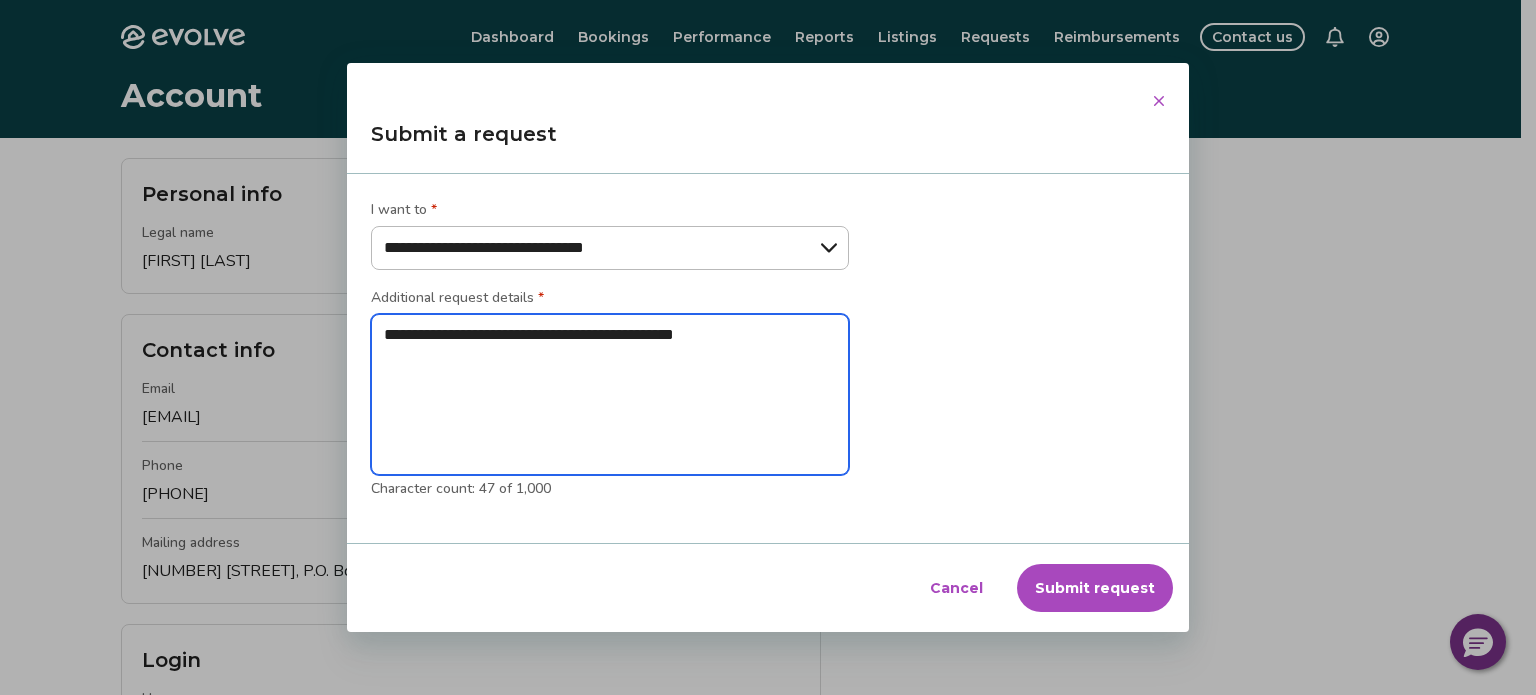 type on "**********" 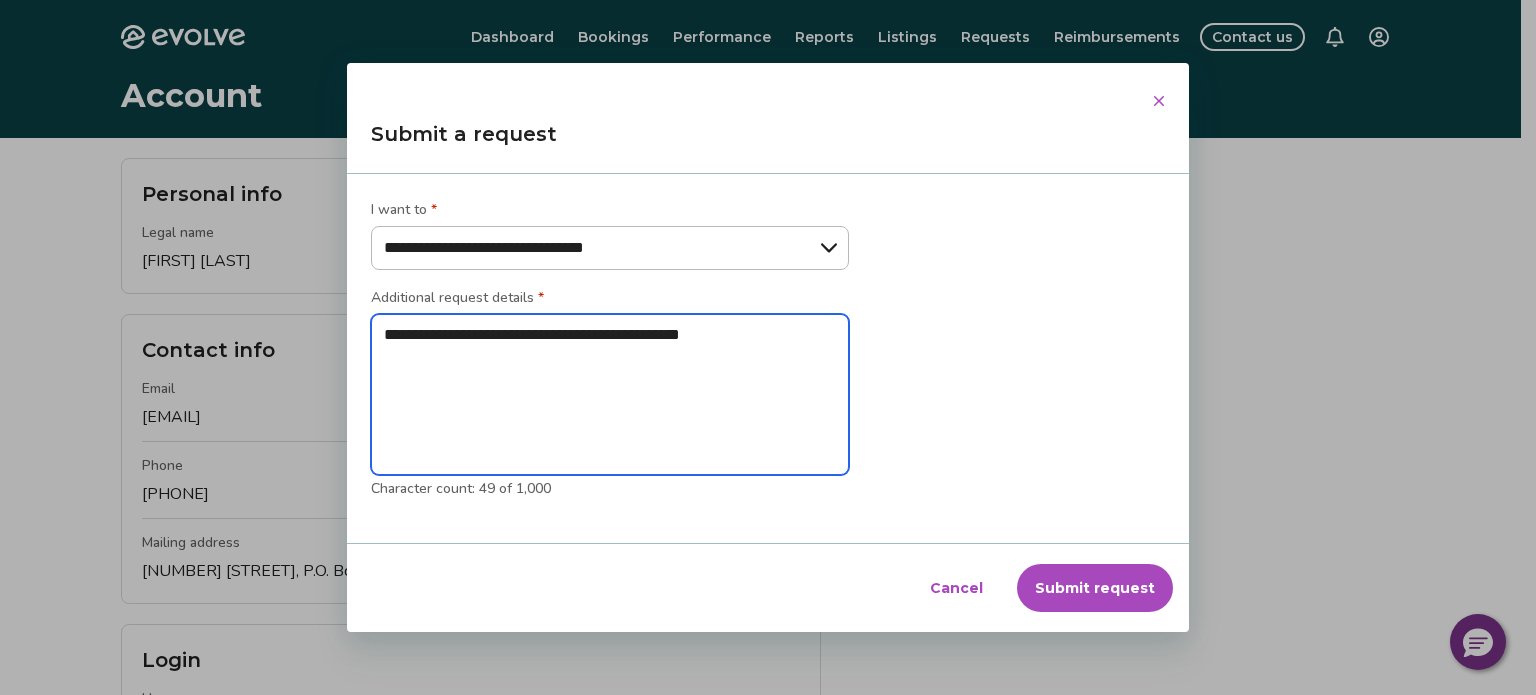 type on "**********" 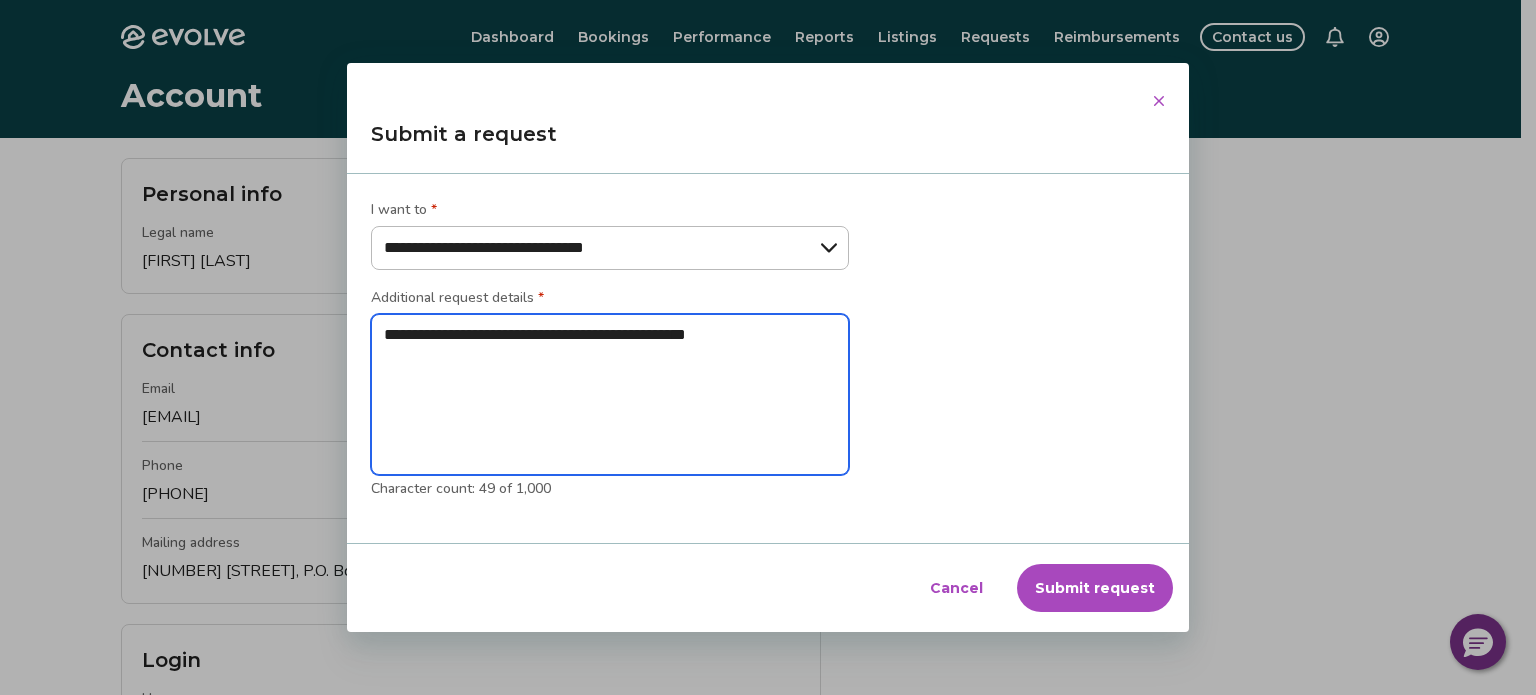 type on "*" 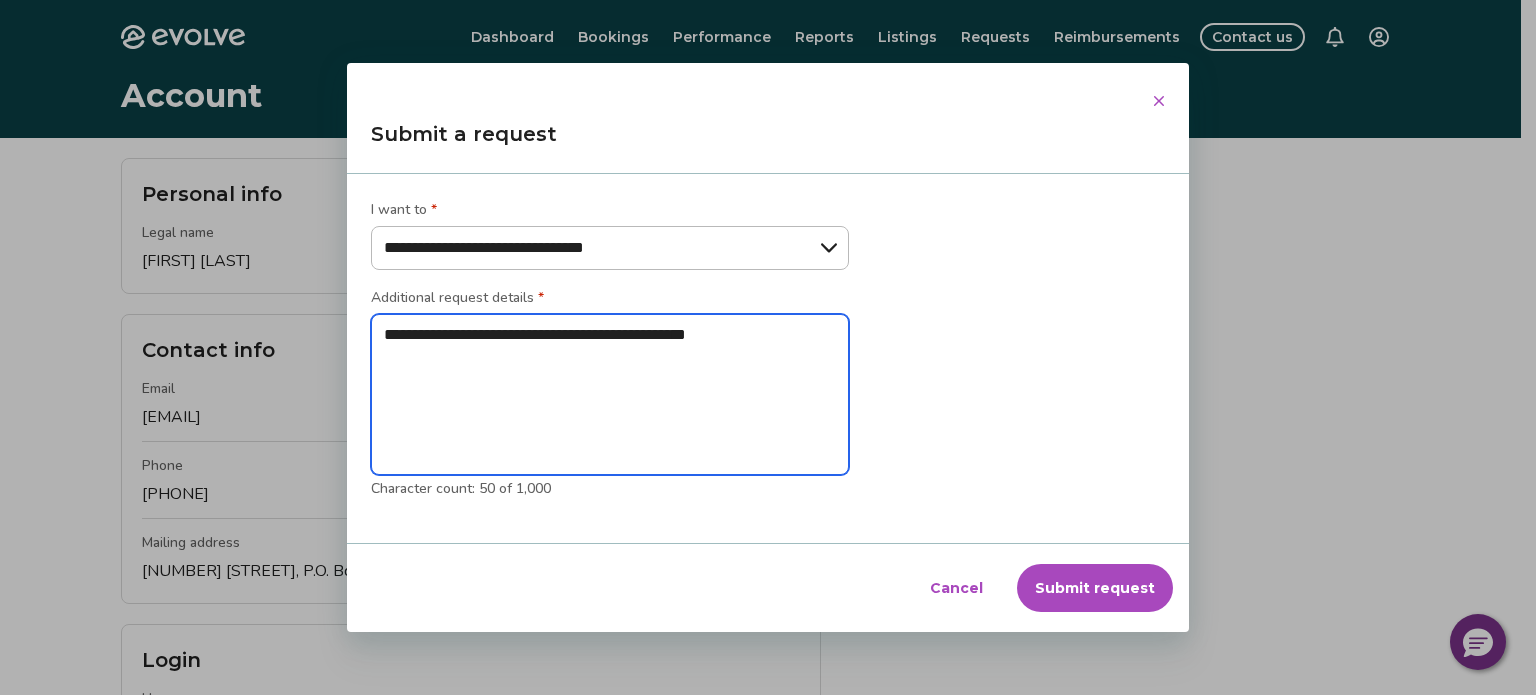 type on "**********" 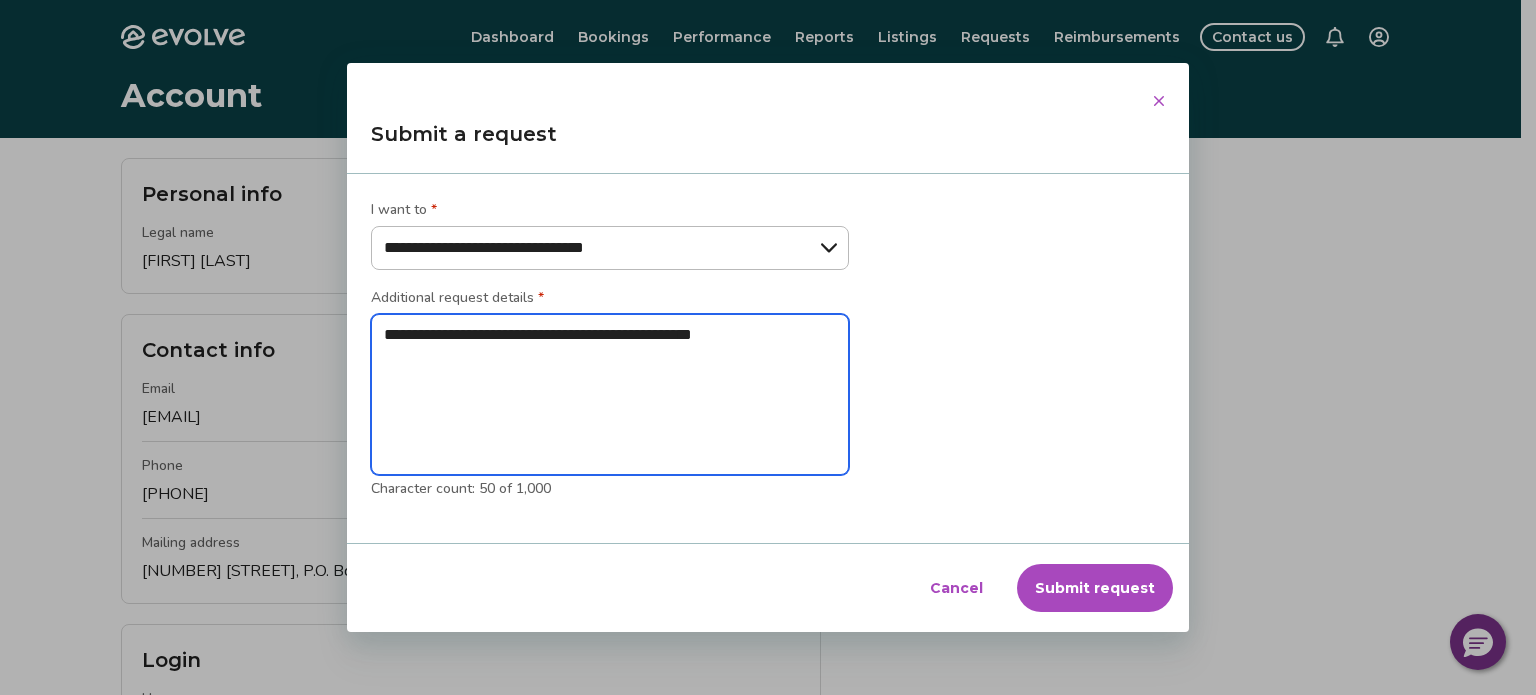 type on "**********" 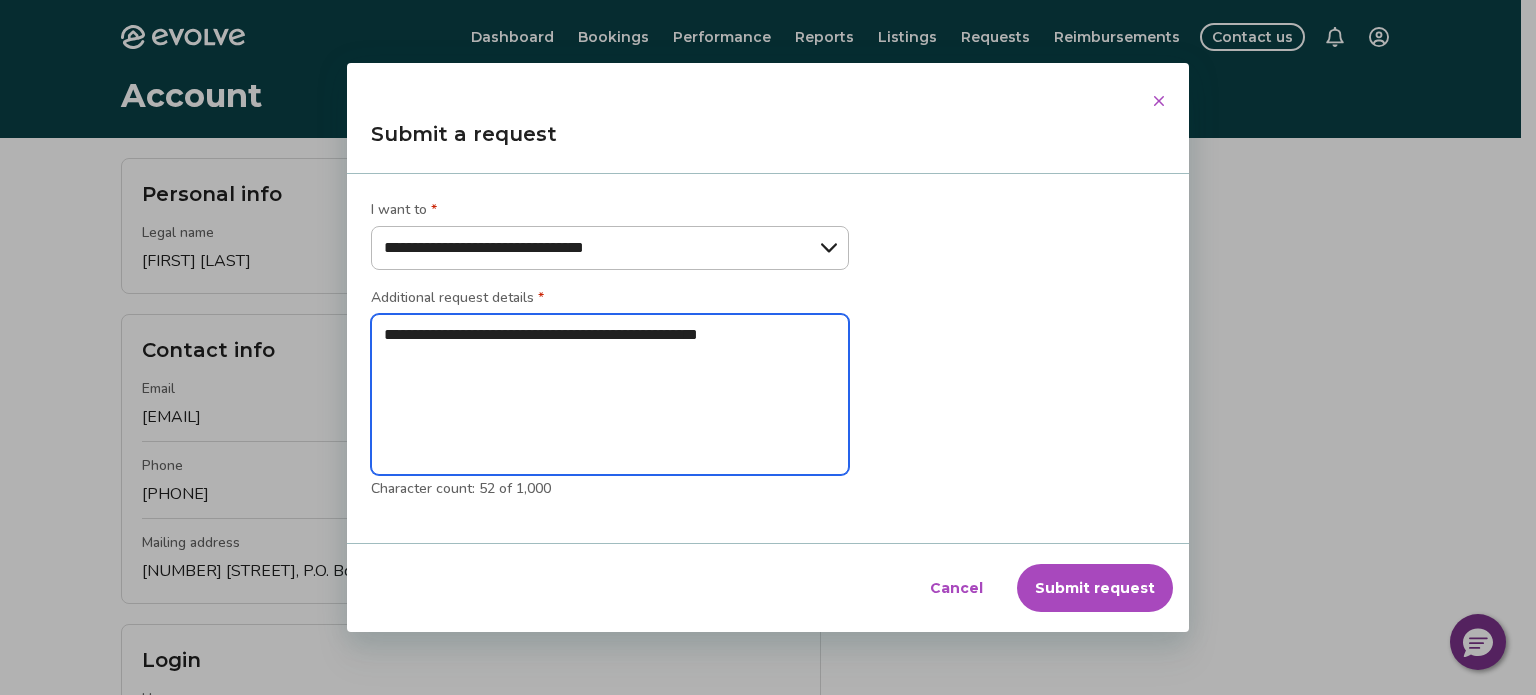 type on "**********" 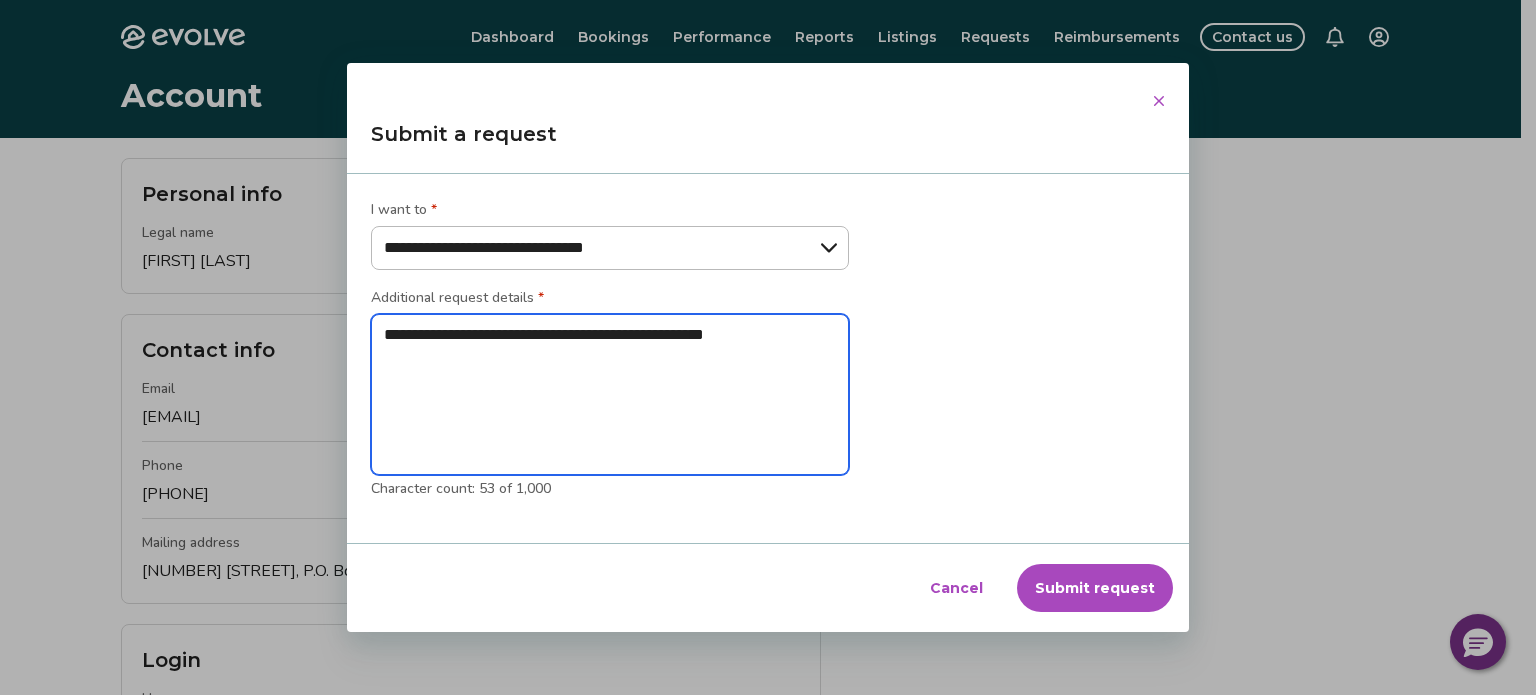 type on "**********" 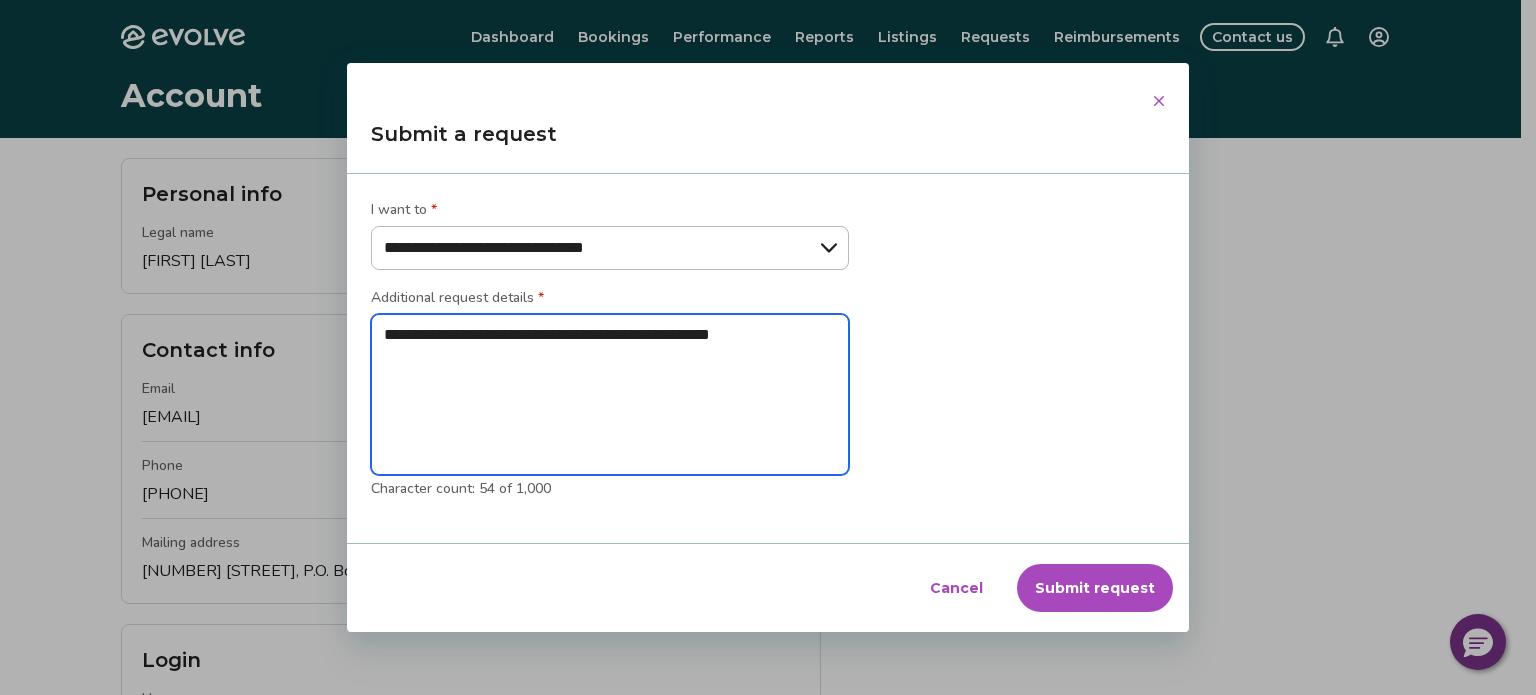 type on "**********" 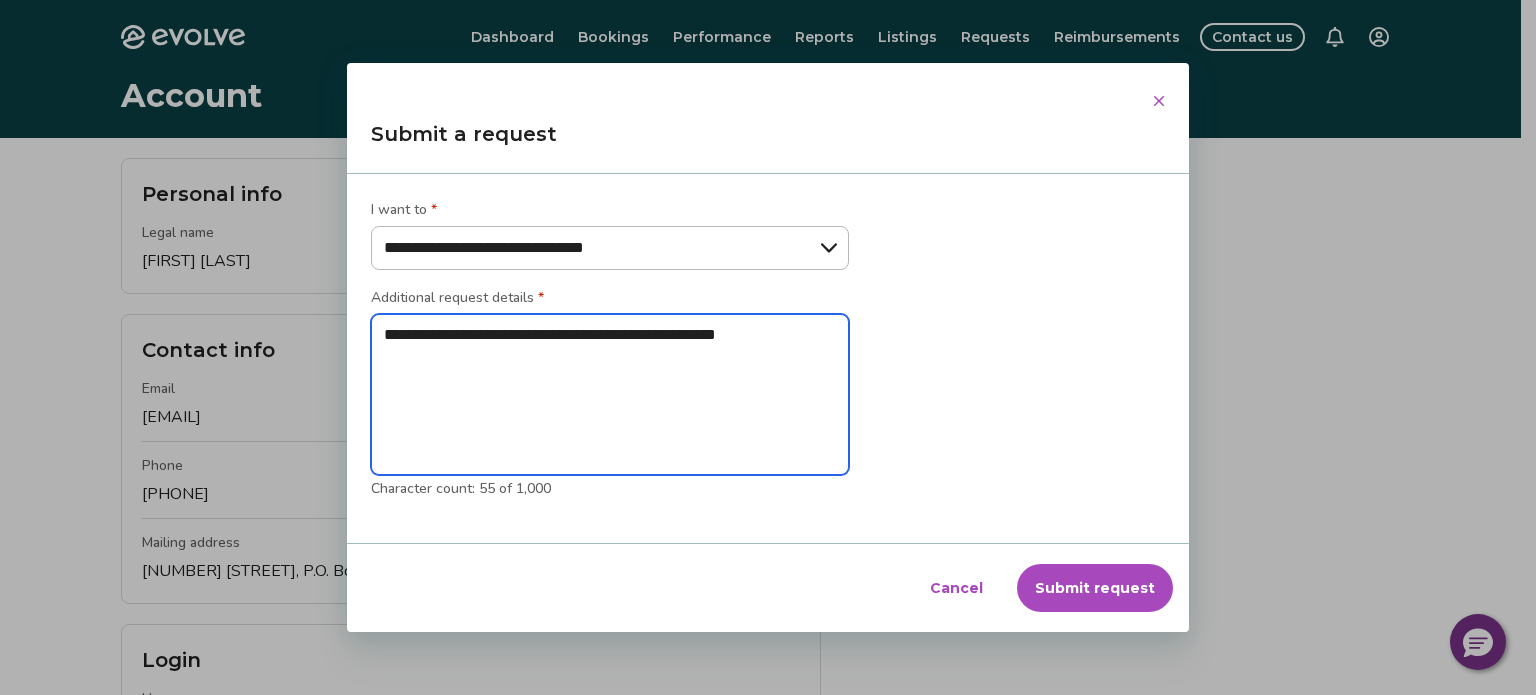 type on "**********" 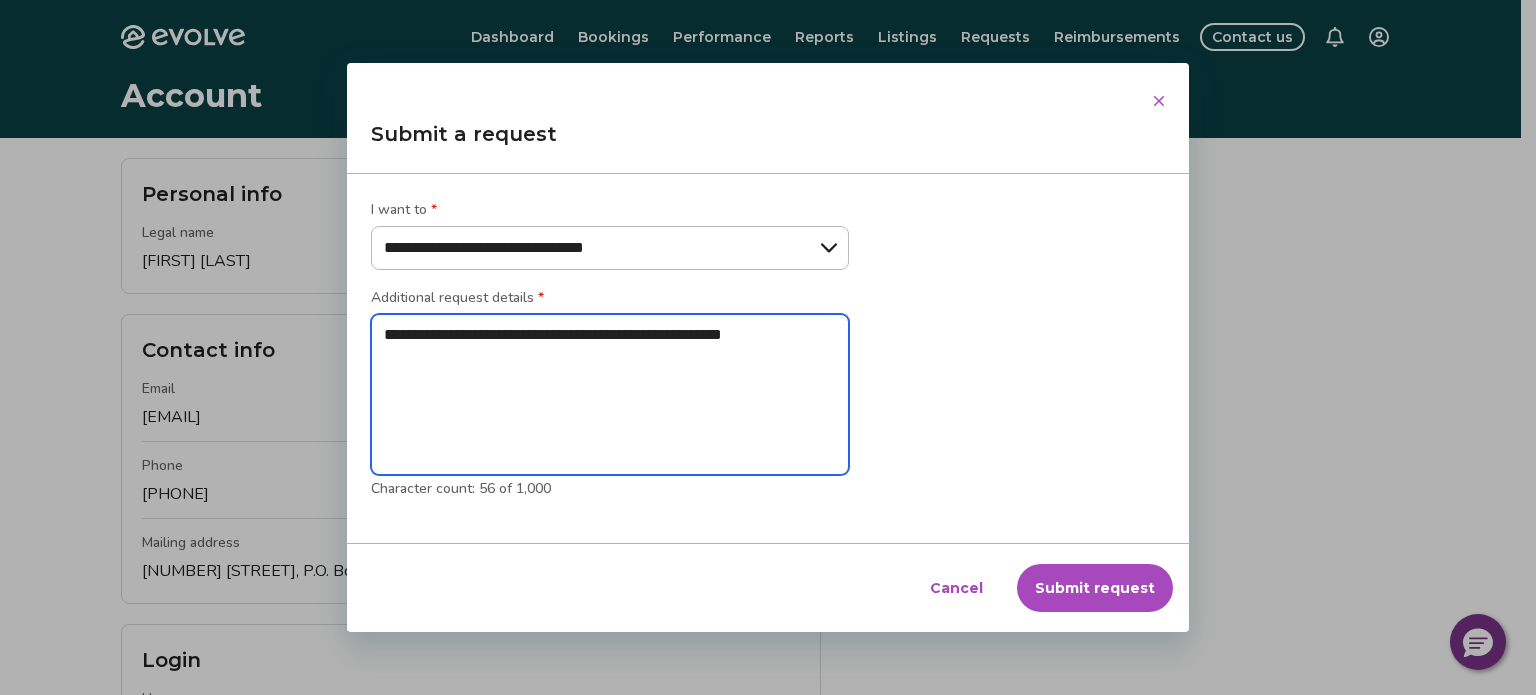 type on "**********" 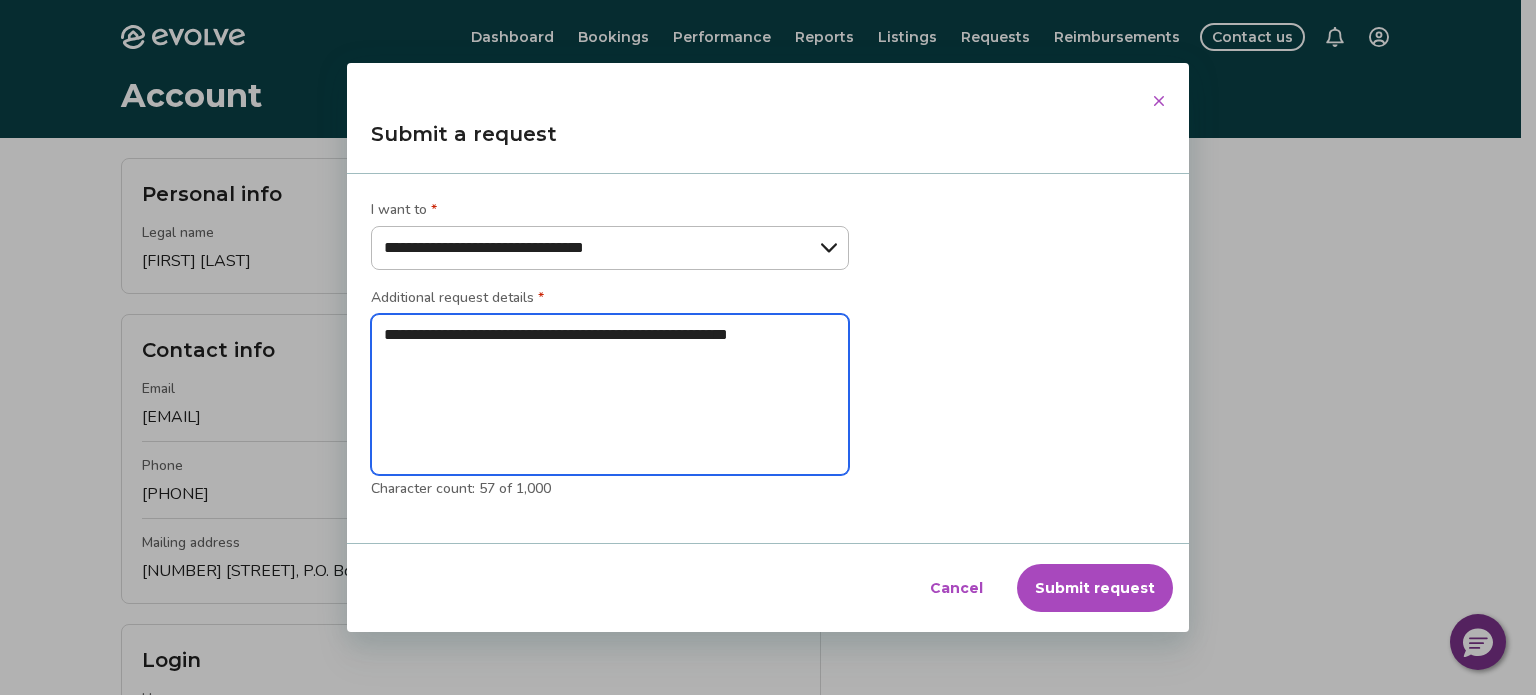 type on "**********" 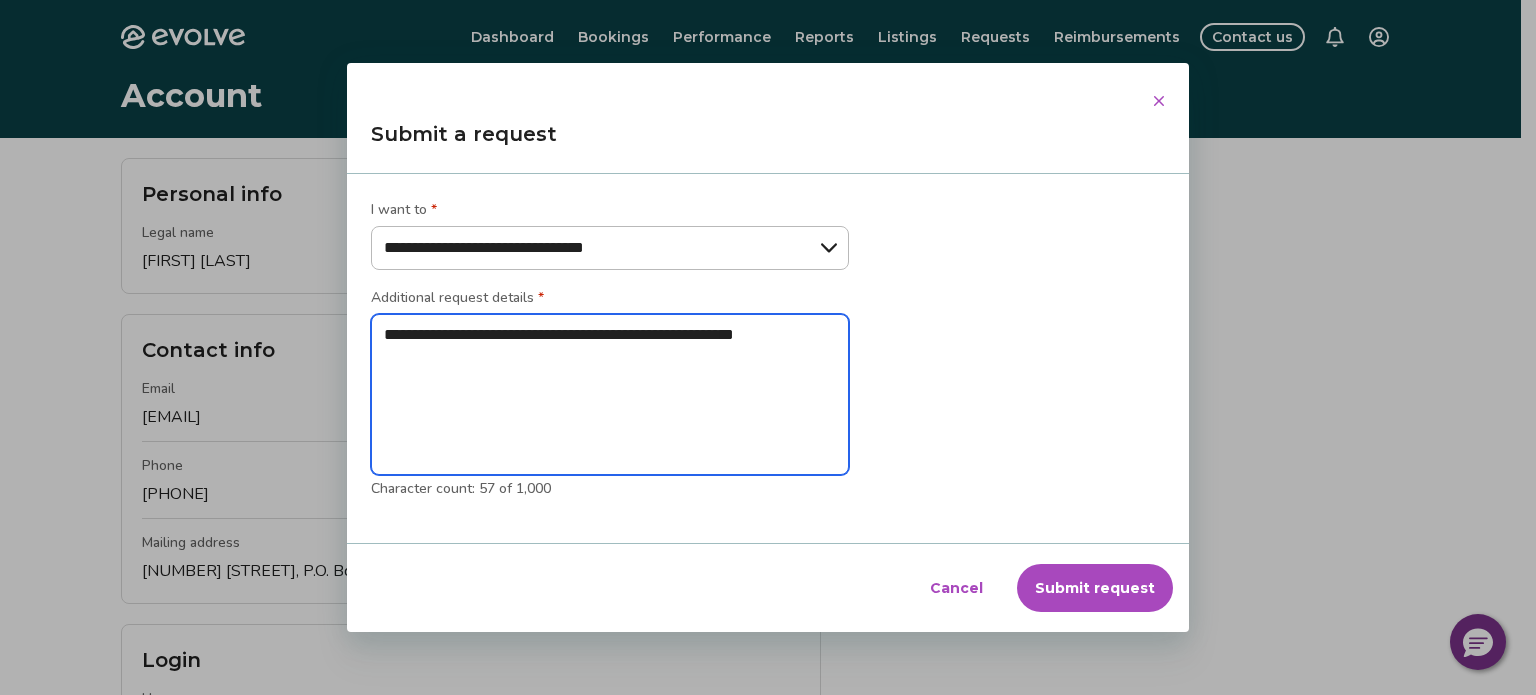 type on "**********" 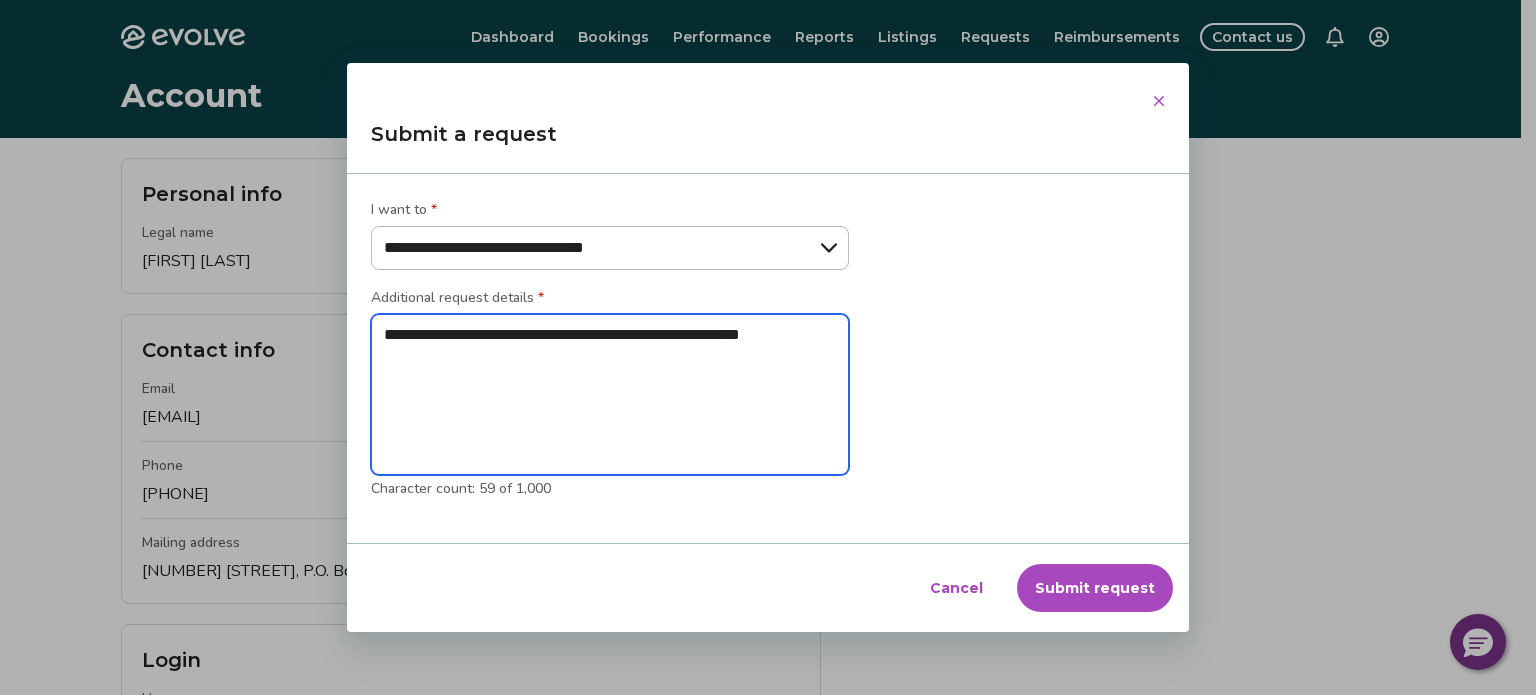 type on "**********" 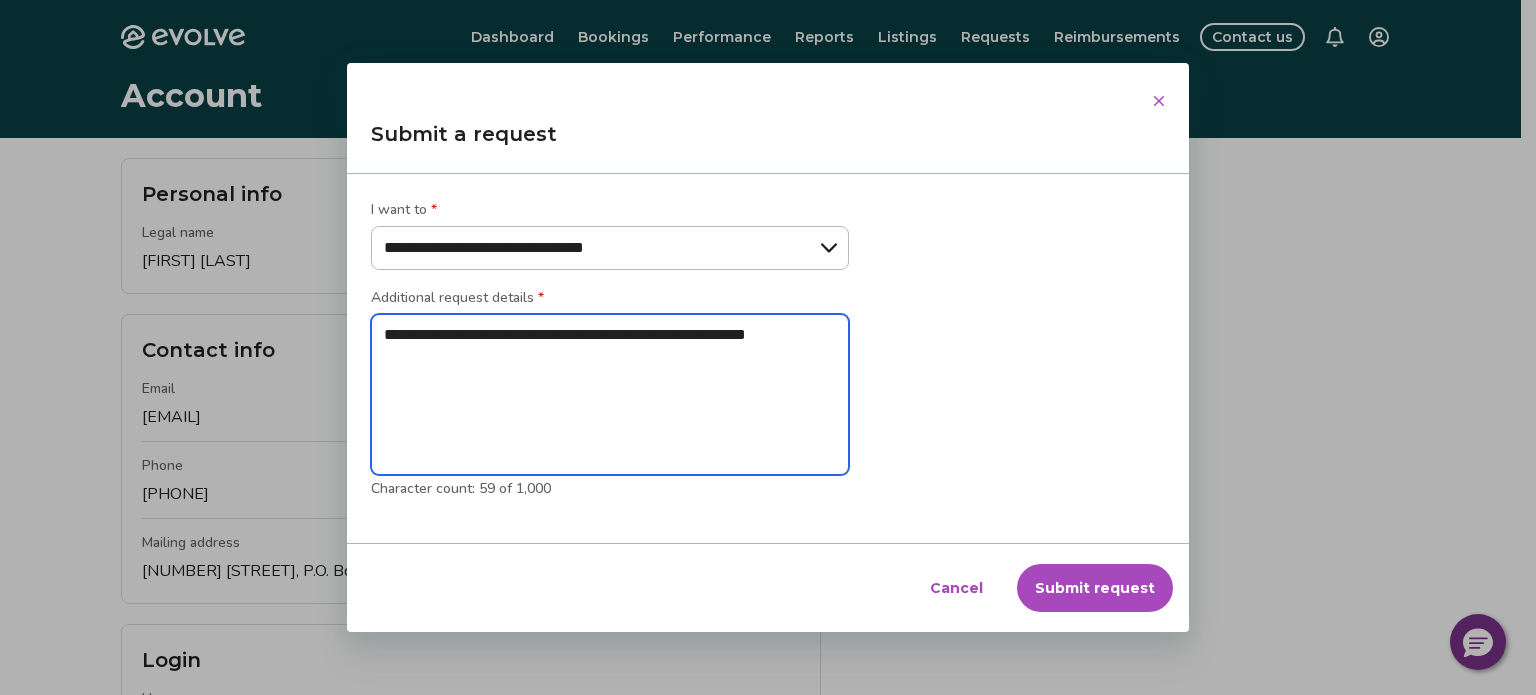 type on "**********" 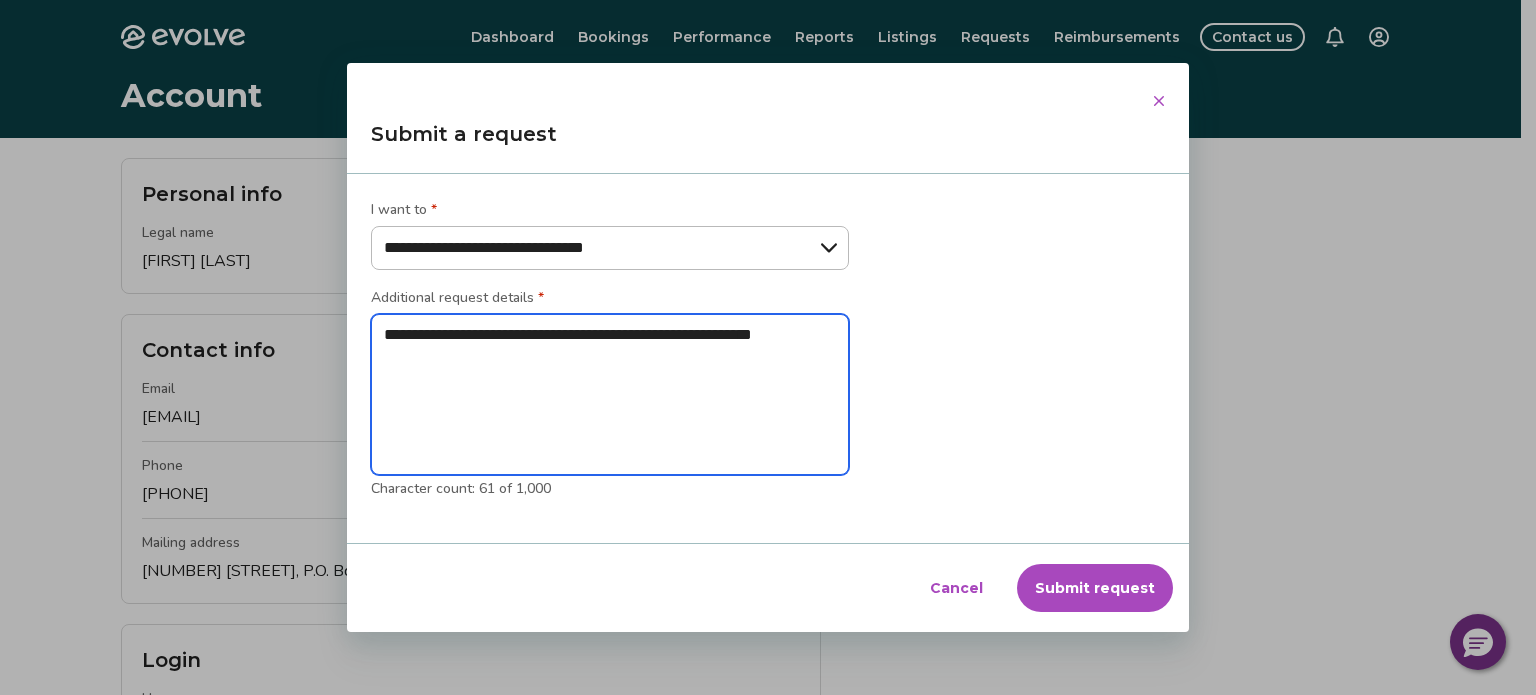 type on "**********" 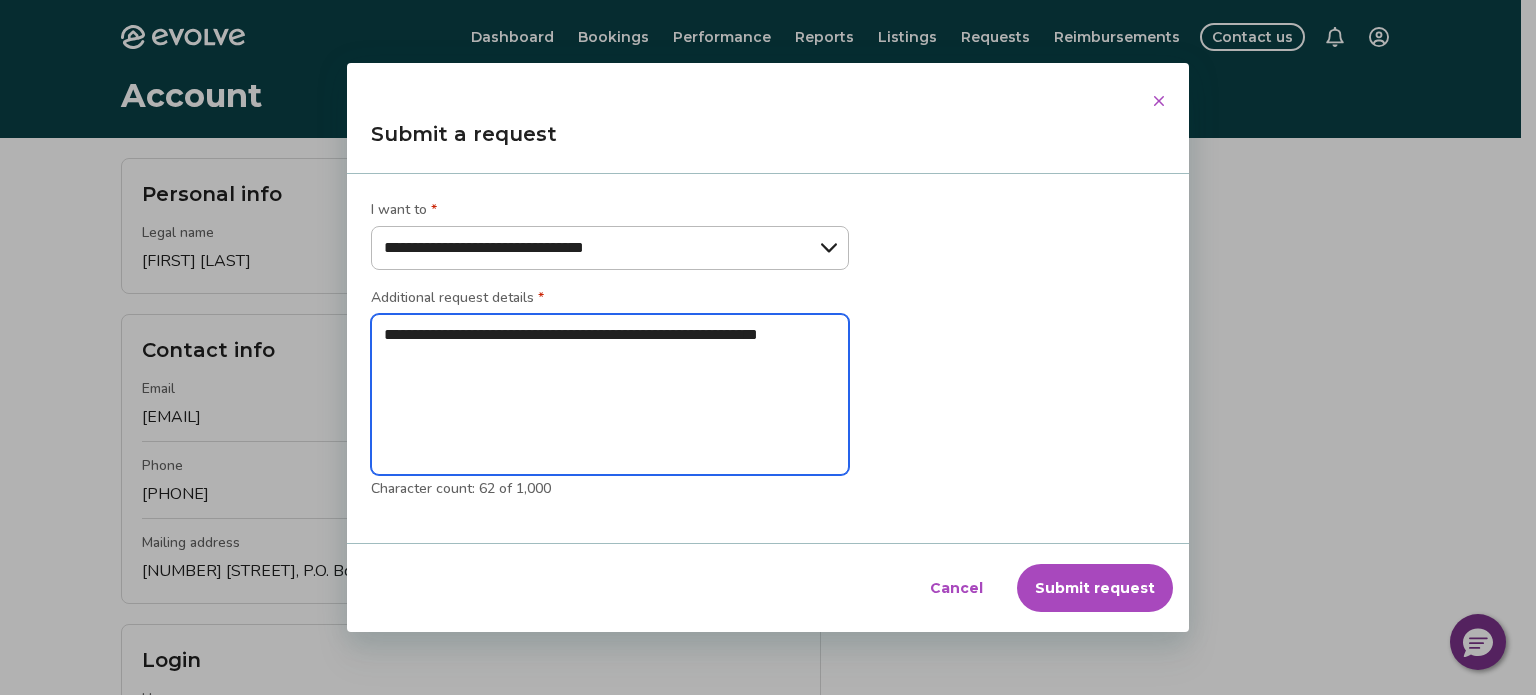 type on "**********" 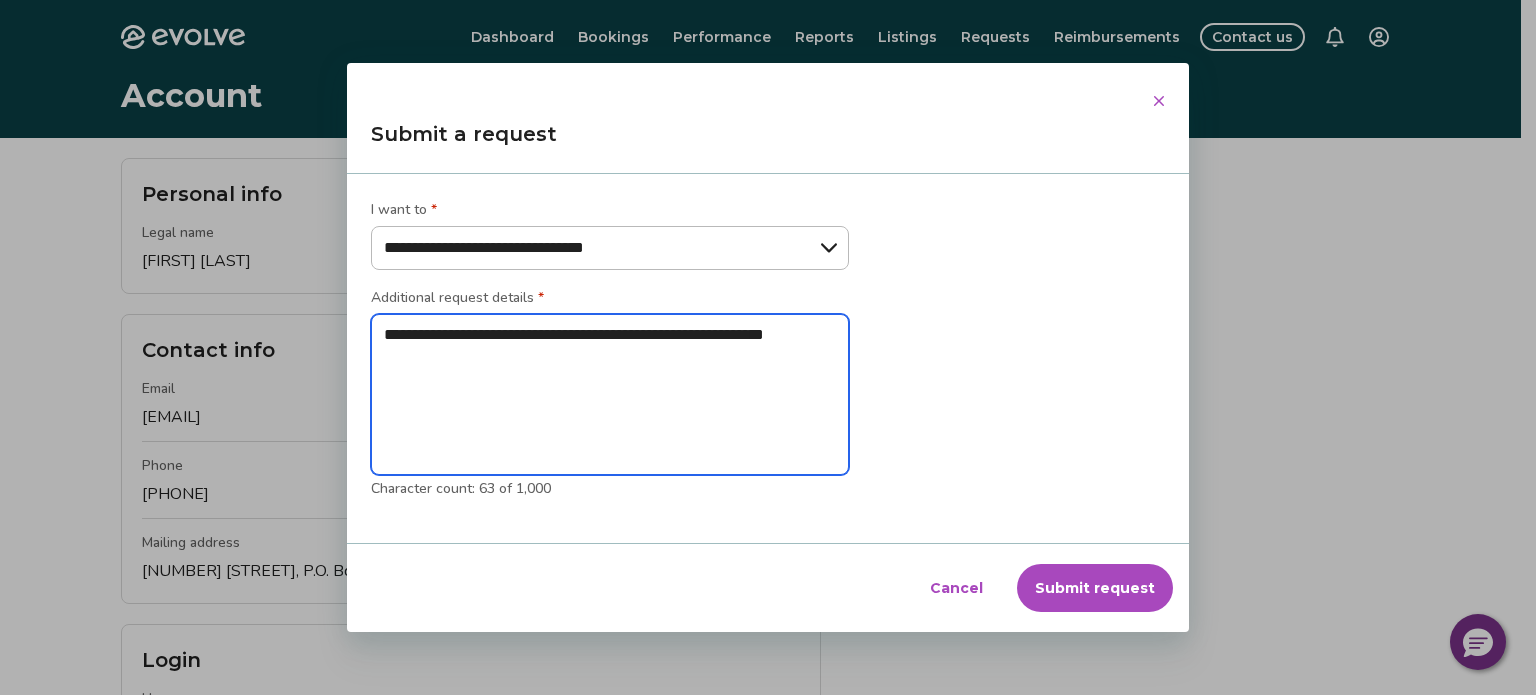 type on "**********" 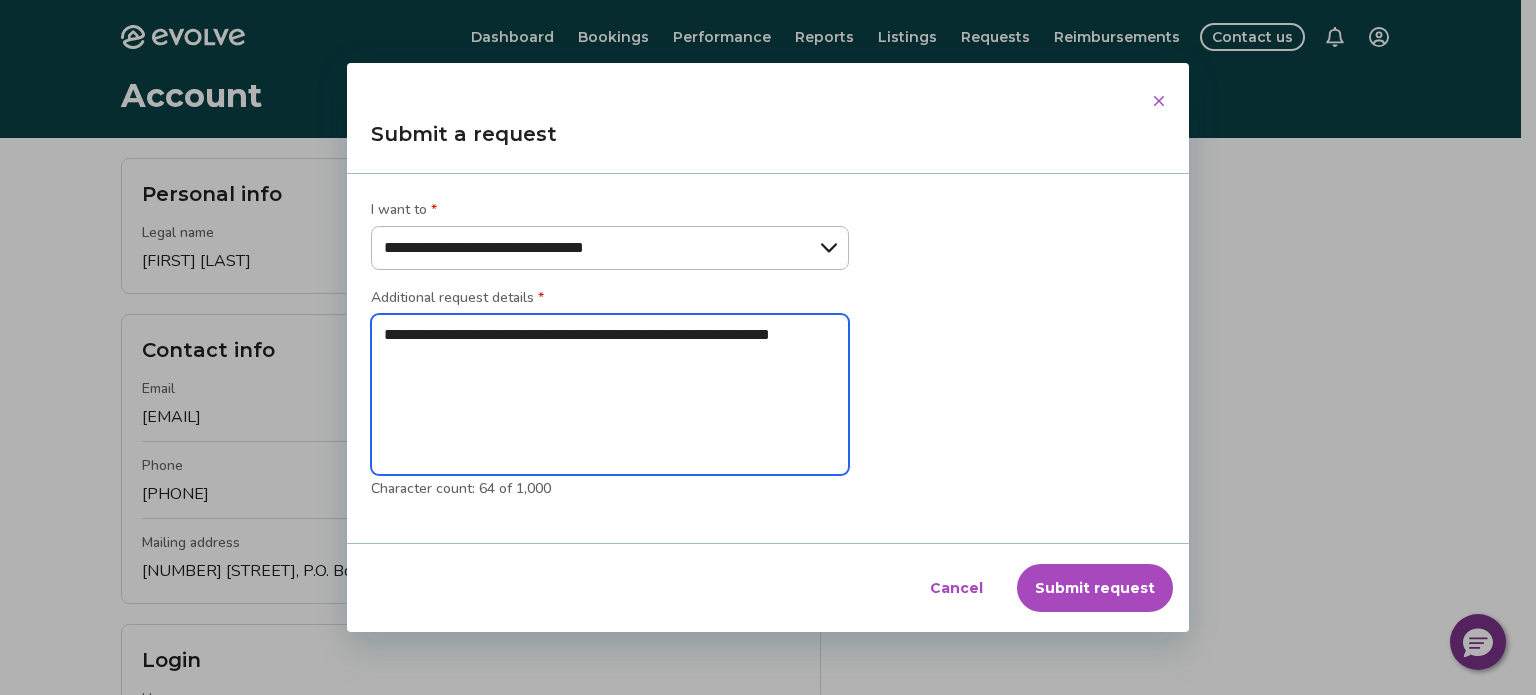 type on "**********" 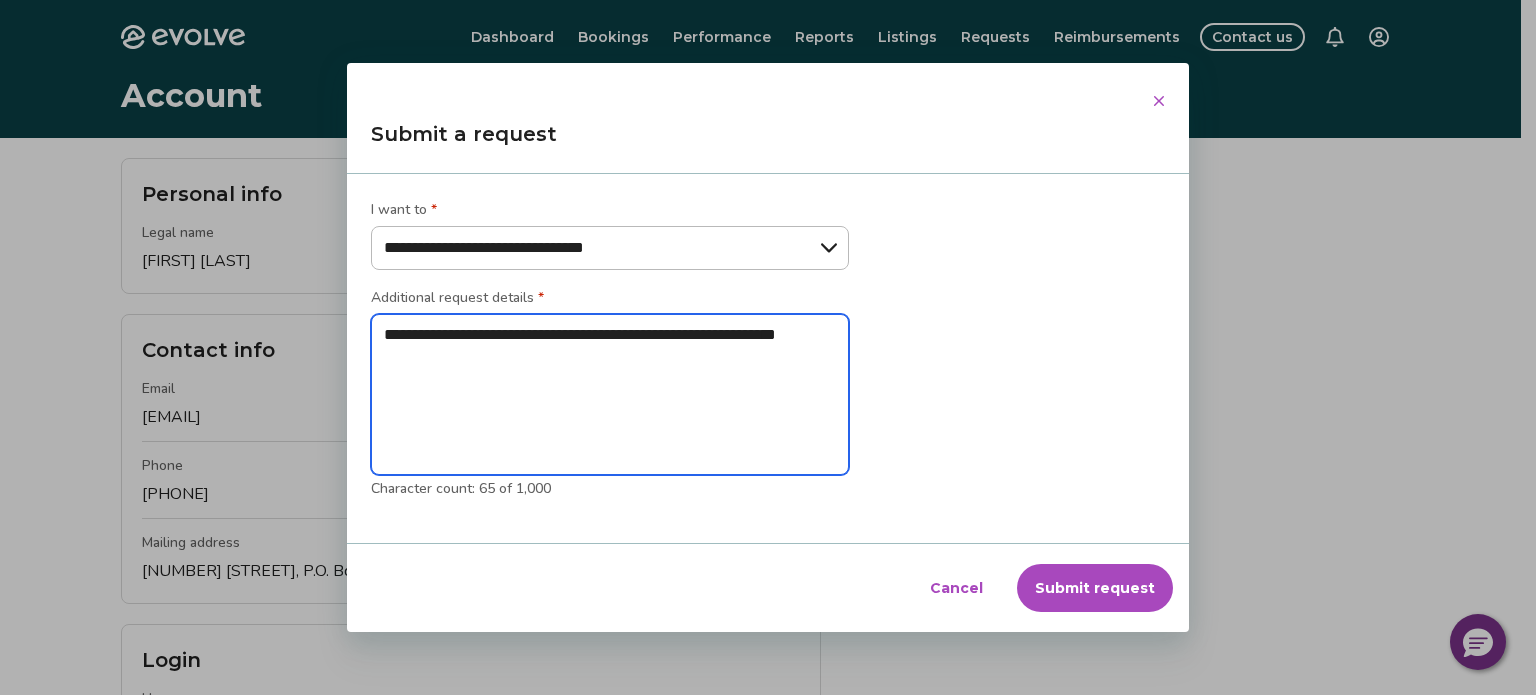 type on "**********" 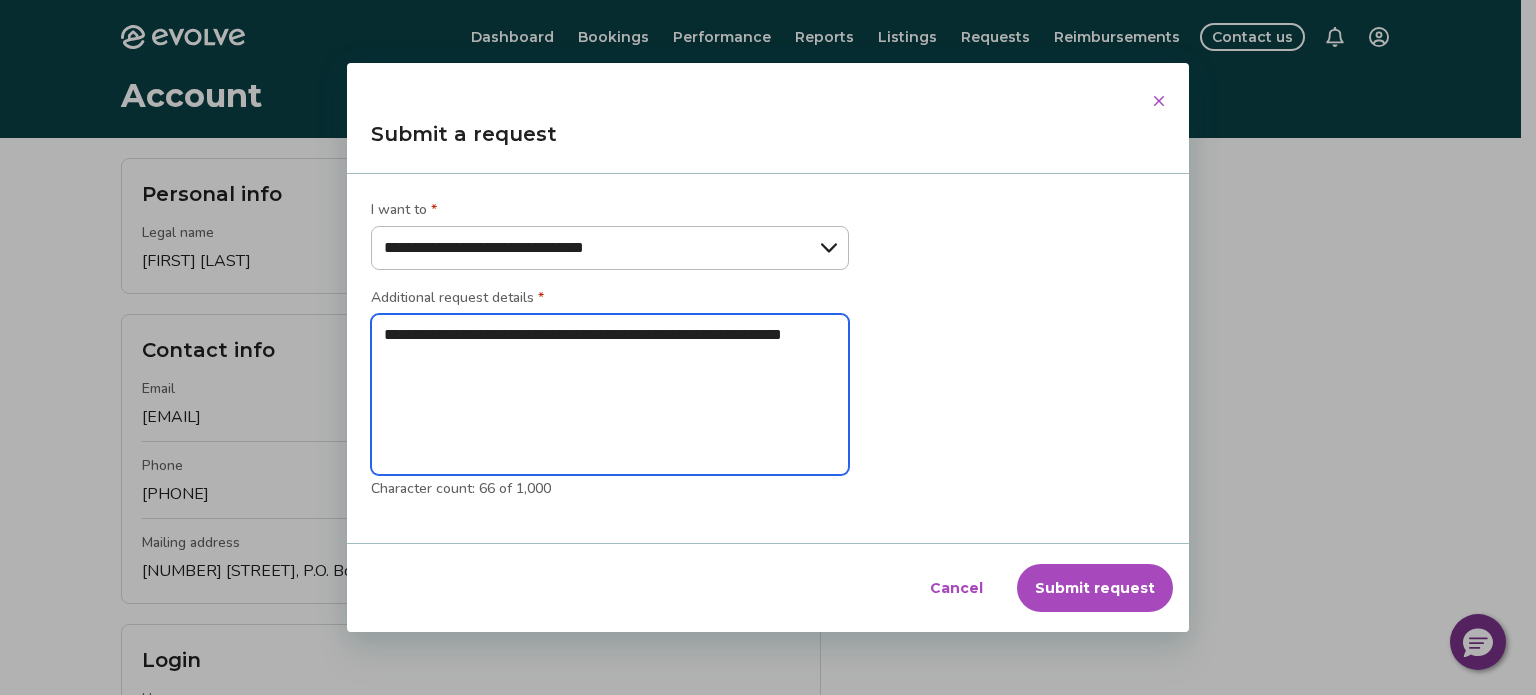 type on "**********" 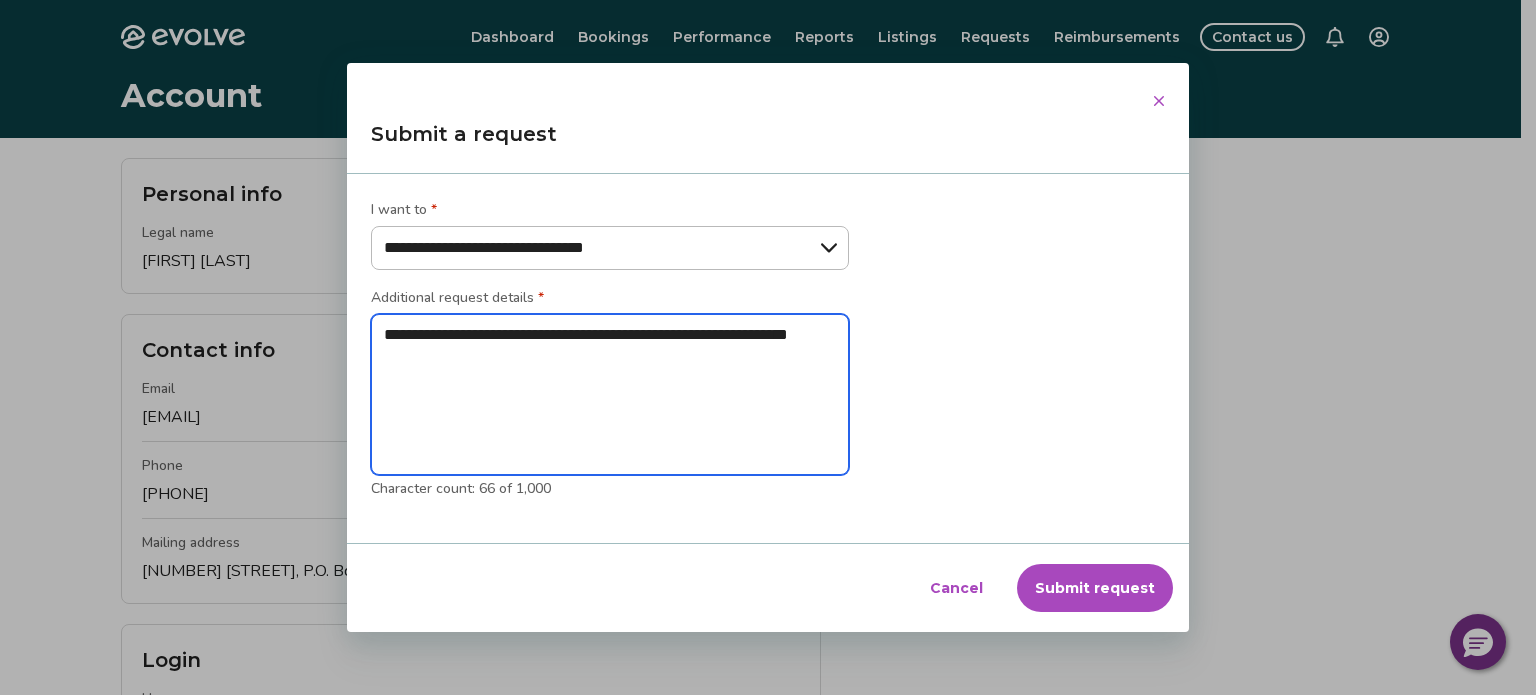 type on "**********" 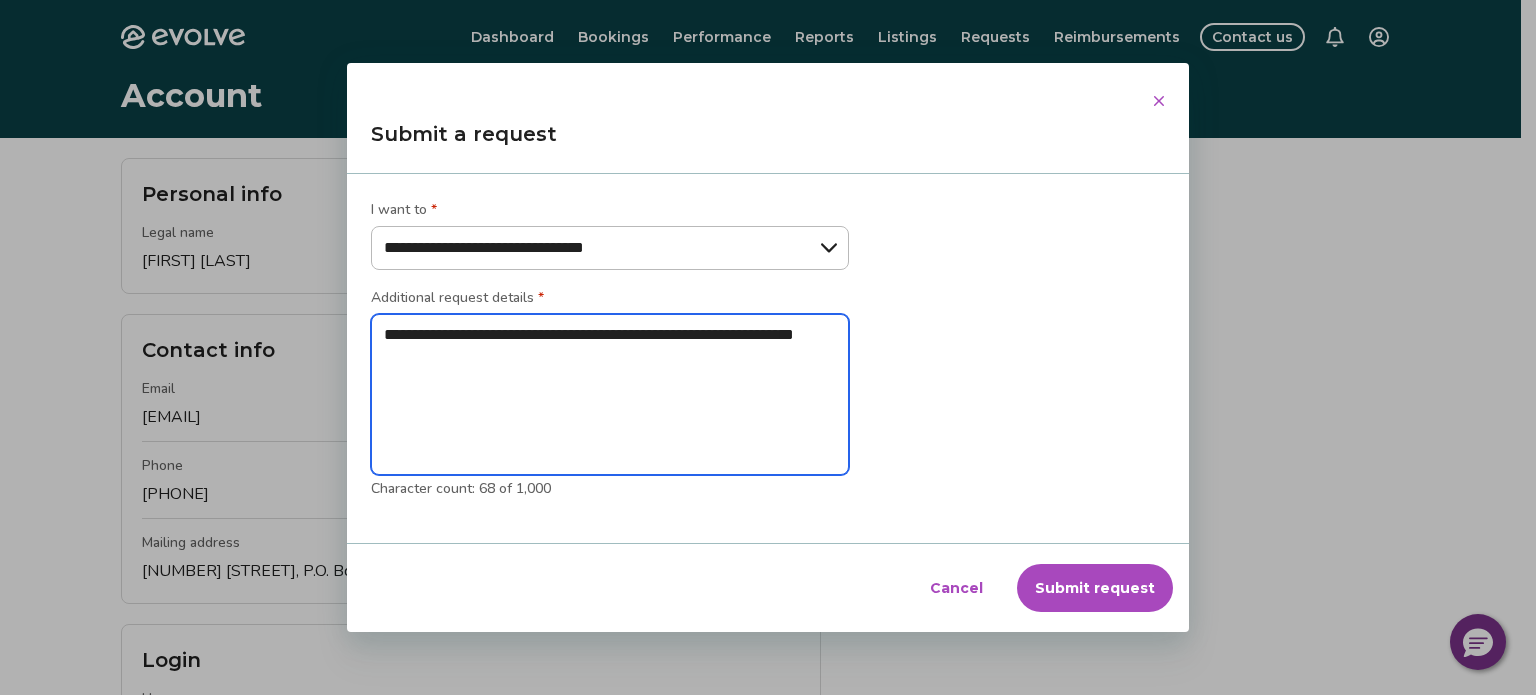 type on "**********" 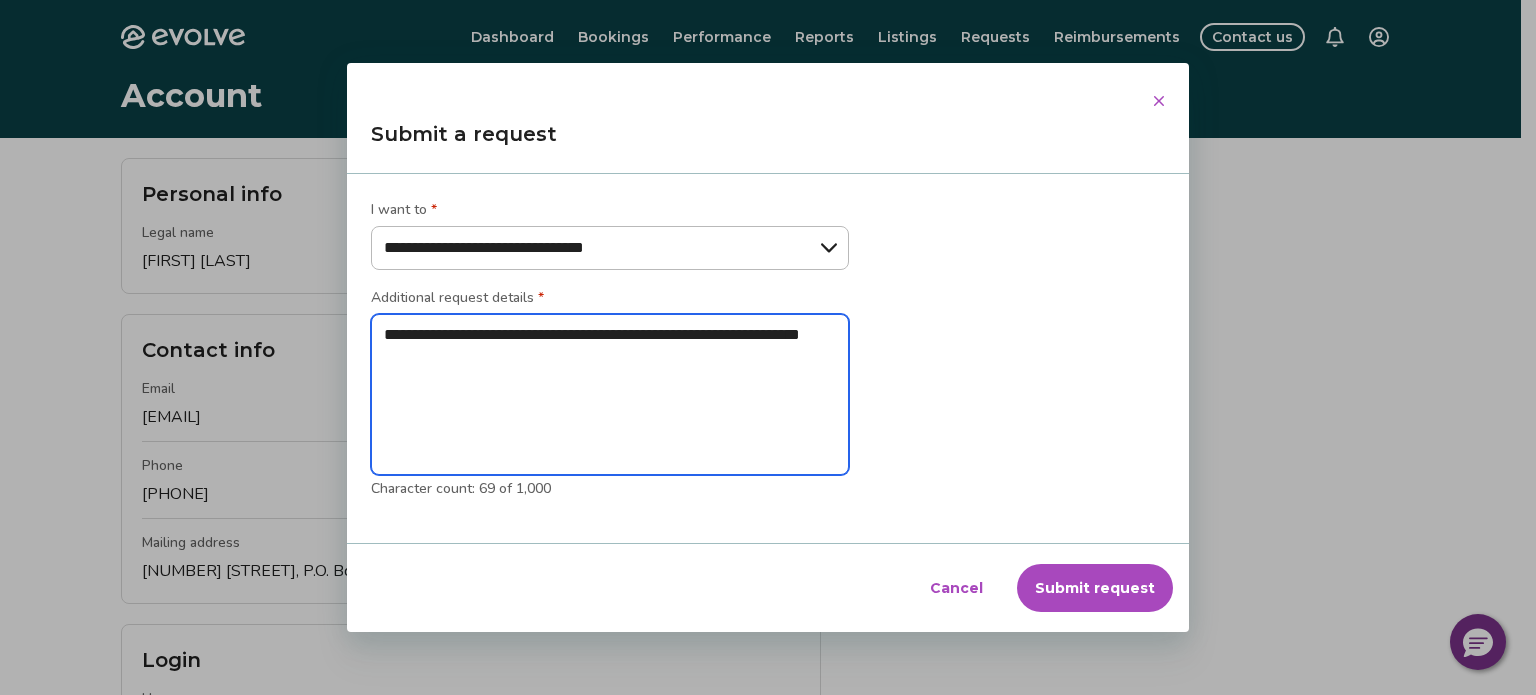 type on "**********" 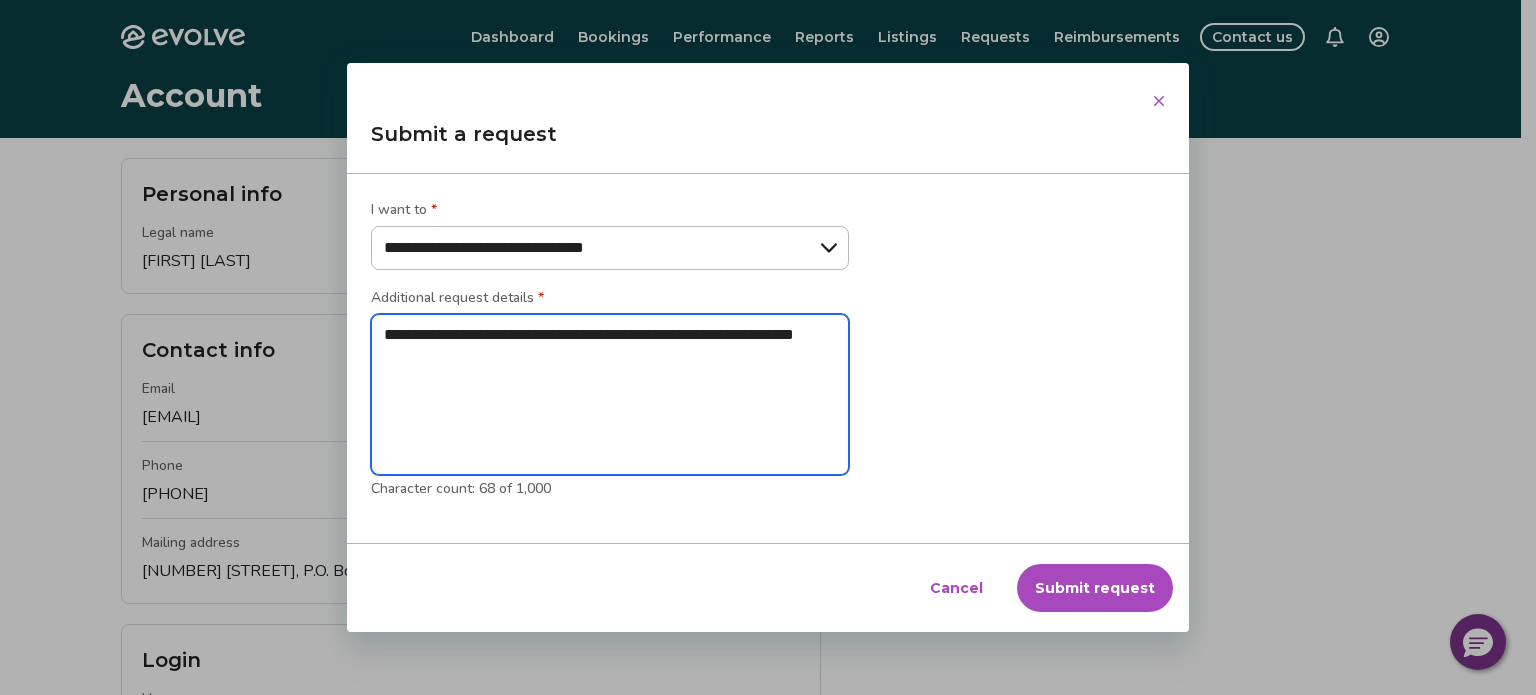type on "**********" 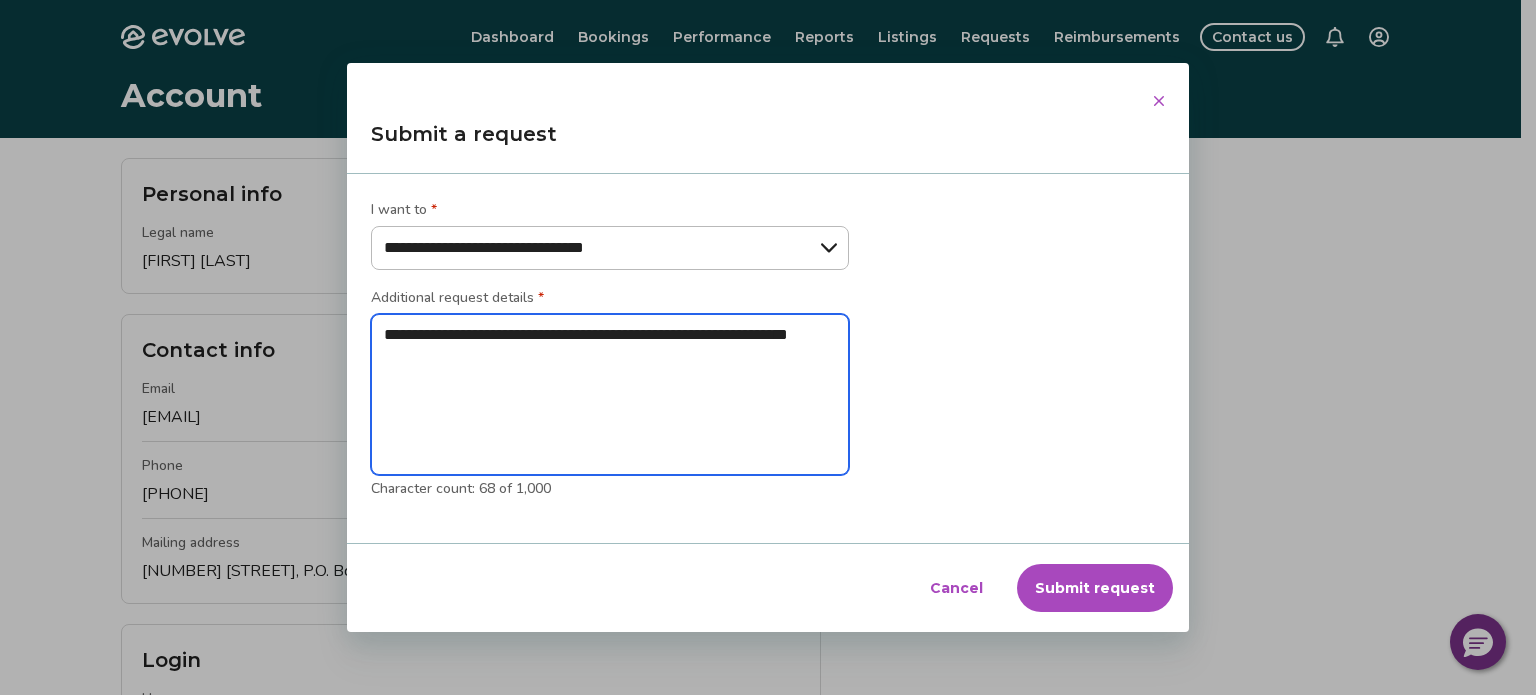 type on "**********" 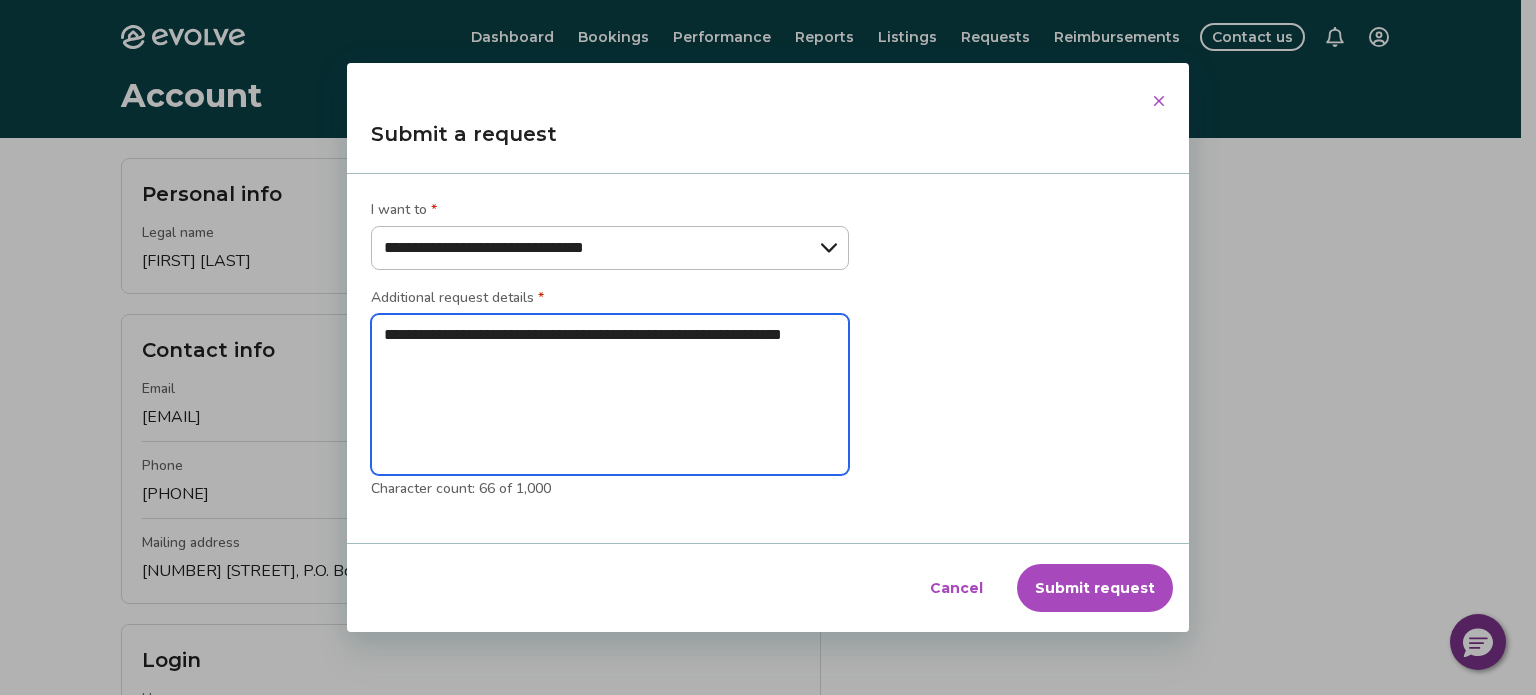 type on "**********" 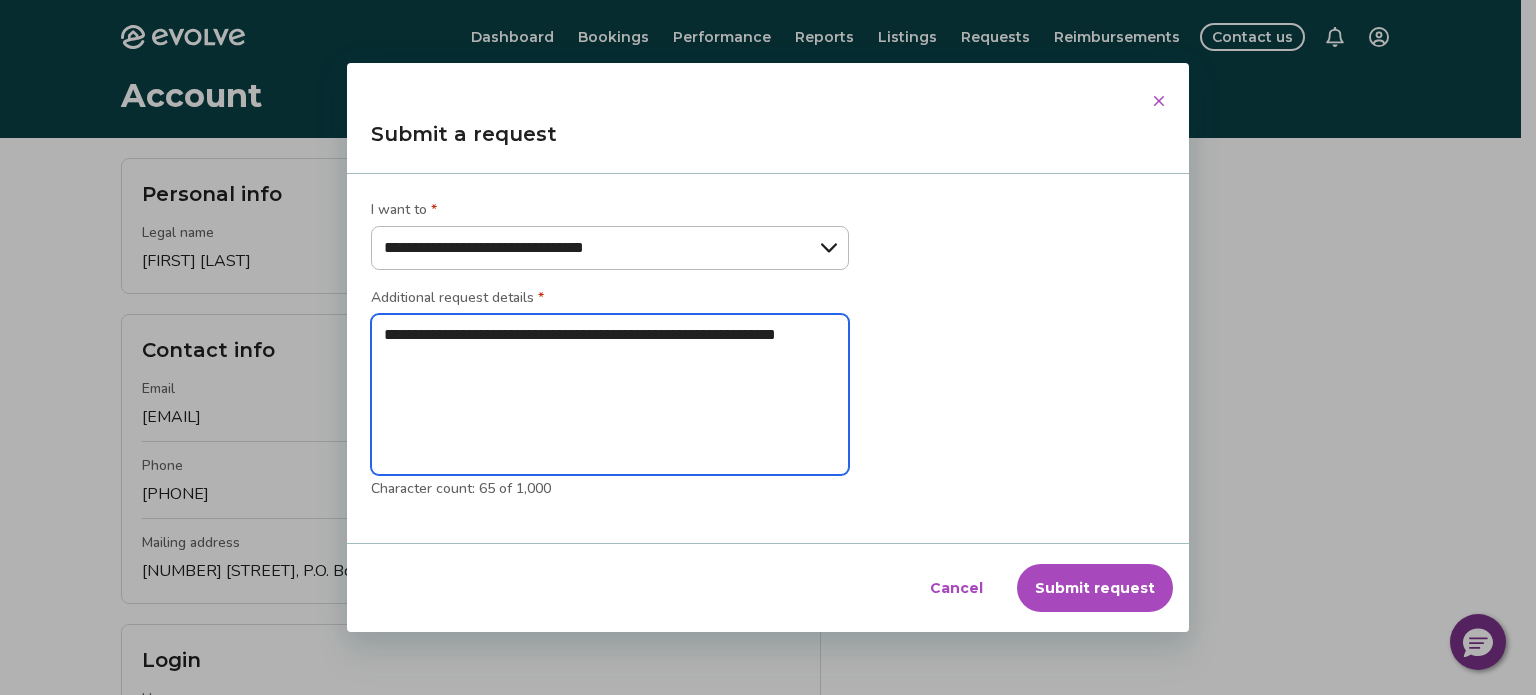 type on "**********" 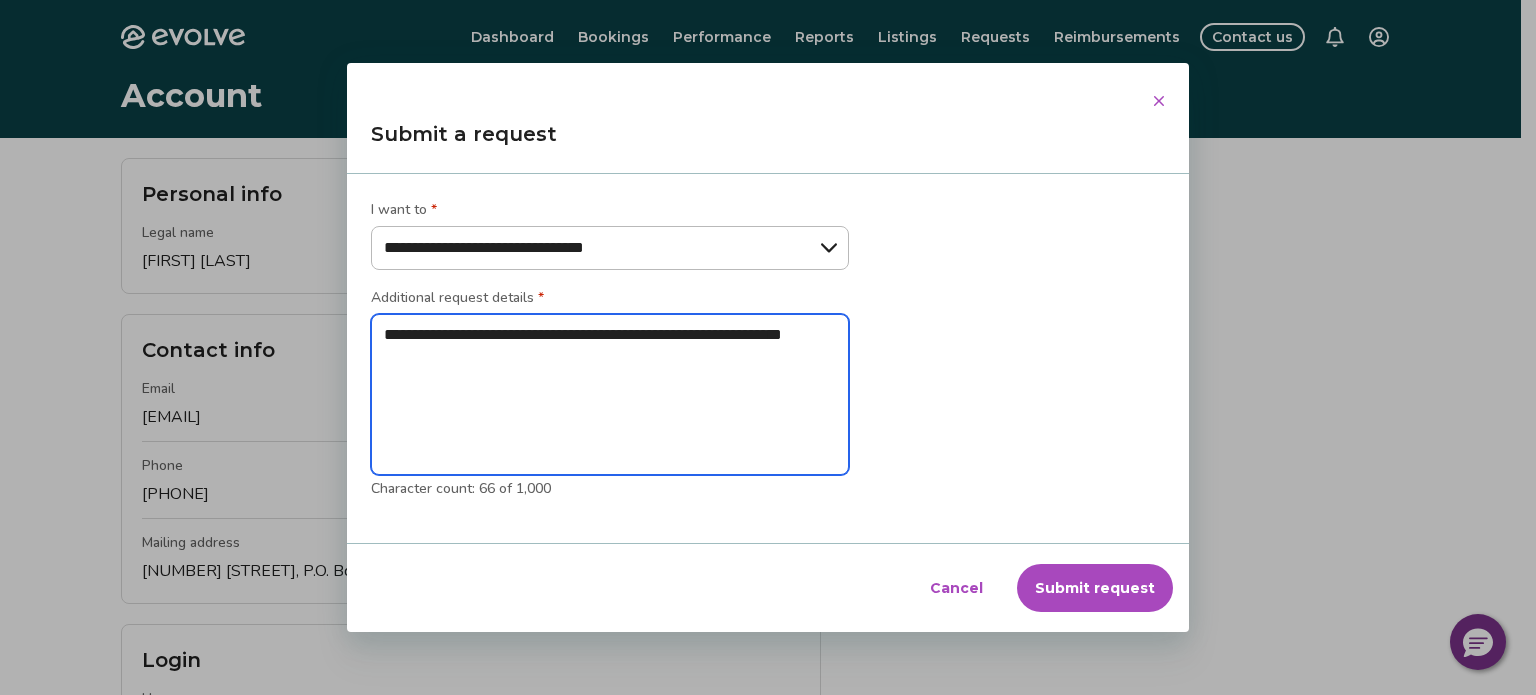 type on "**********" 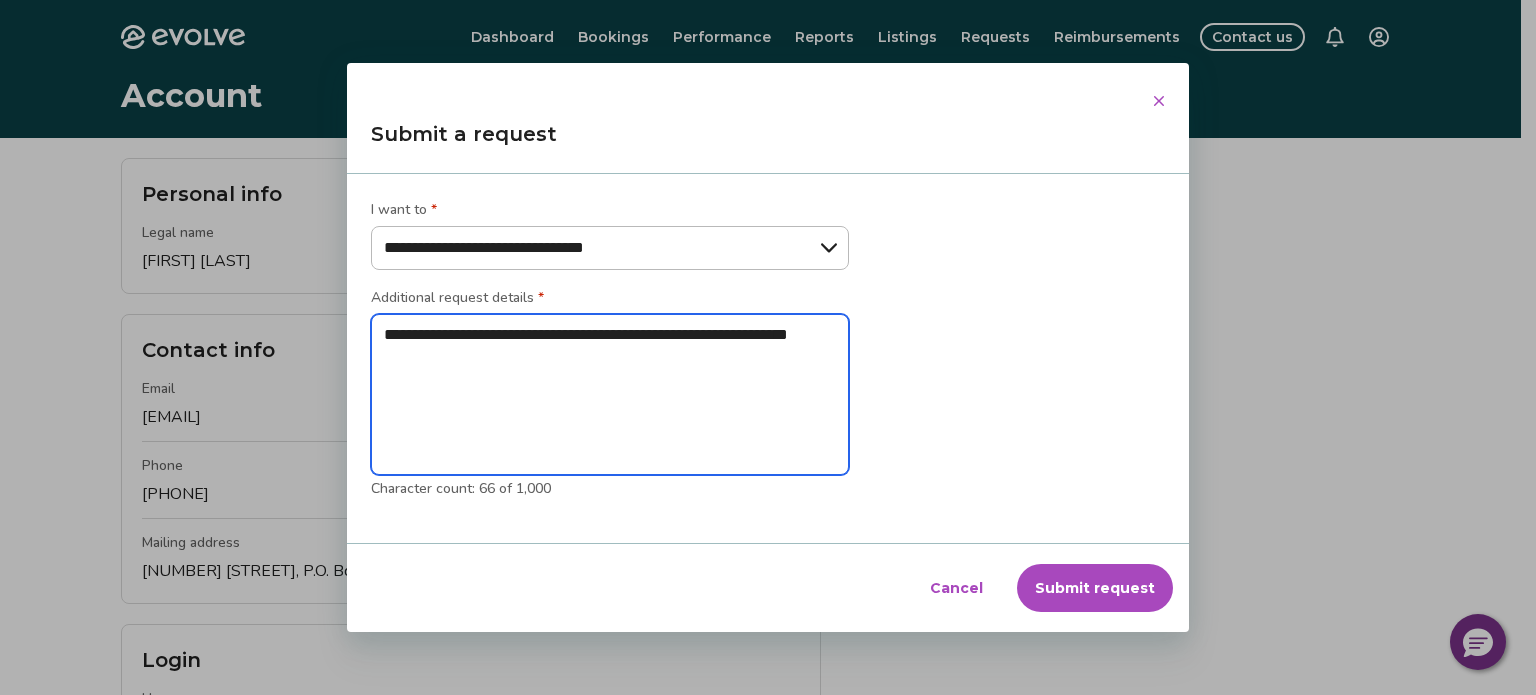 type on "**********" 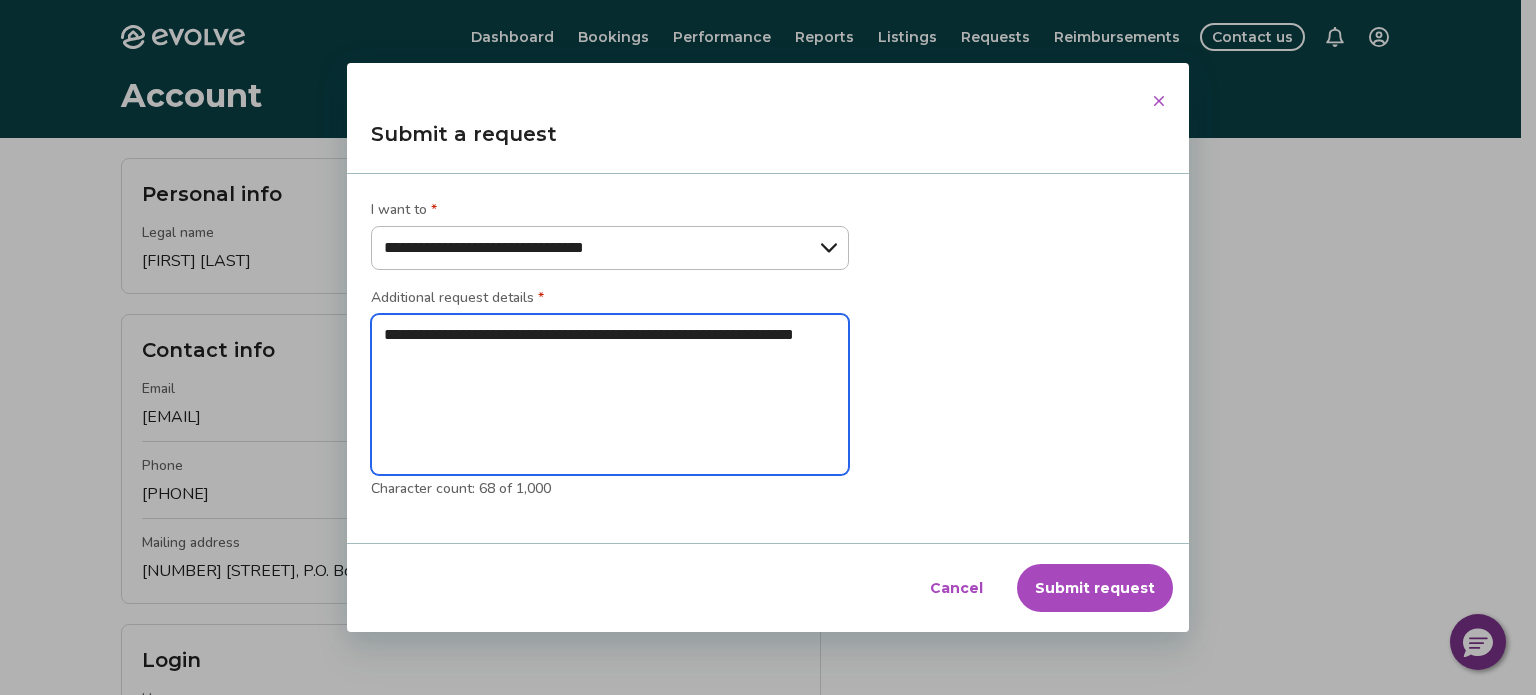 type on "**********" 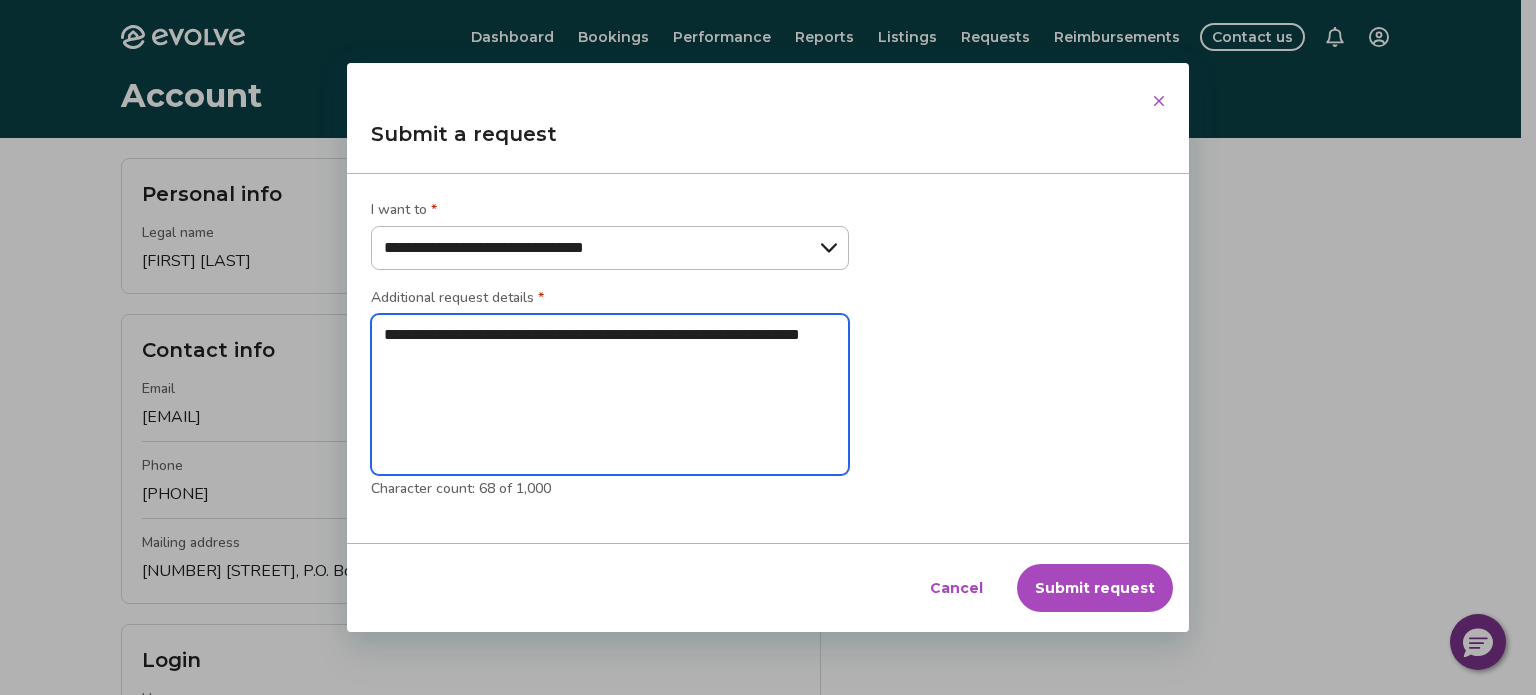 type on "**********" 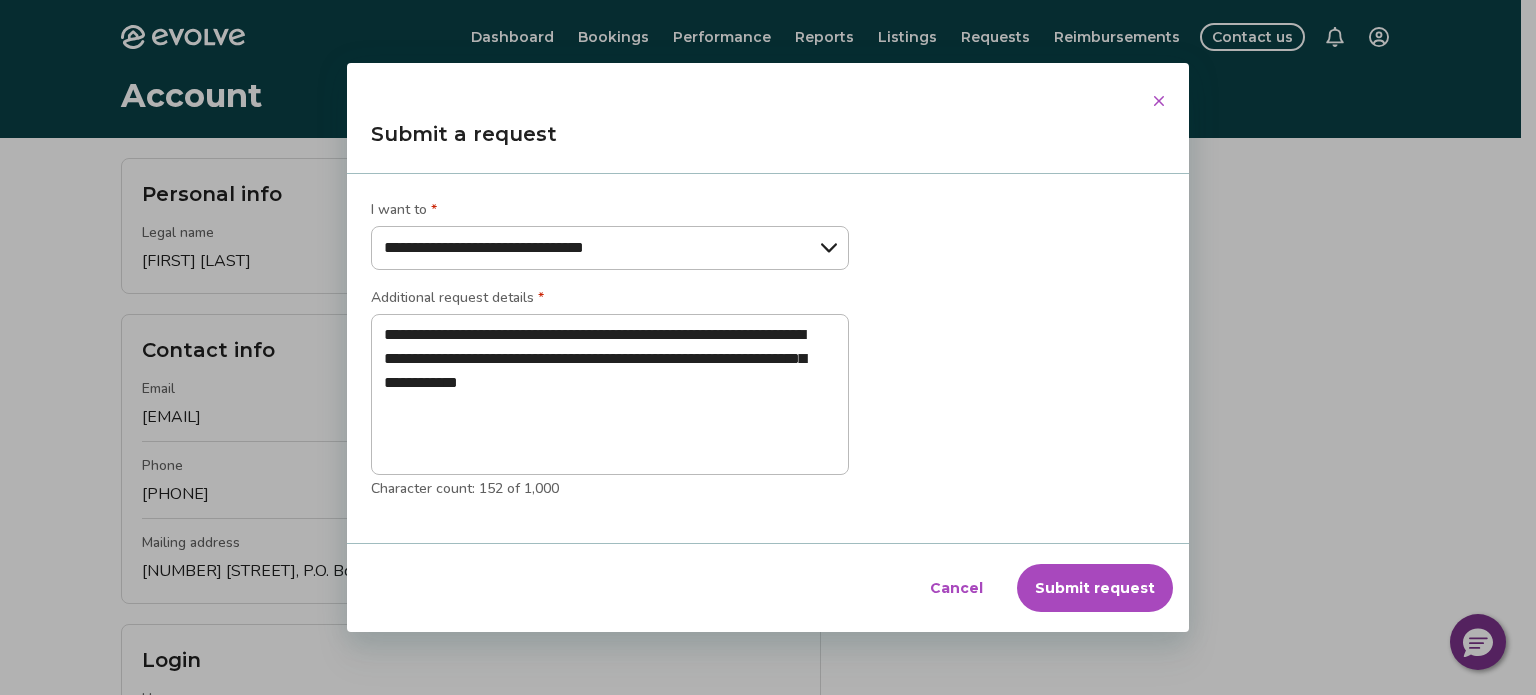 click on "Submit request" at bounding box center (1095, 588) 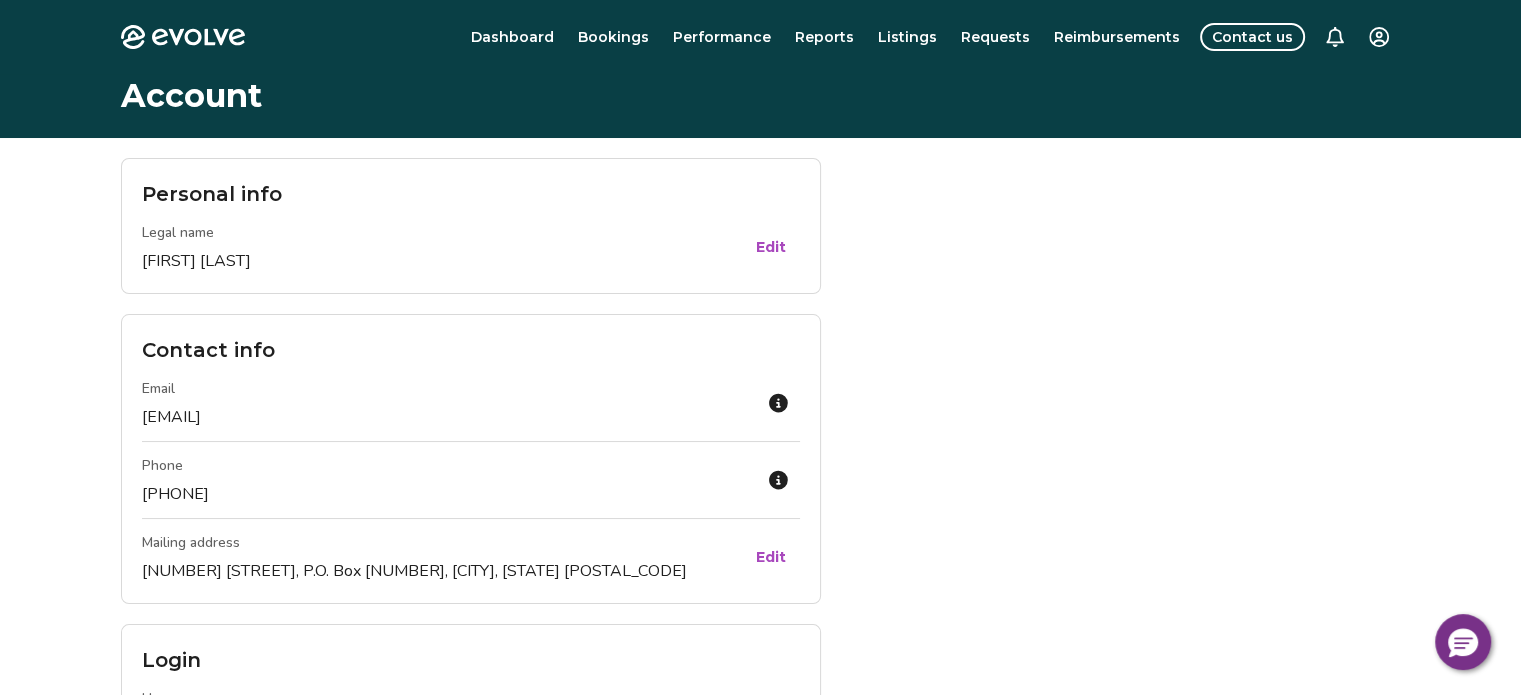 click on "Personal info Legal name [FIRST] [LAST] Edit Contact info Email [EMAIL] Phone [PHONE] Mailing address [NUMBER] [STREET], P.O. Box [NUMBER], [CITY], [STATE] [POSTAL_CODE] Edit Login Username [EMAIL] Password •••••••••• Change Management plan Tier Plus Learn more Billing Bank account RBC BANK (GA), •••••••••••• VERIFIED Change Credit card VISA, ••••••••••••[LAST_FOUR_DIGITS], [EXP_DATE] Verified Change Legal Rental policies [NUMBER] [STREET] View Management agreement View Privacy & terms Privacy policy View Safety and security policy View Terms of service View" at bounding box center (761, 883) 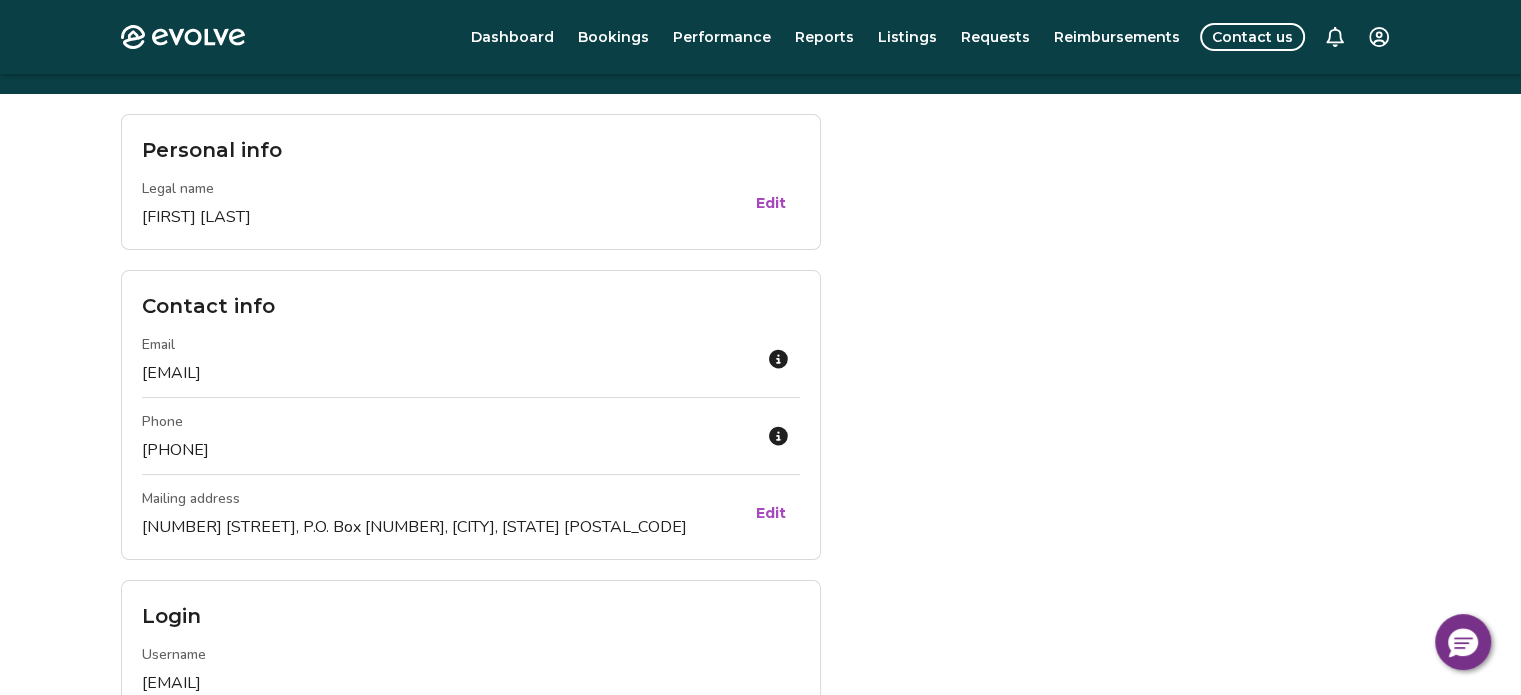 scroll, scrollTop: 0, scrollLeft: 0, axis: both 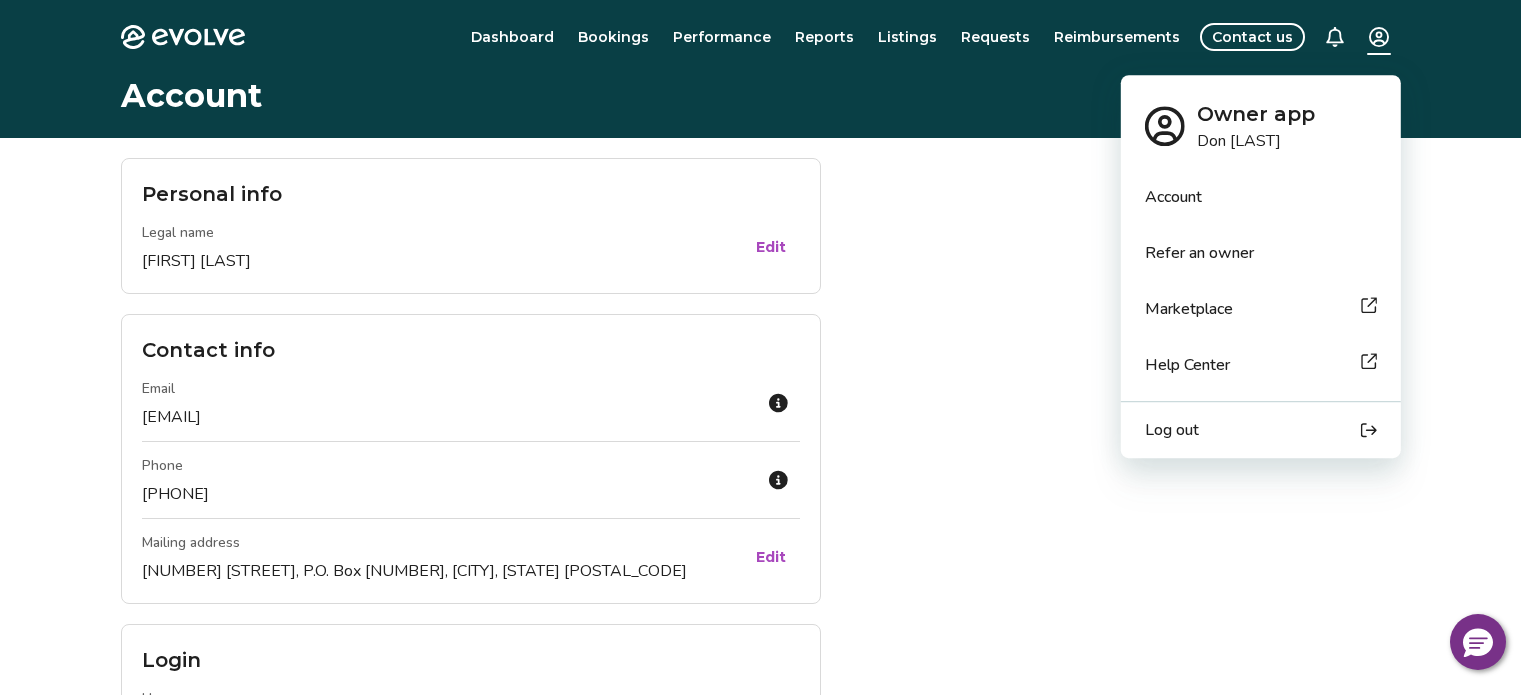 click on "Evolve Dashboard Bookings Performance Reports Listings Requests Reimbursements Contact us Account Personal info Legal name [FIRST] [LAST] Edit Contact info Email [EMAIL] Phone [PHONE] Mailing address [NUMBER] [STREET], P.O. Box [NUMBER], [CITY], [STATE] [POSTAL_CODE] Edit Login Username [EMAIL] Password •••••••••• Change Management plan Tier Plus Learn more Billing Bank account RBC BANK (GA), •••••••••••• VERIFIED Change Credit card VISA, ••••••••••••[LAST_FOUR_DIGITS], [EXP_DATE] Verified Change Legal Rental policies [NUMBER] [STREET] View Management agreement View Privacy & terms Privacy policy View Safety and security policy View Terms of service View © 2013-Present Evolve Vacation Rental Network Privacy Policy | Terms of Service * Owner app [FIRST] [LAST] Account Refer an owner Marketplace Help Center Log out" at bounding box center [768, 854] 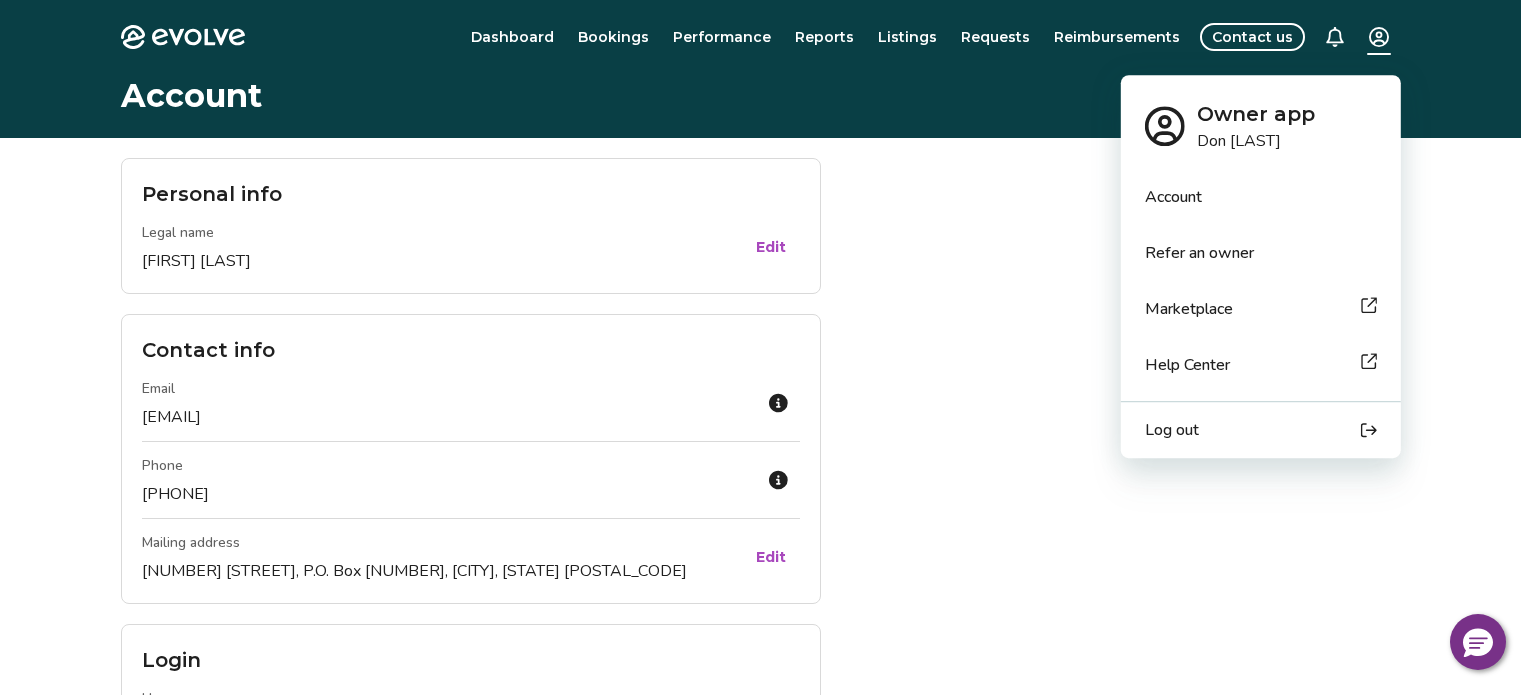 click on "Marketplace" at bounding box center (1189, 309) 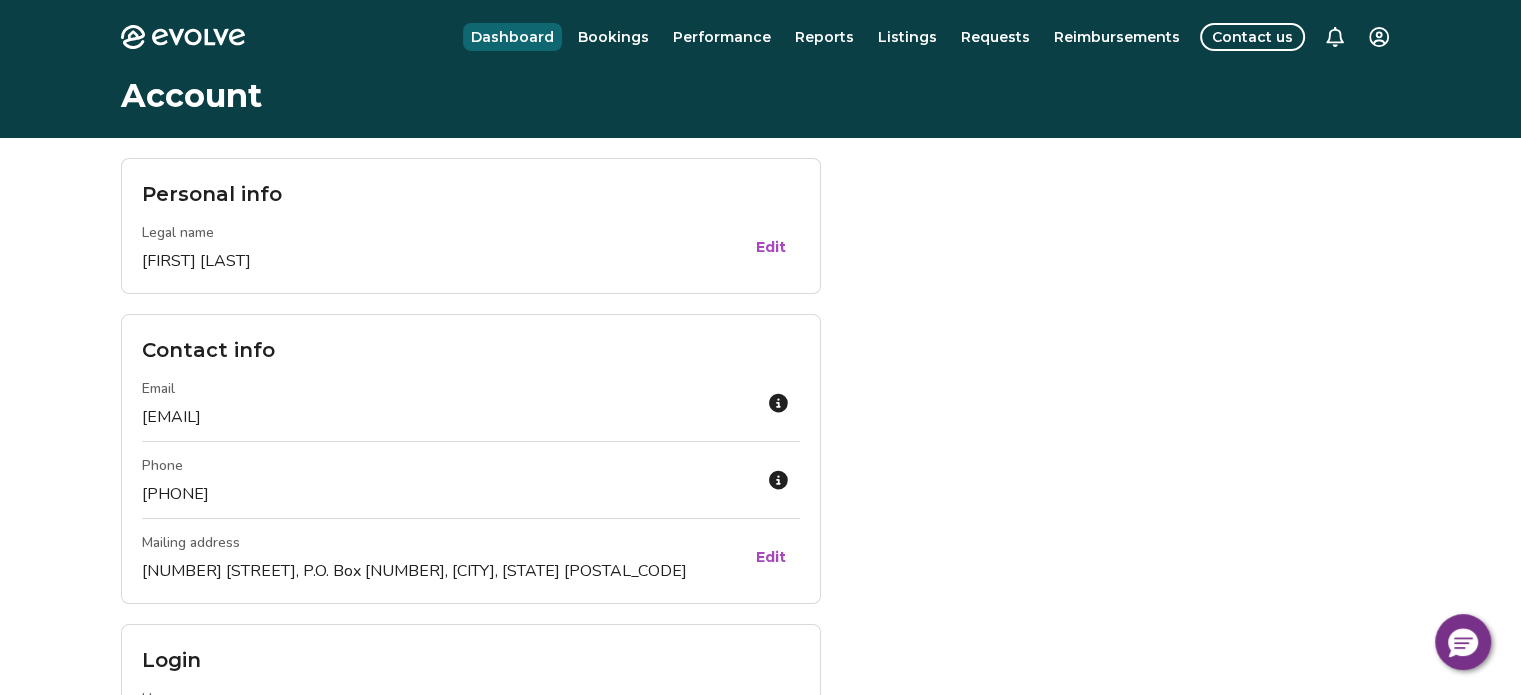 click on "Dashboard" at bounding box center [512, 37] 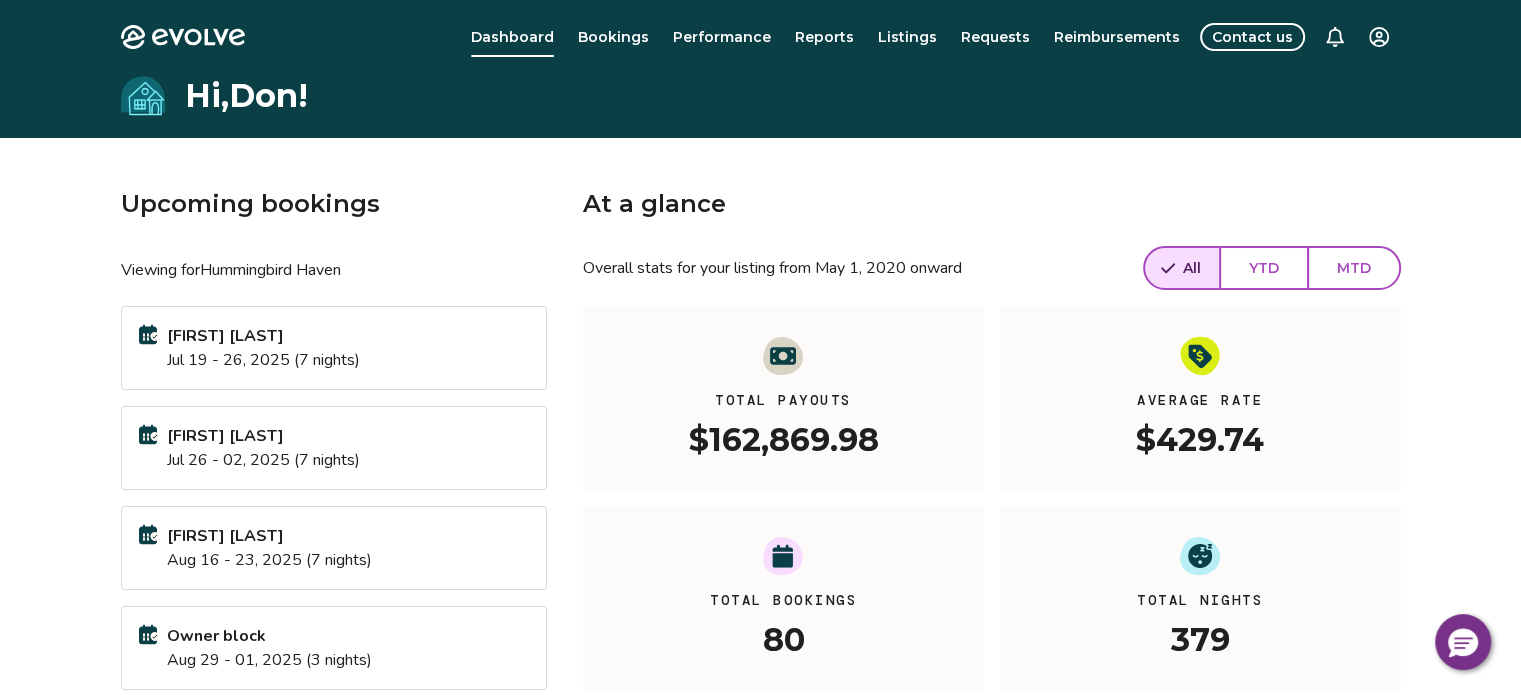 click on "Upcoming bookings Viewing for Hummingbird Haven [FIRST] [LAST] Jul 19 - 26, 2025 (7 nights) [FIRST] [LAST] Jul 26 - 02, 2025 (7 nights) [FIRST] [LAST] Aug 16 - 23, 2025 (7 nights) Owner block Aug 29 - 01, 2025 (3 nights) View calendar At a glance Overall stats for your listing from May 1, 2020 onward All YTD MTD Total Payouts $162,869.98 Average Rate $429.74 Total Bookings 80 Total Nights 379 View performance Looking for the booking site links to your listing? You can find these under the Listings overview" at bounding box center [761, 544] 